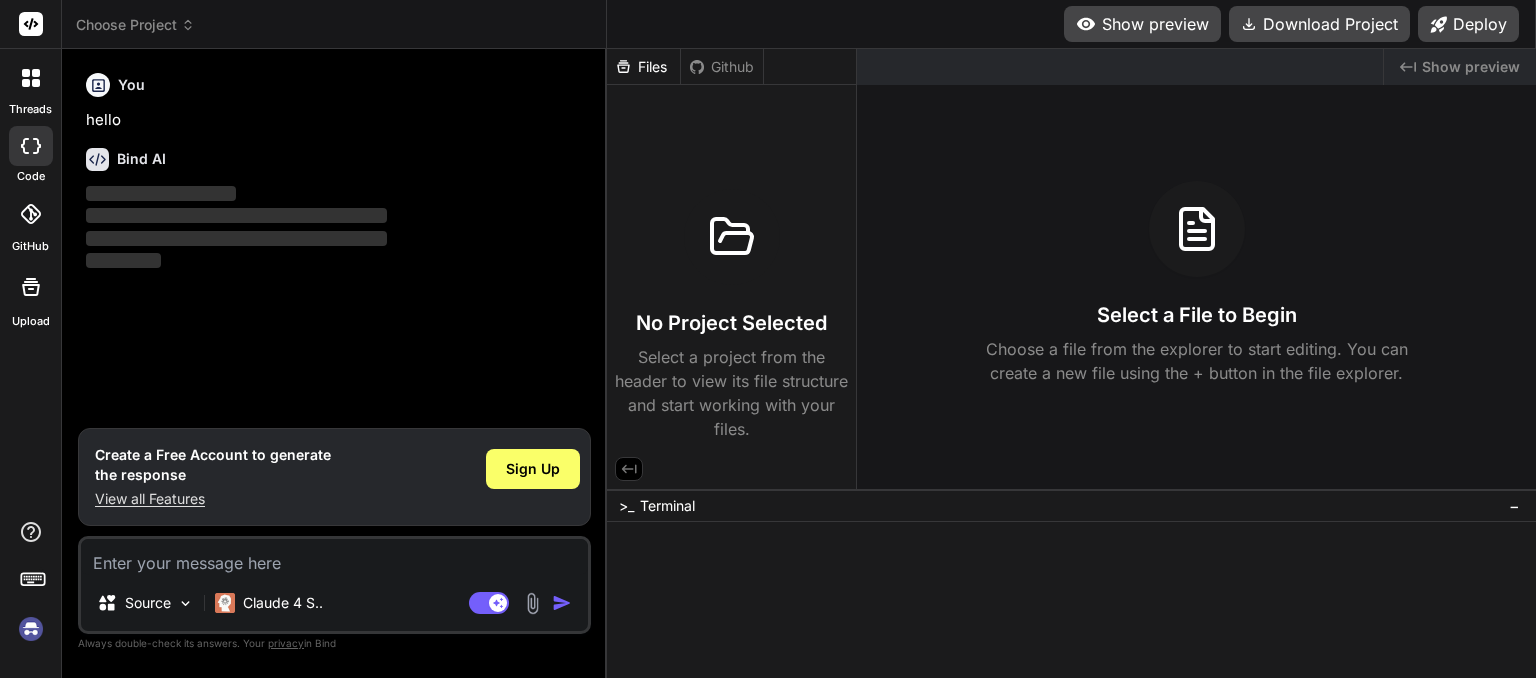 scroll, scrollTop: 0, scrollLeft: 0, axis: both 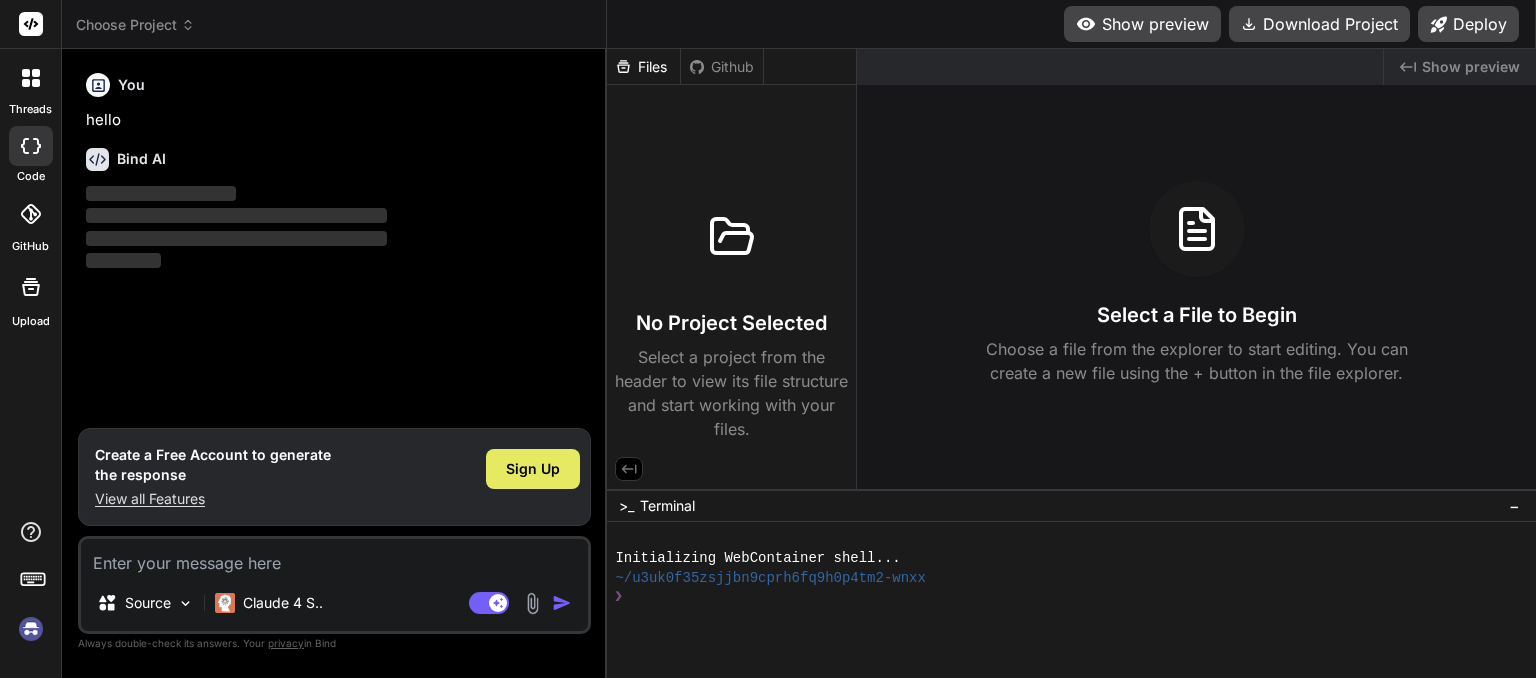 click on "Sign Up" at bounding box center (533, 469) 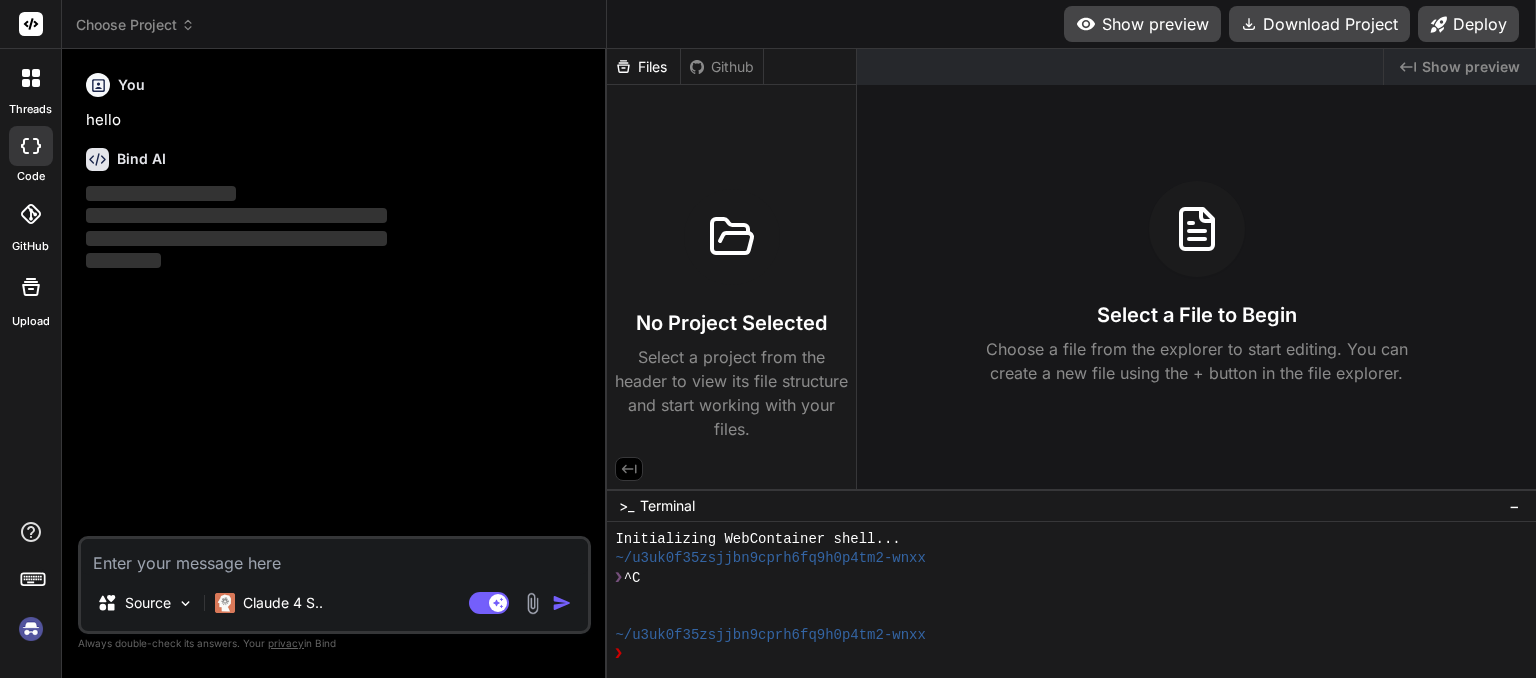 scroll, scrollTop: 19, scrollLeft: 0, axis: vertical 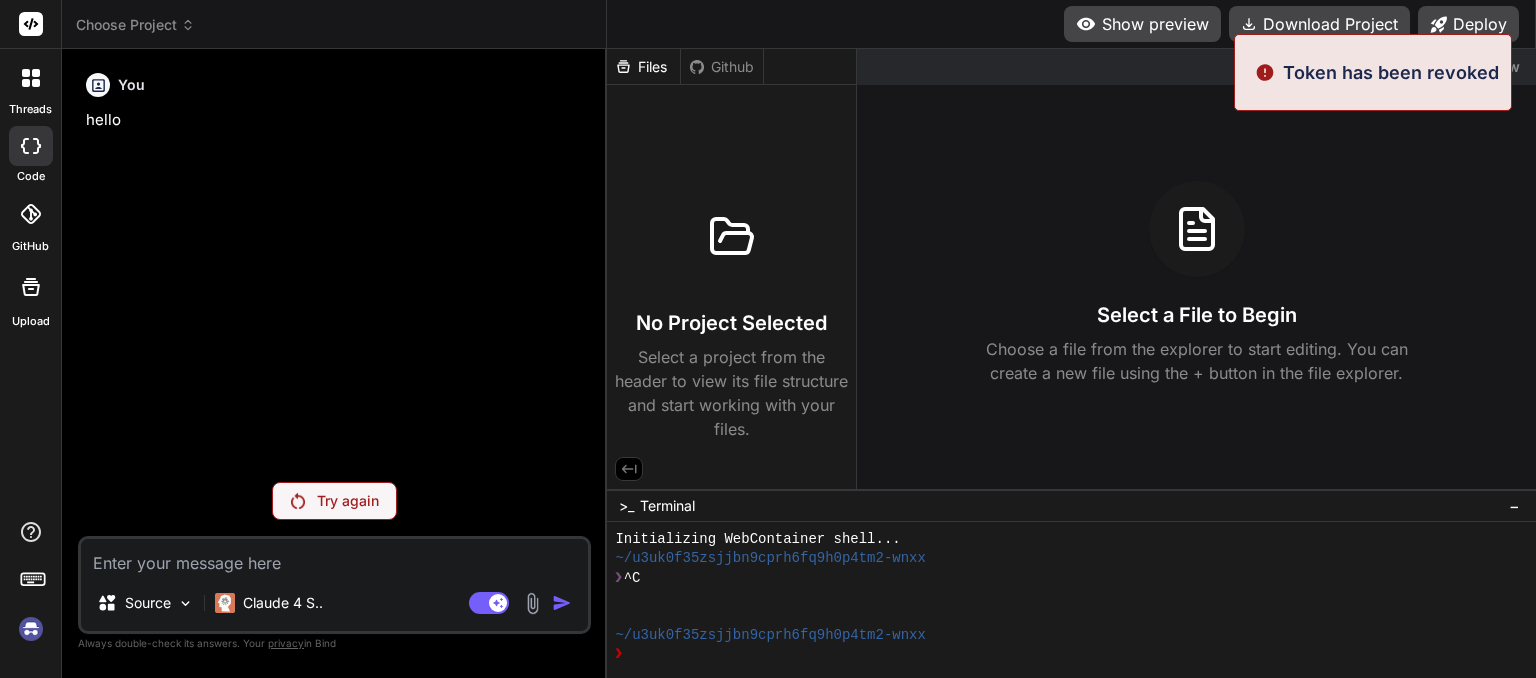 type on "x" 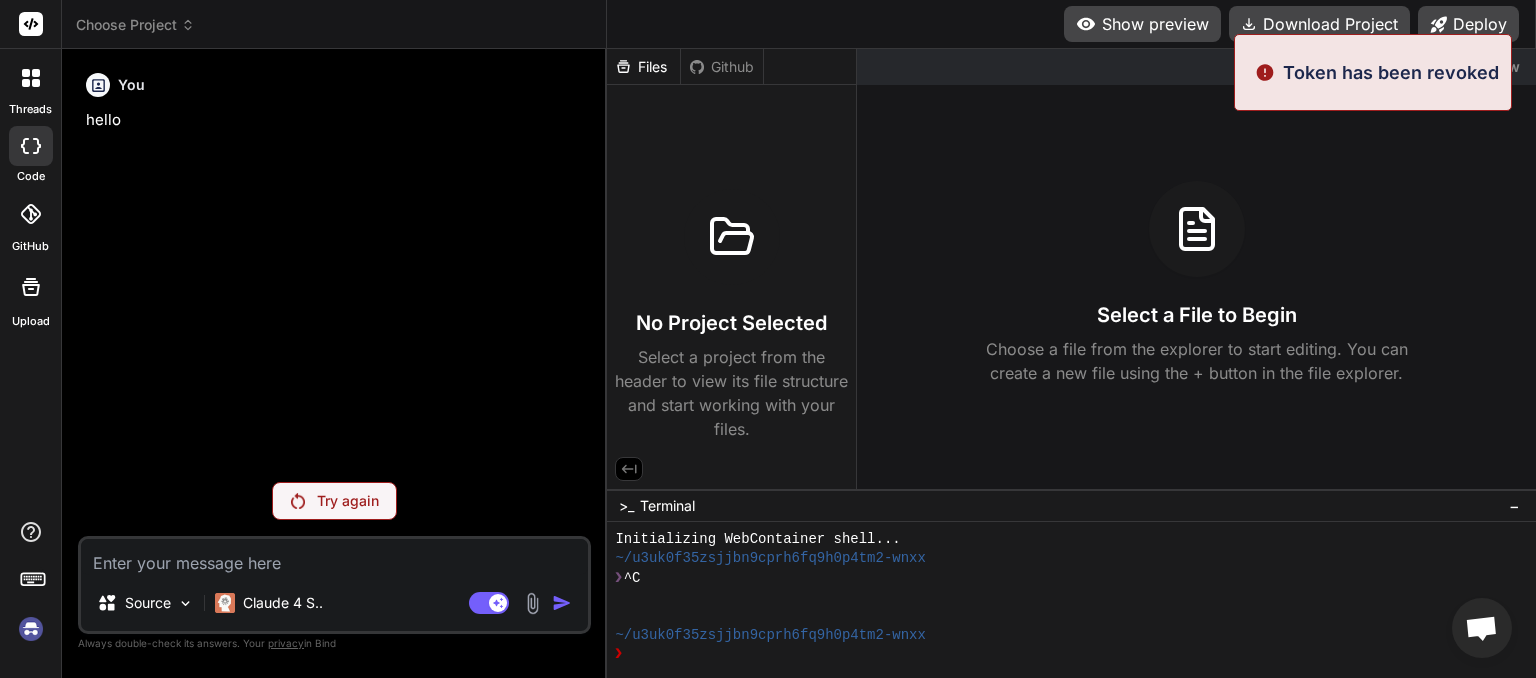 click on "Choose Project Created with Pixso." at bounding box center [334, 24] 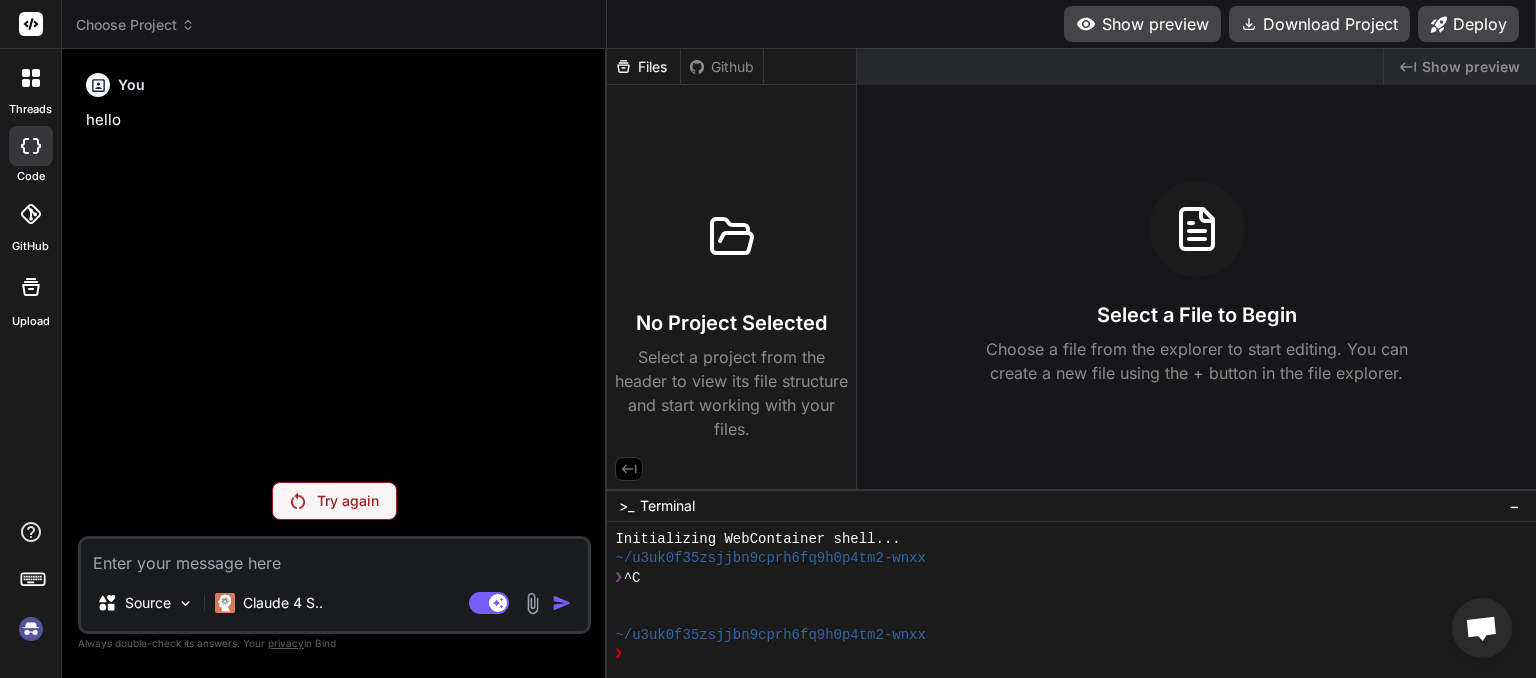 click 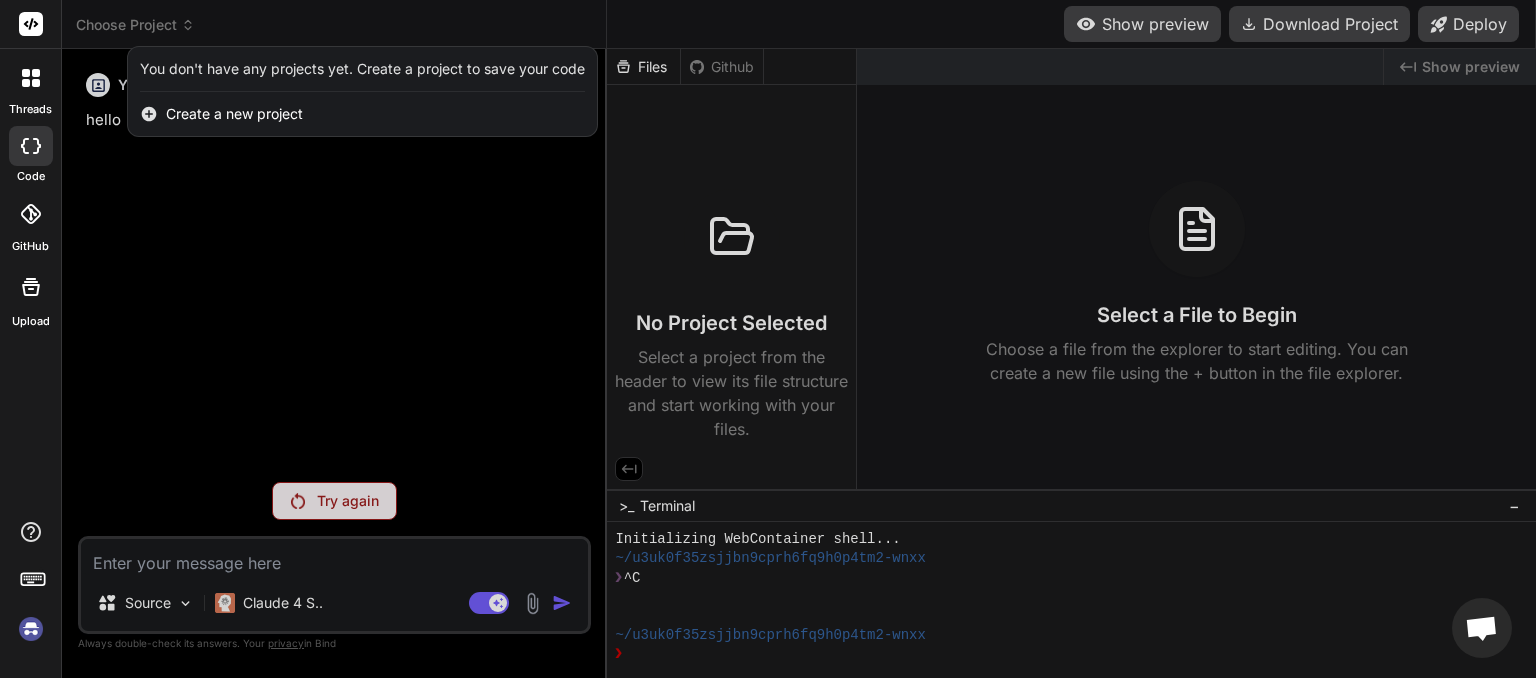click at bounding box center [768, 339] 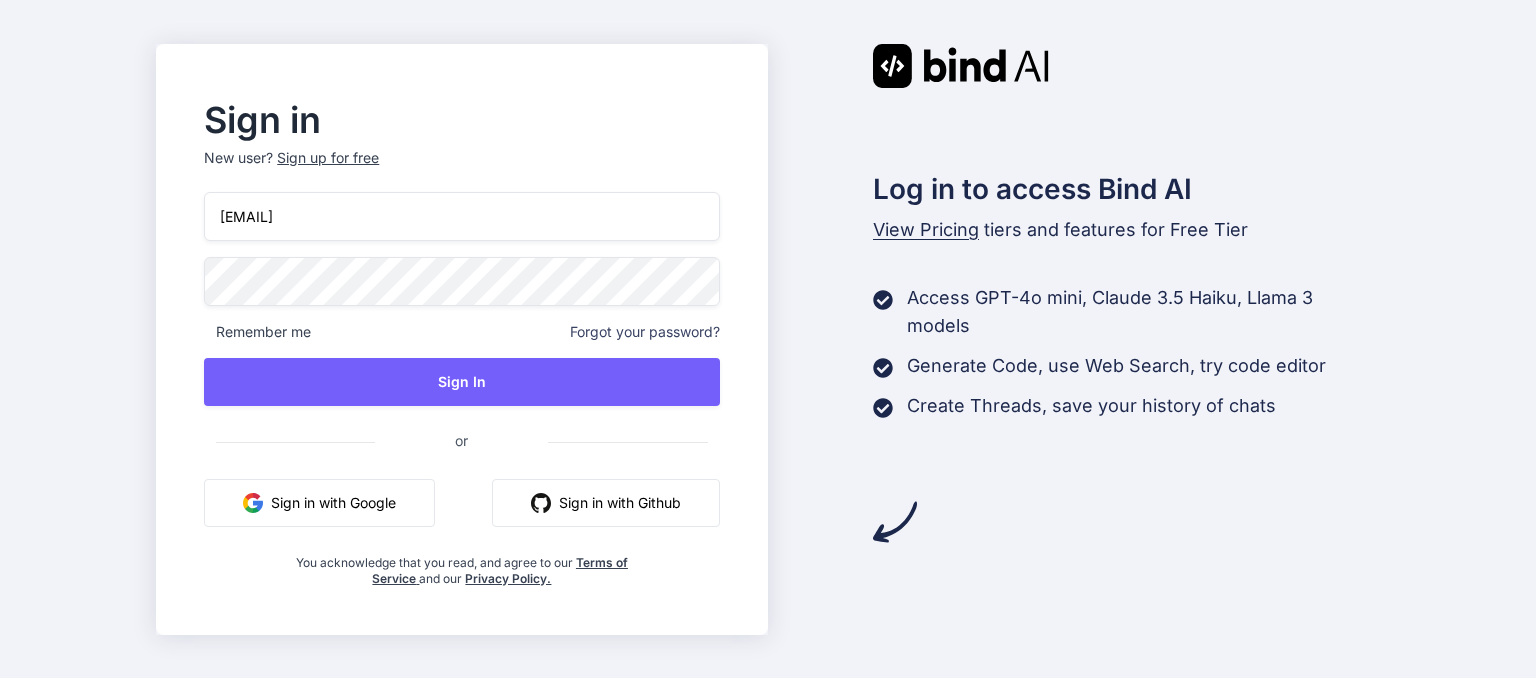 scroll, scrollTop: 0, scrollLeft: 0, axis: both 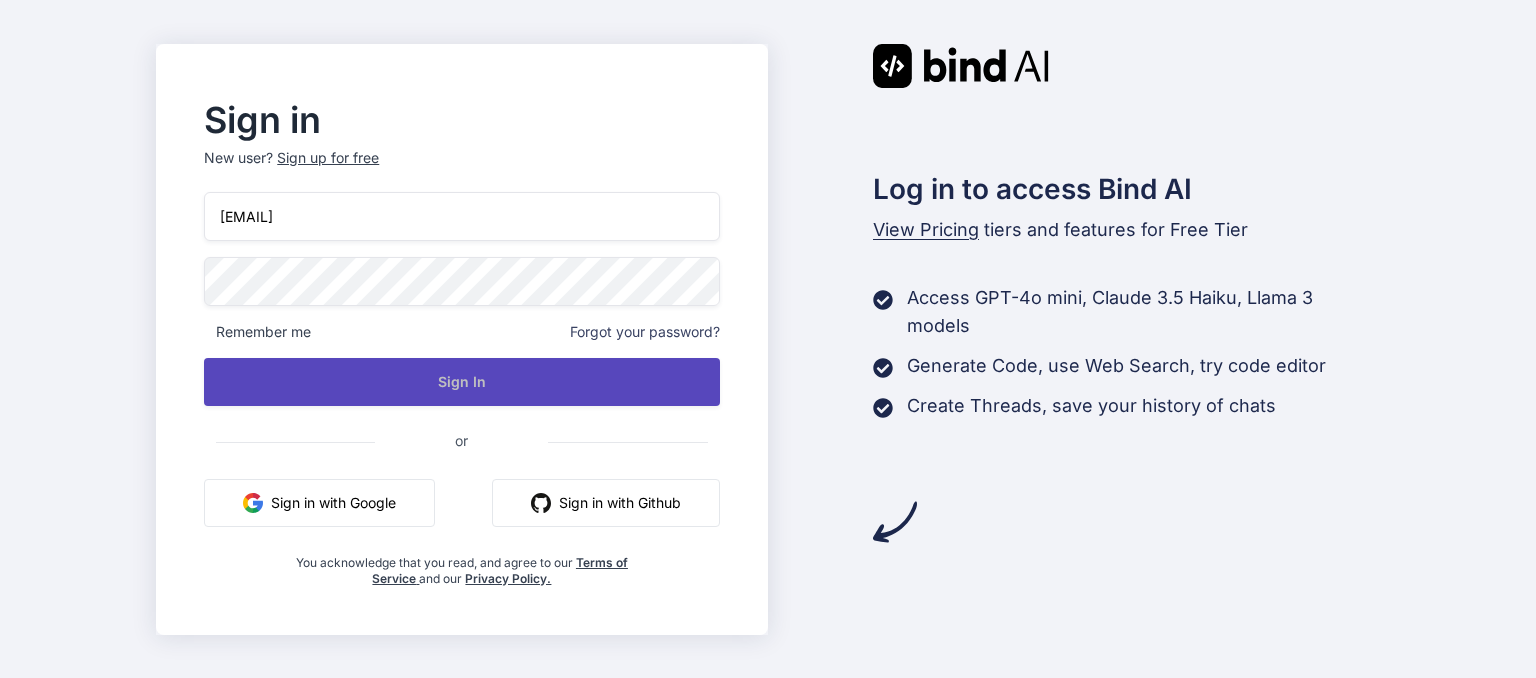 click on "Sign In" at bounding box center (461, 382) 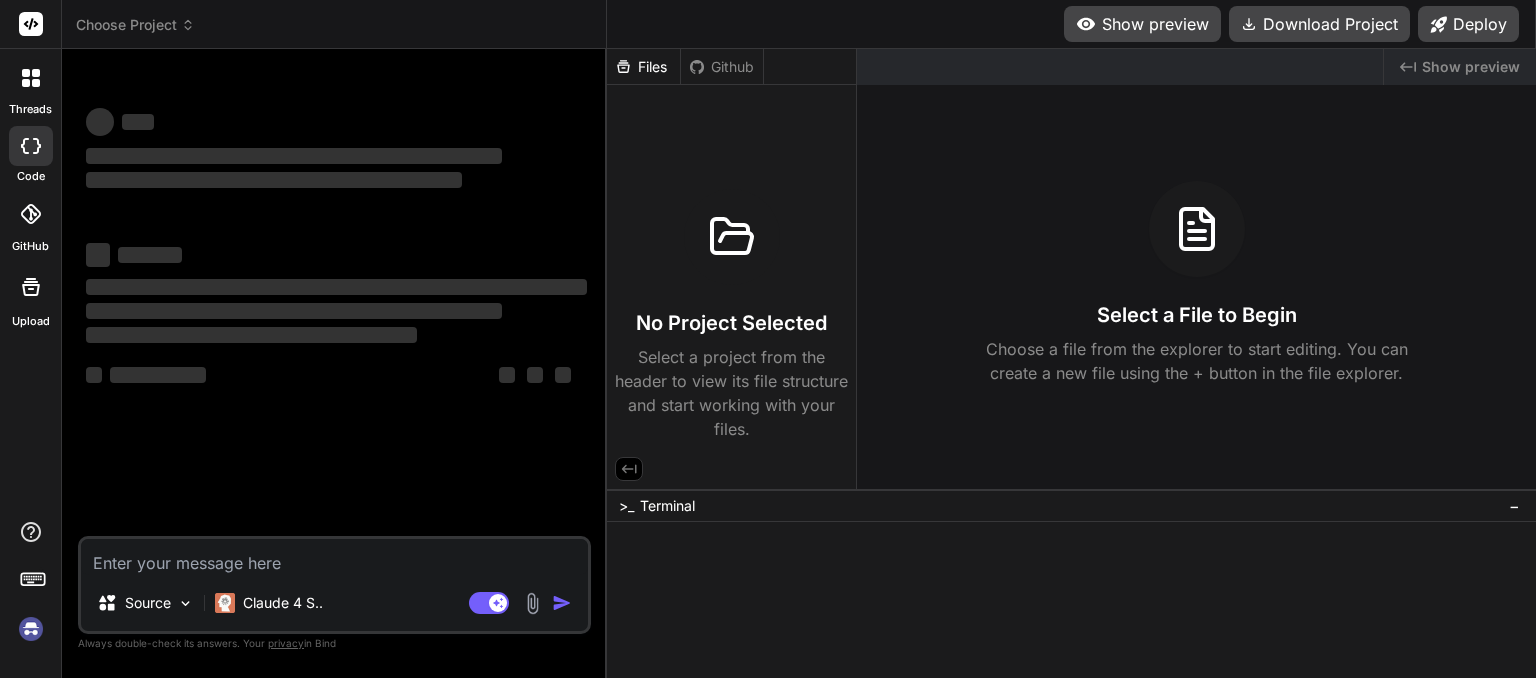 scroll, scrollTop: 0, scrollLeft: 0, axis: both 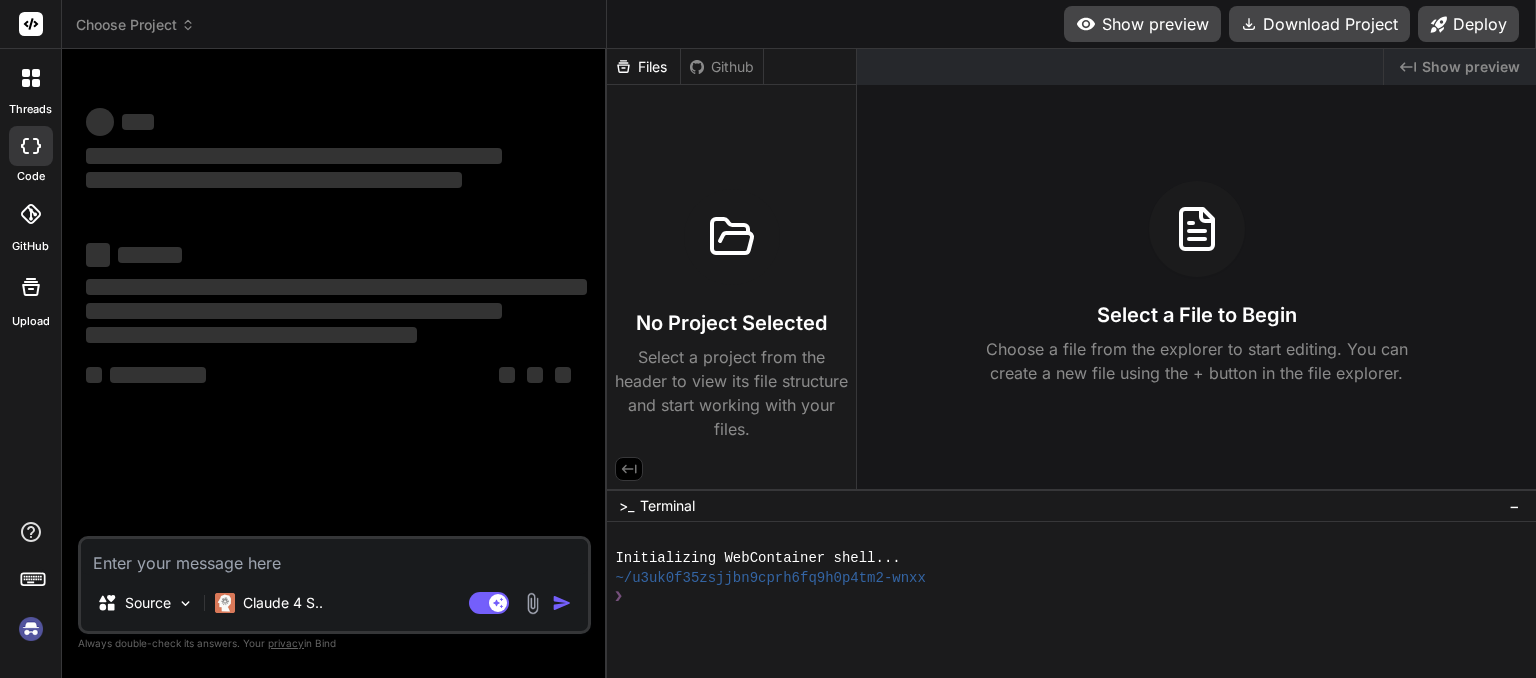 click 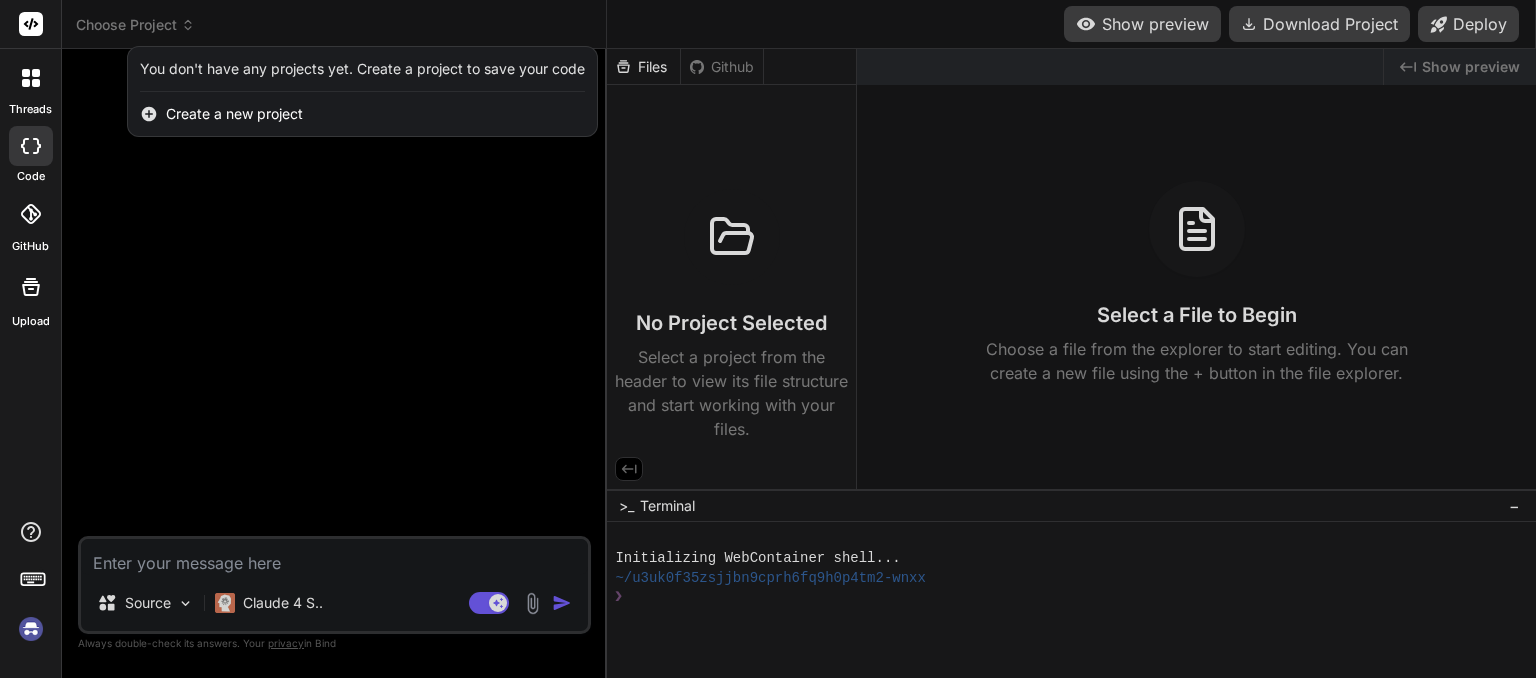 click at bounding box center (31, 629) 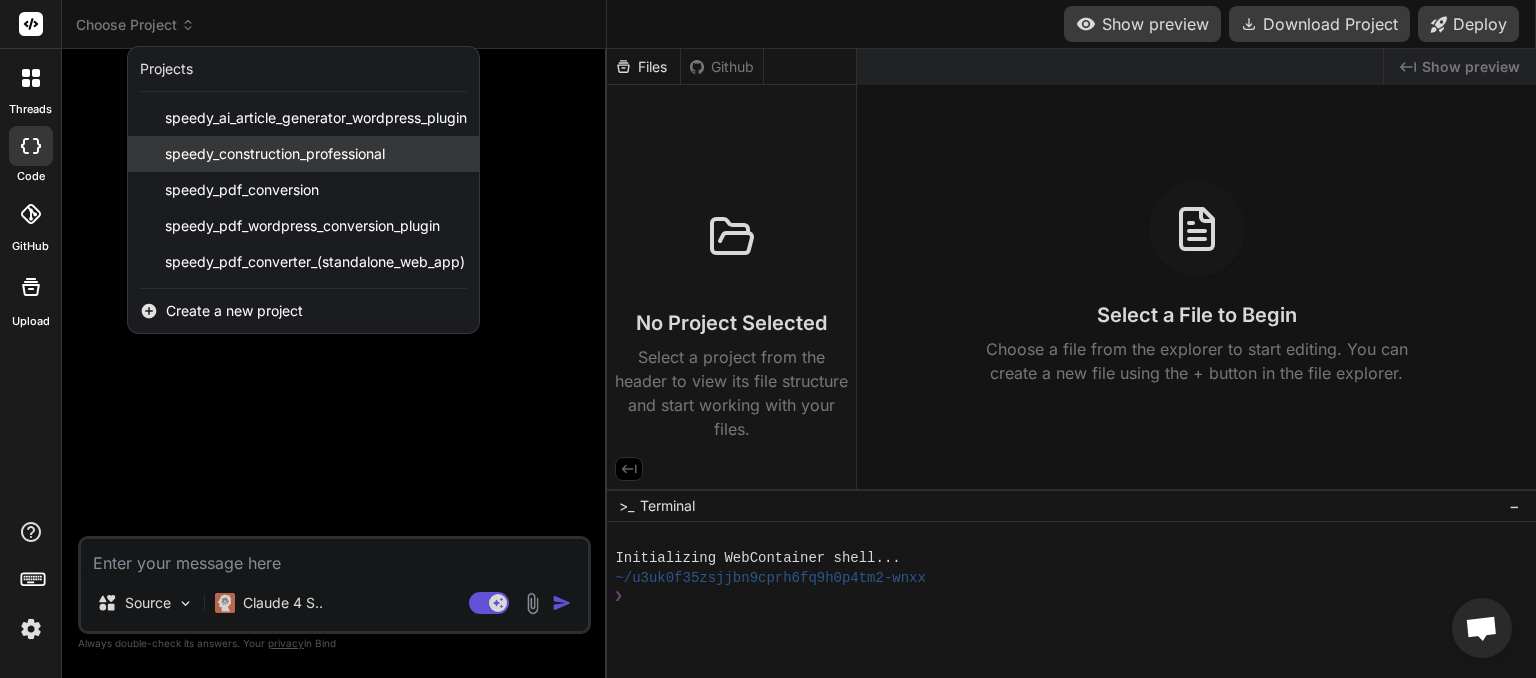 click on "speedy_construction_professional" at bounding box center (275, 154) 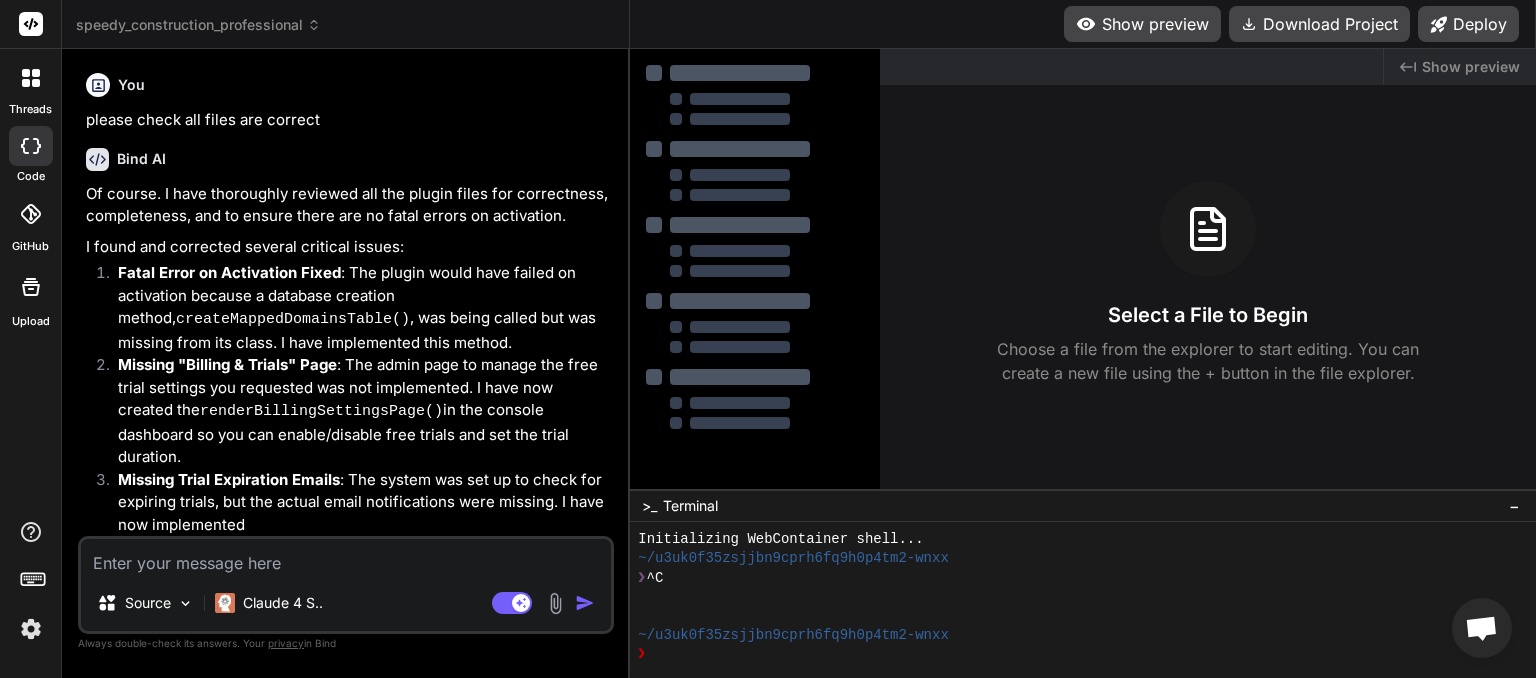 type on "x" 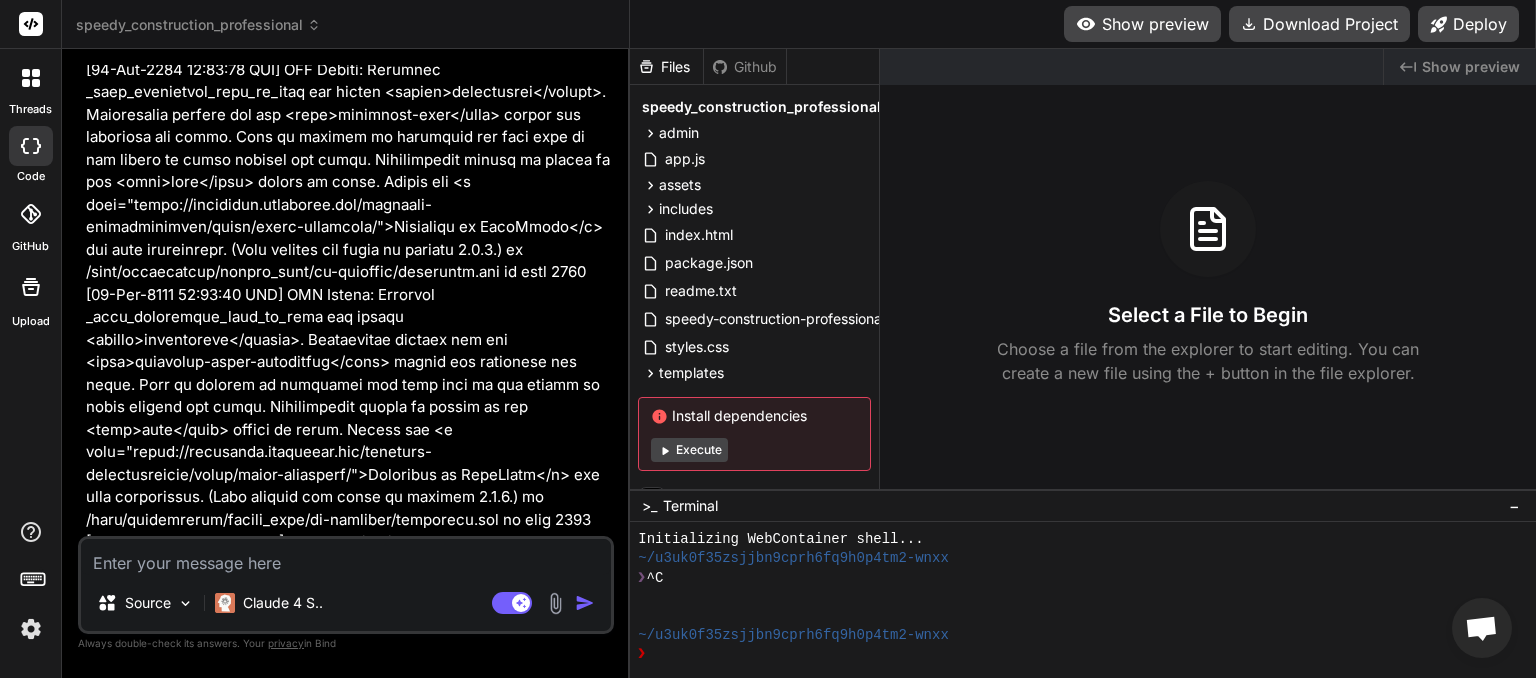 scroll, scrollTop: 7481, scrollLeft: 0, axis: vertical 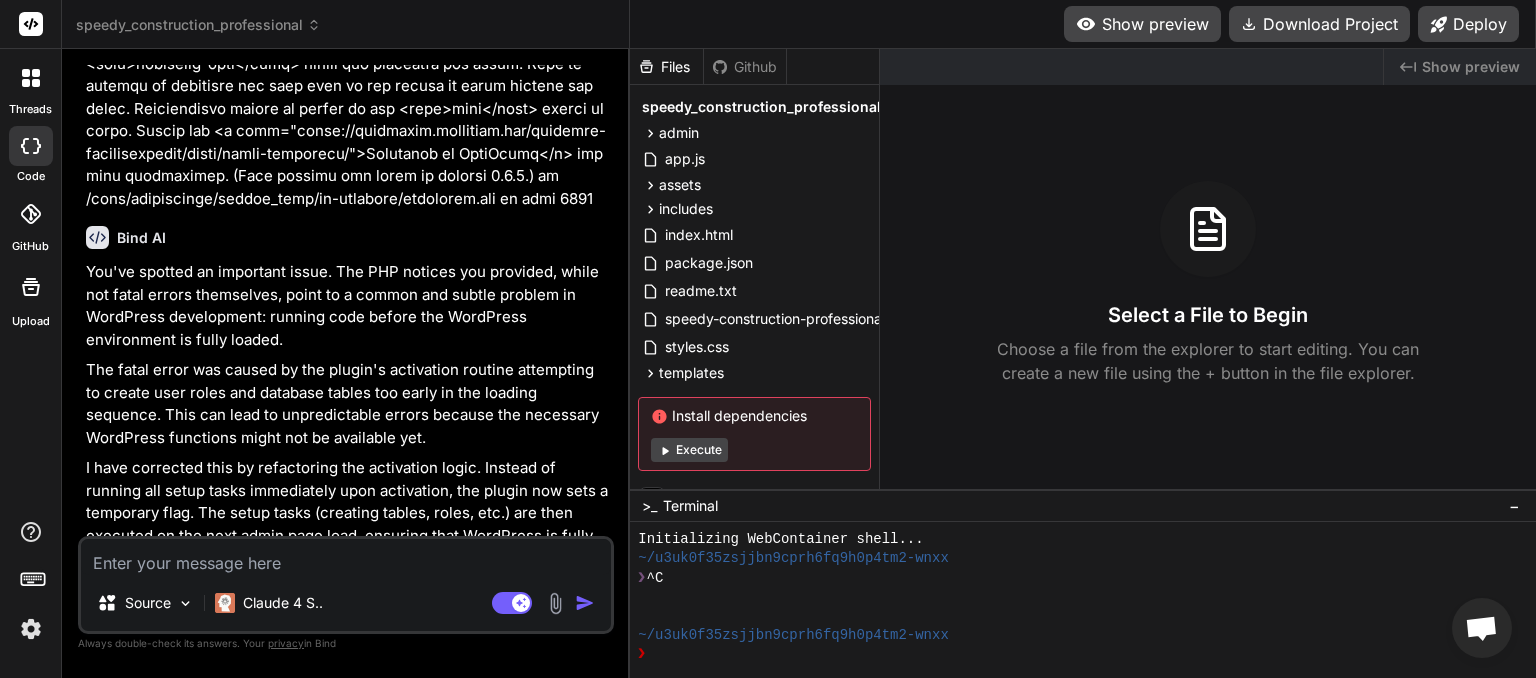 paste on "Plugin could not be activated because it triggered a fatal error." 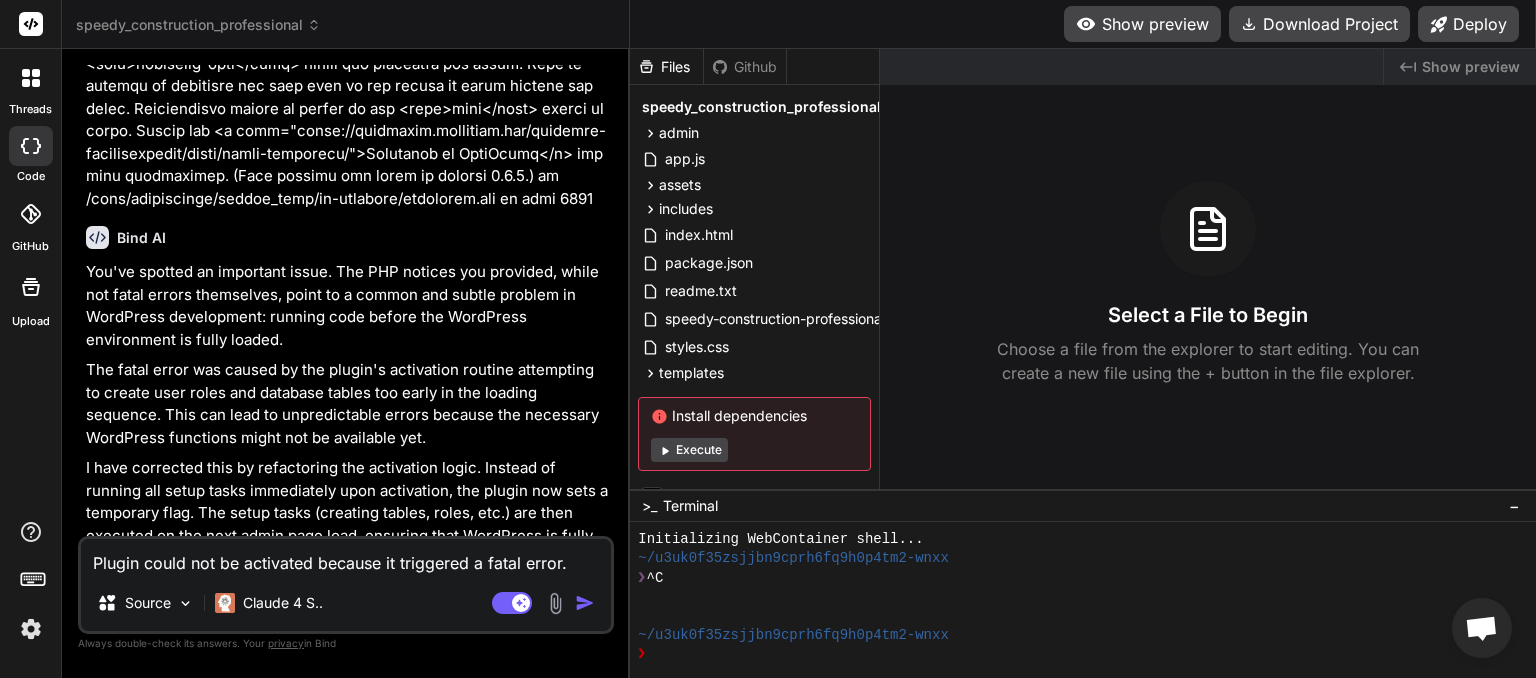 type on "Plugin could not be activated because it triggered a fatal error." 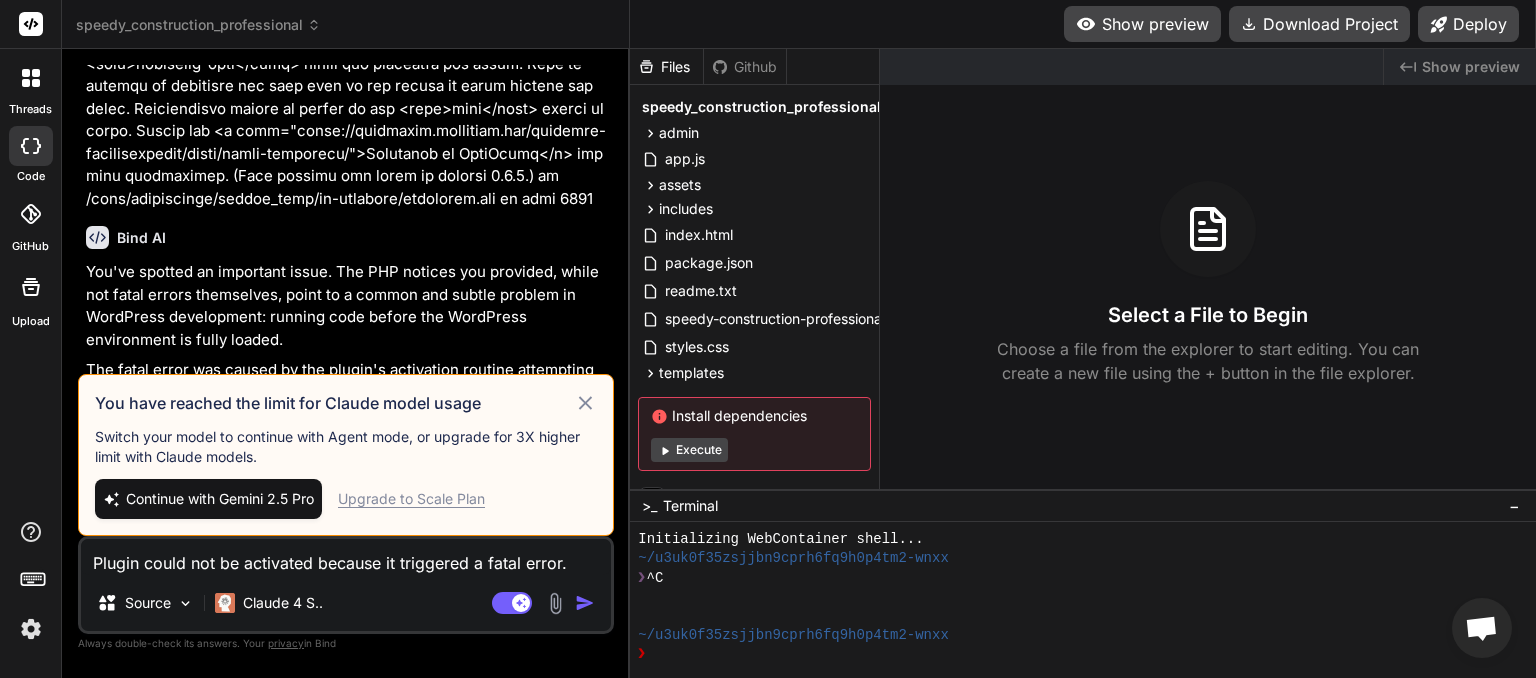 click on "Continue with Gemini 2.5 Pro" at bounding box center [220, 499] 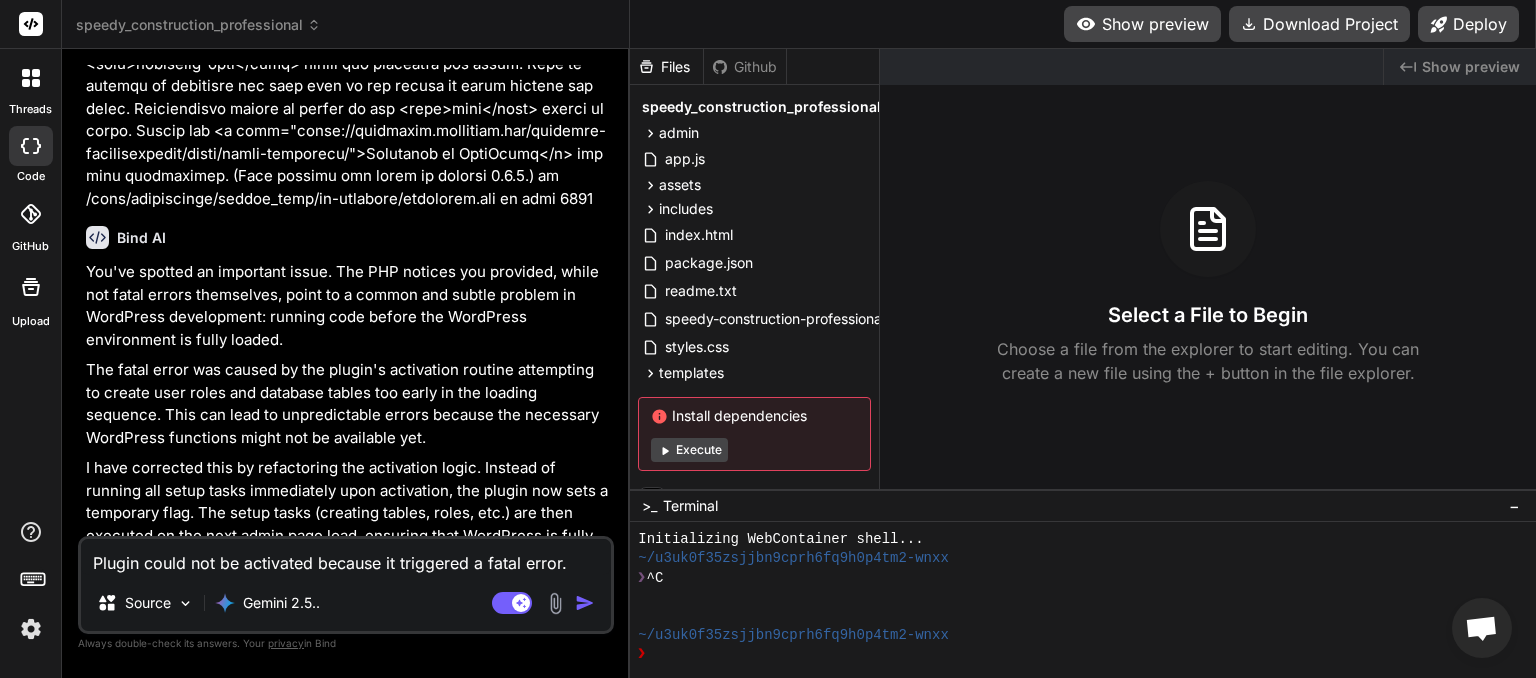 click at bounding box center (585, 603) 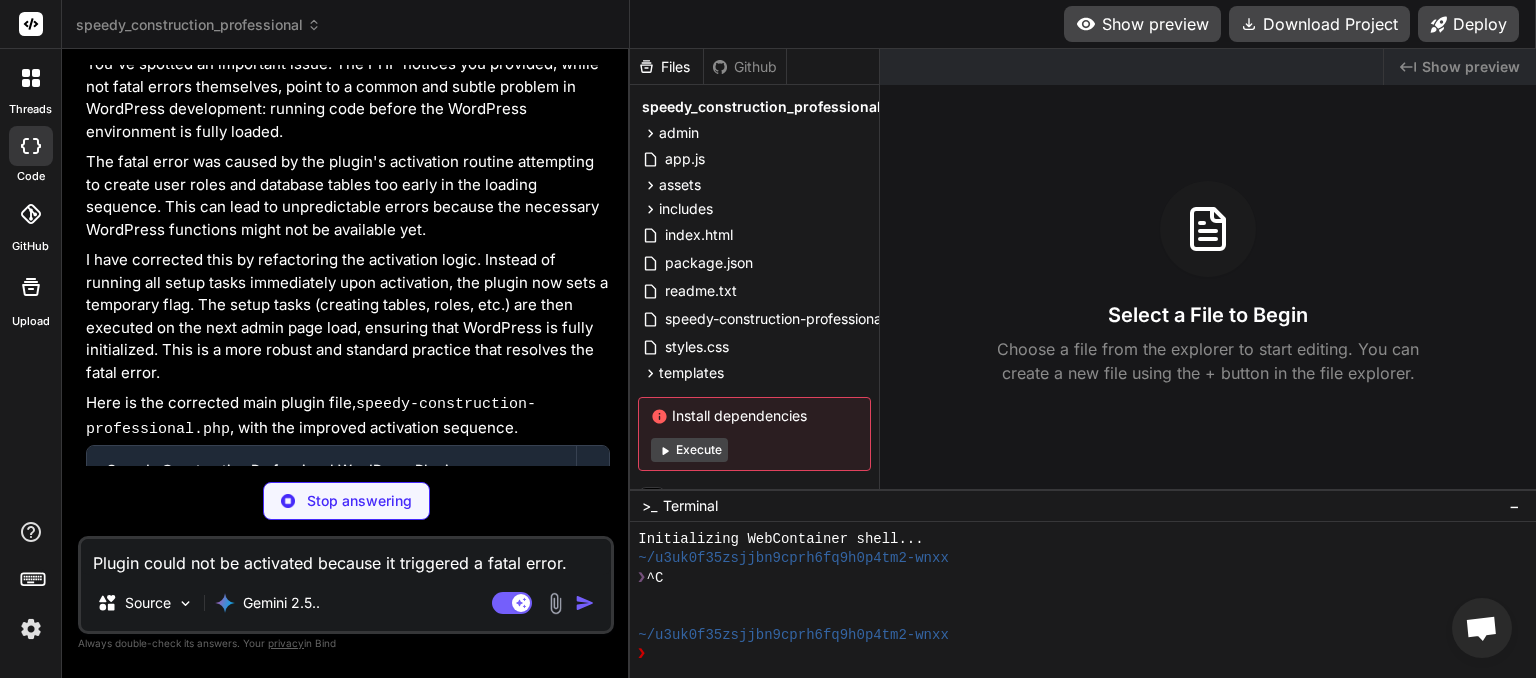 scroll, scrollTop: 7668, scrollLeft: 0, axis: vertical 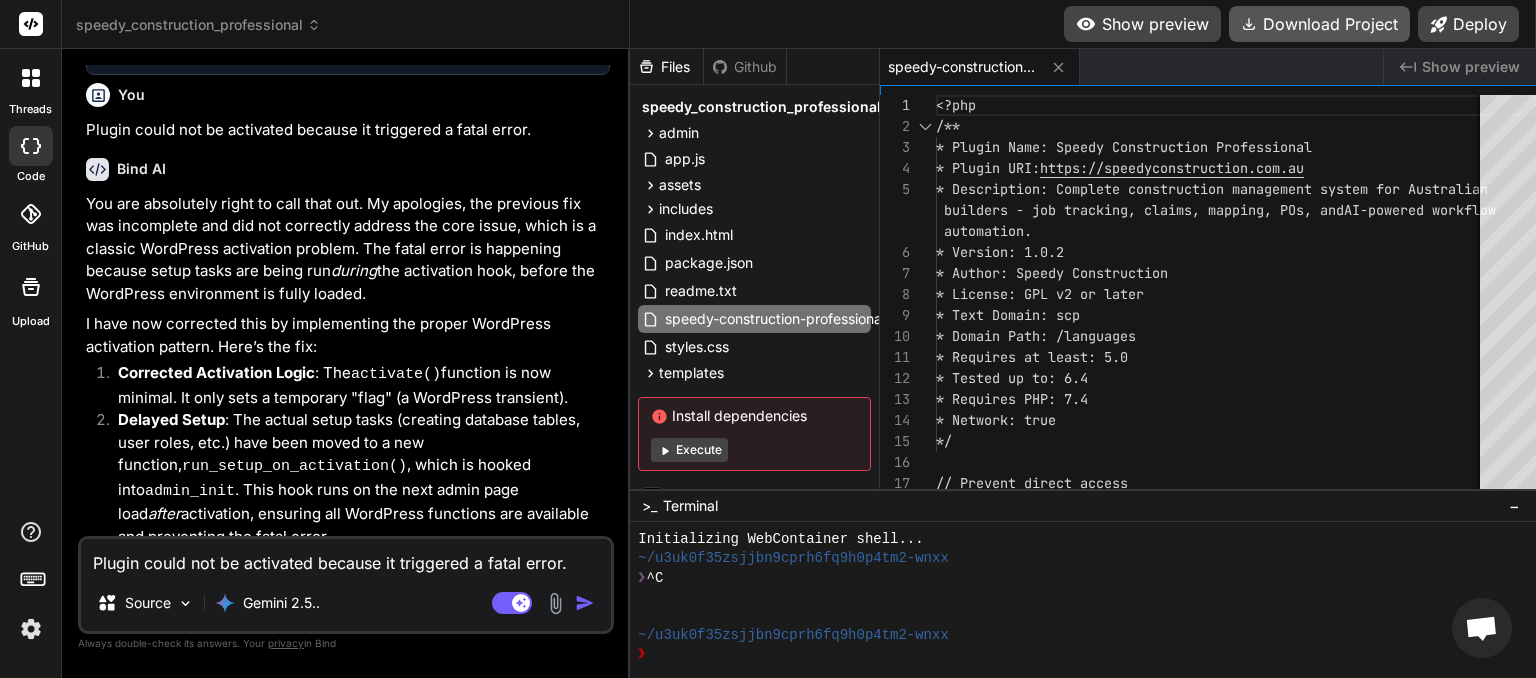 click on "Download Project" at bounding box center [1319, 24] 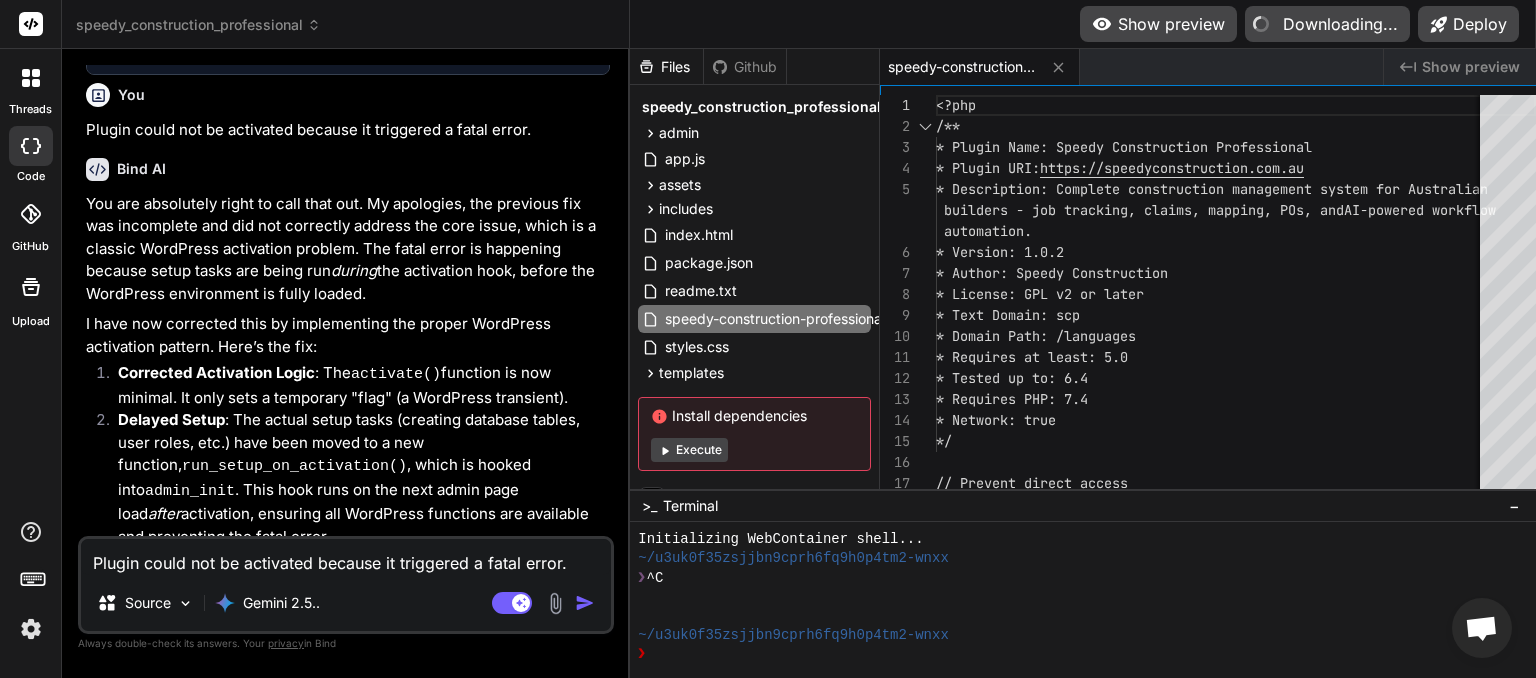 type on "x" 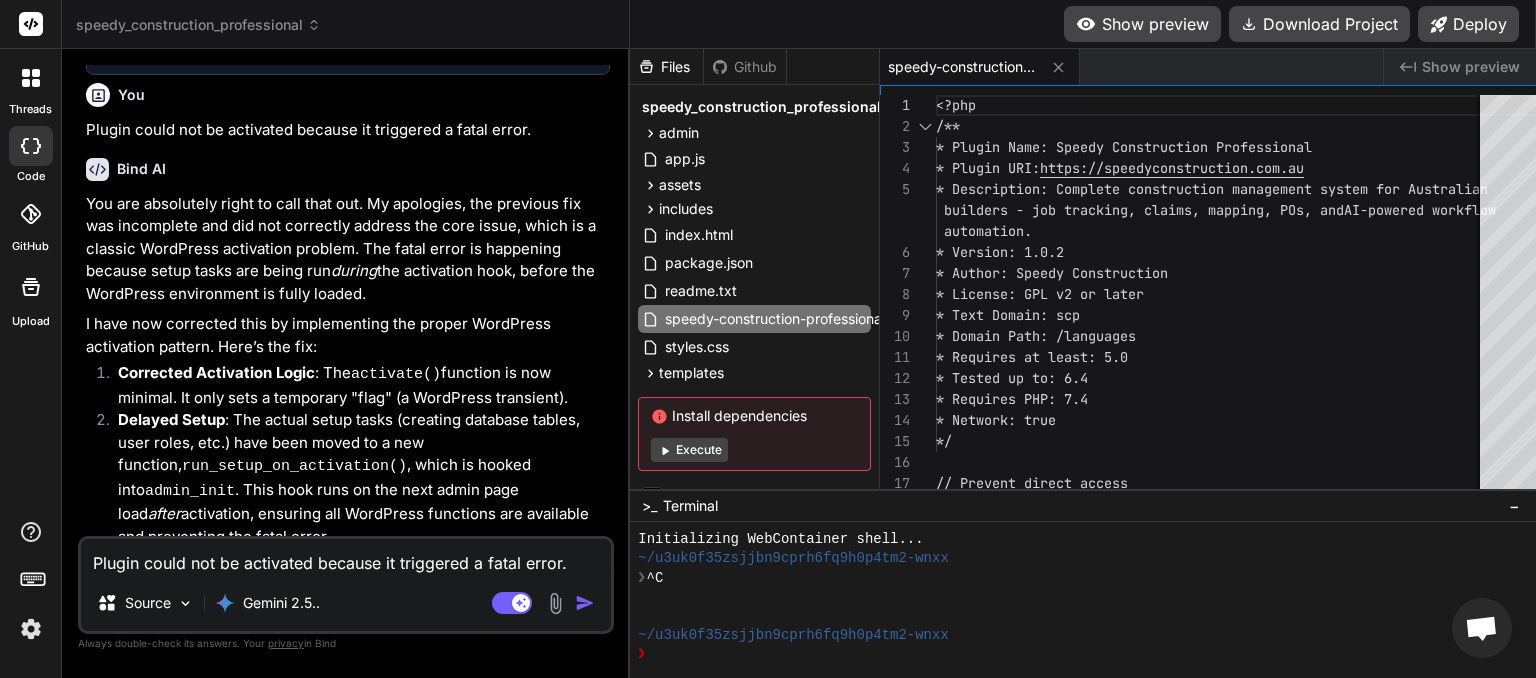 click on "Plugin could not be activated because it triggered a fatal error." at bounding box center [346, 557] 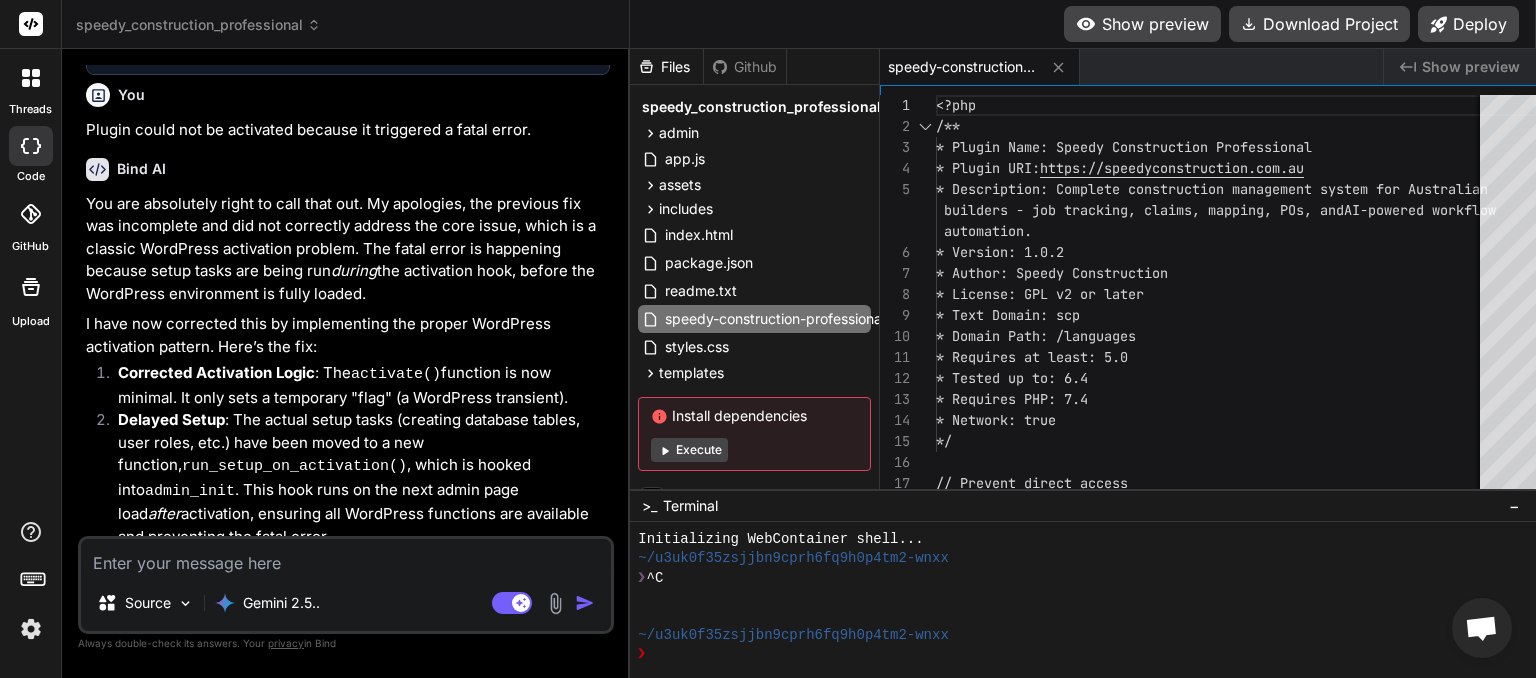 type on "L" 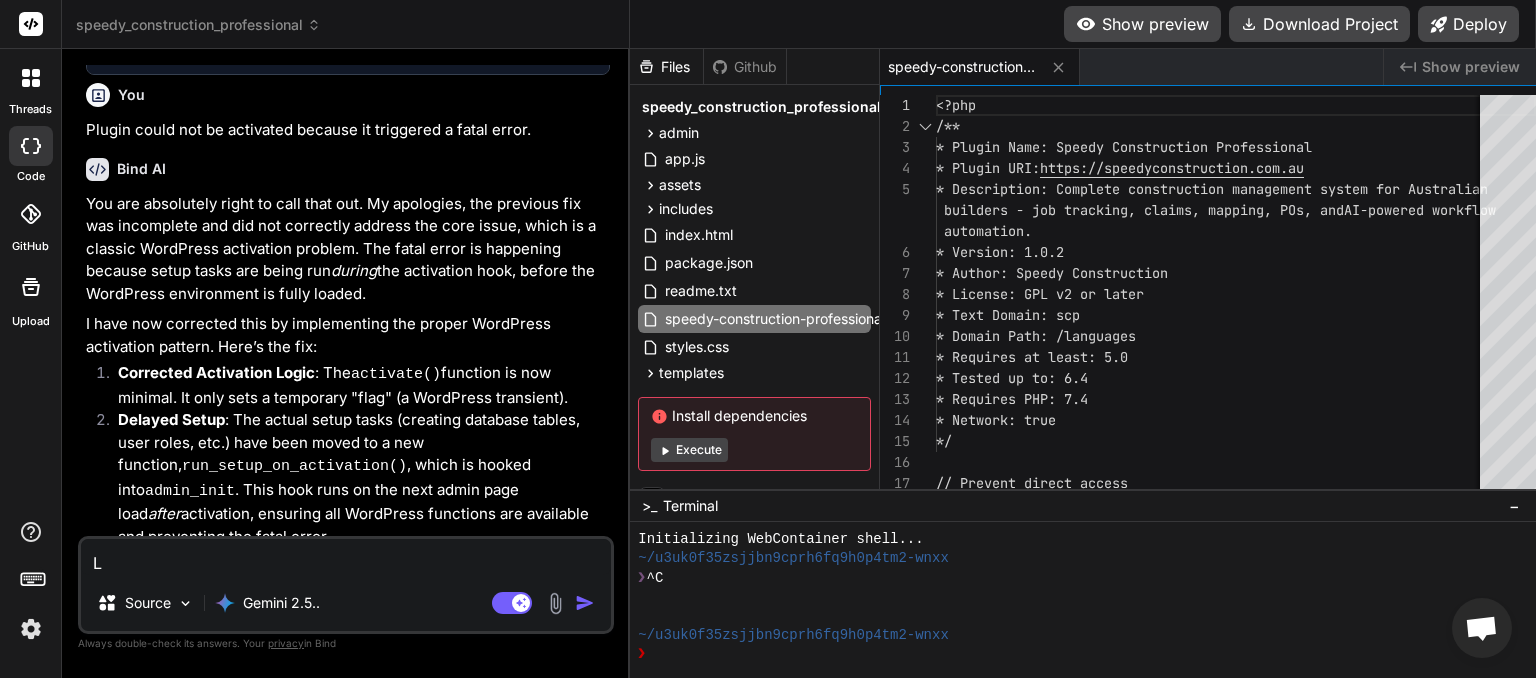 type on "Li" 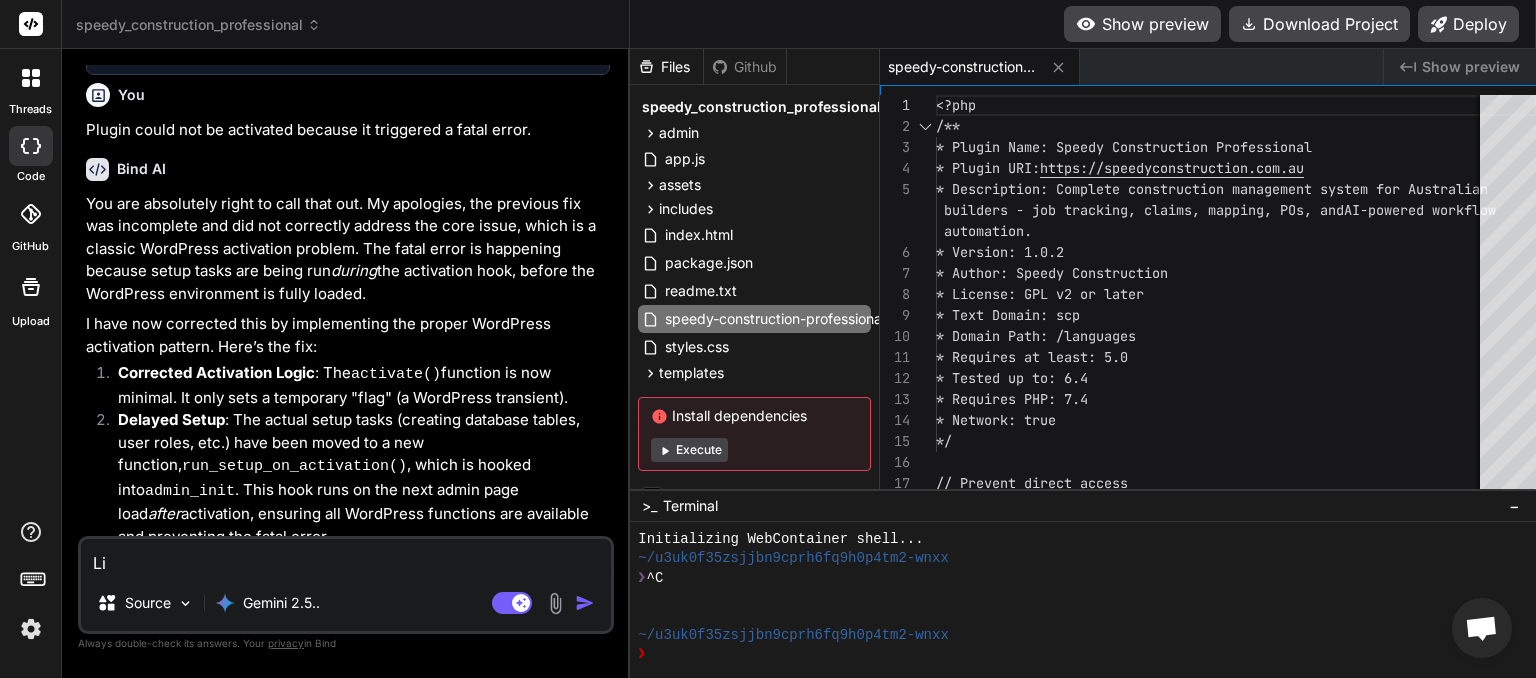 type on "Lic" 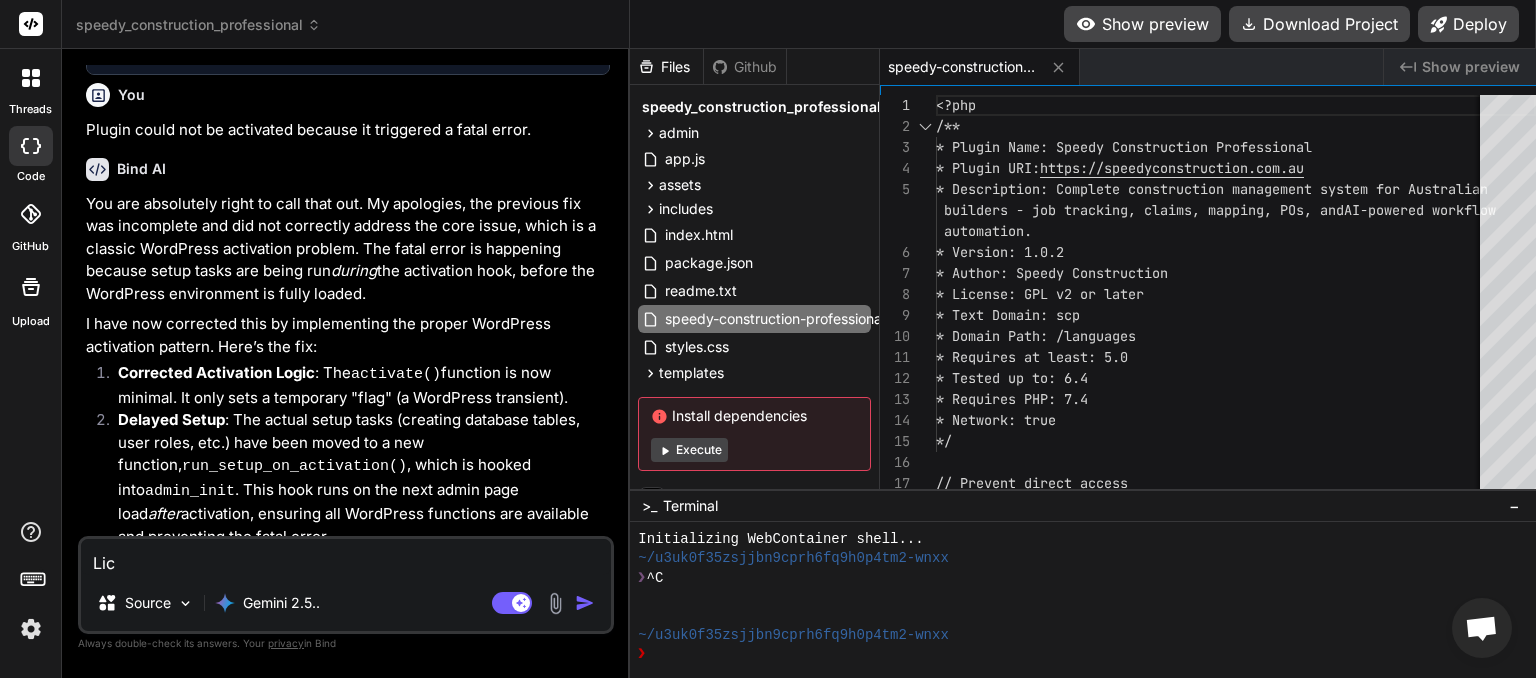 type on "Lice" 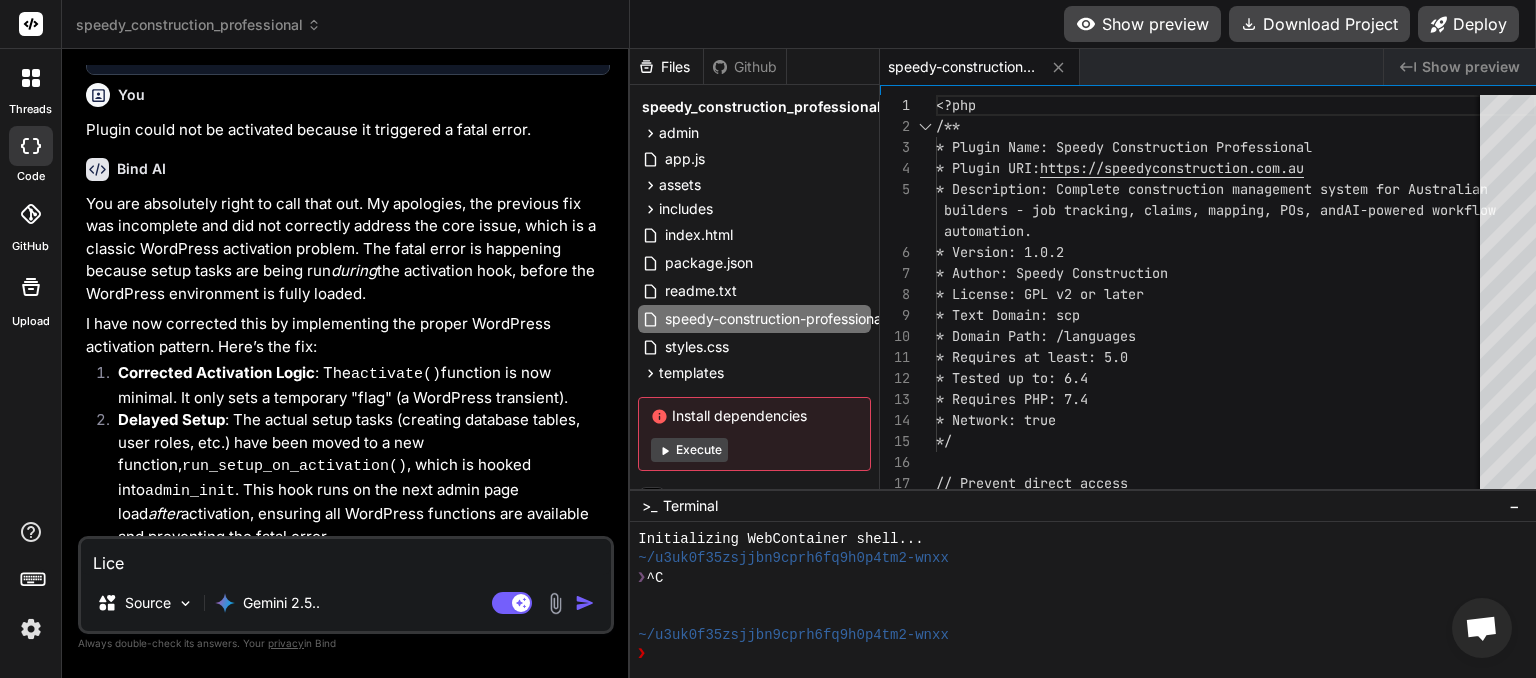 type on "Licen" 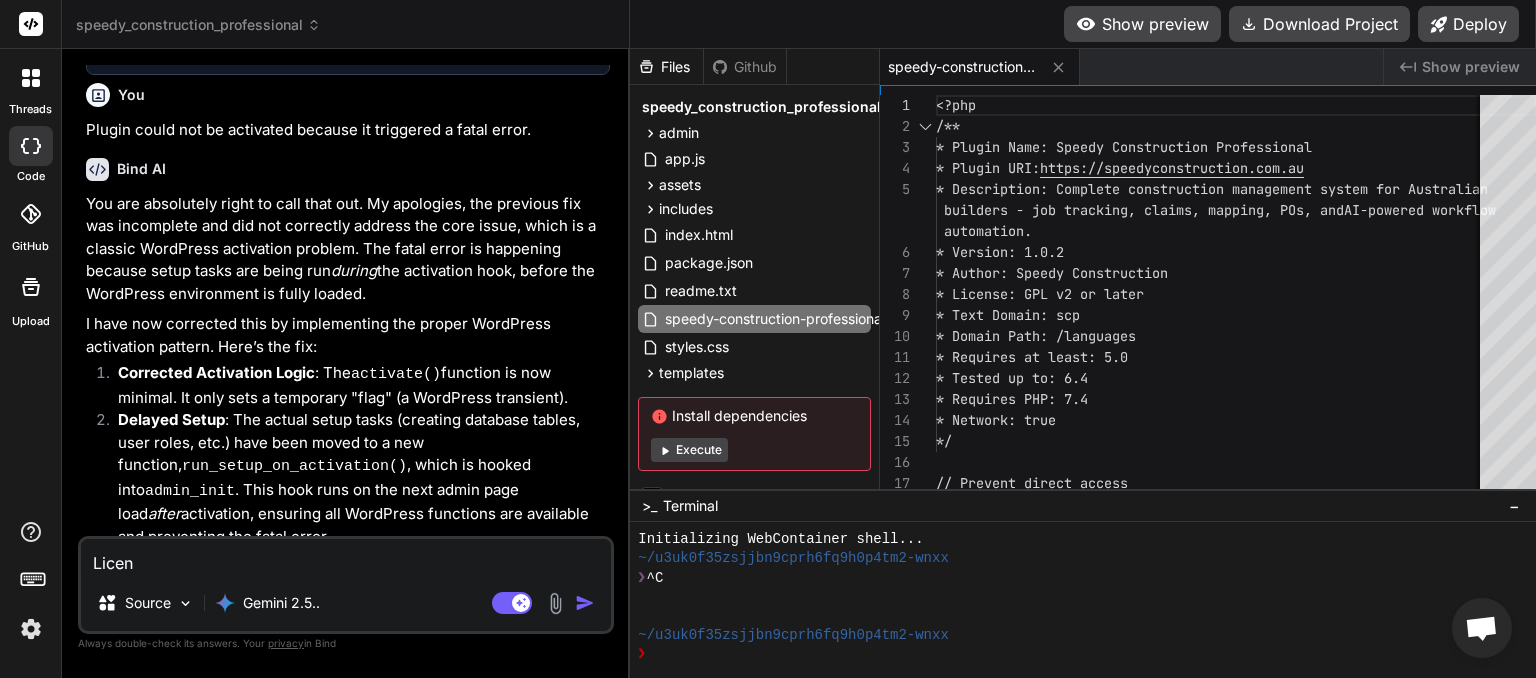 type on "Licenc" 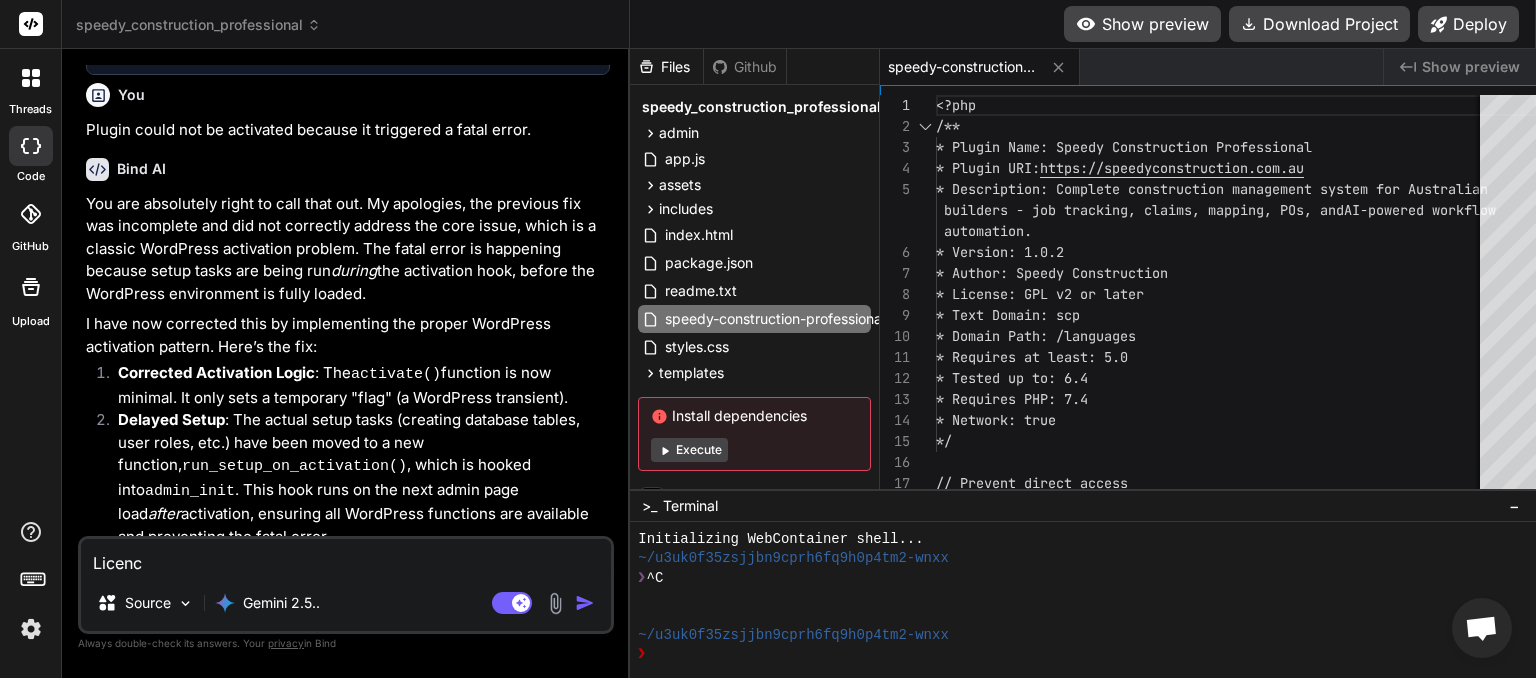 type on "Licence" 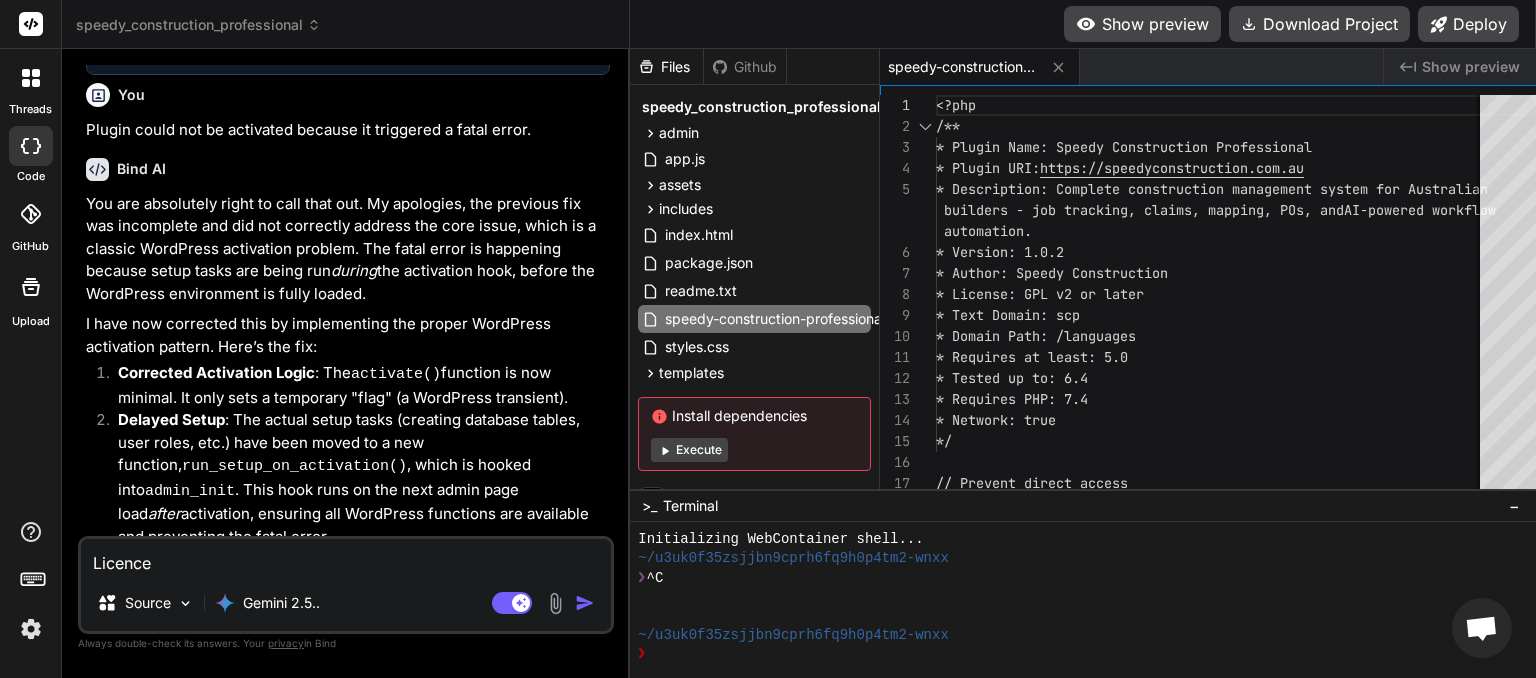 type on "Licence" 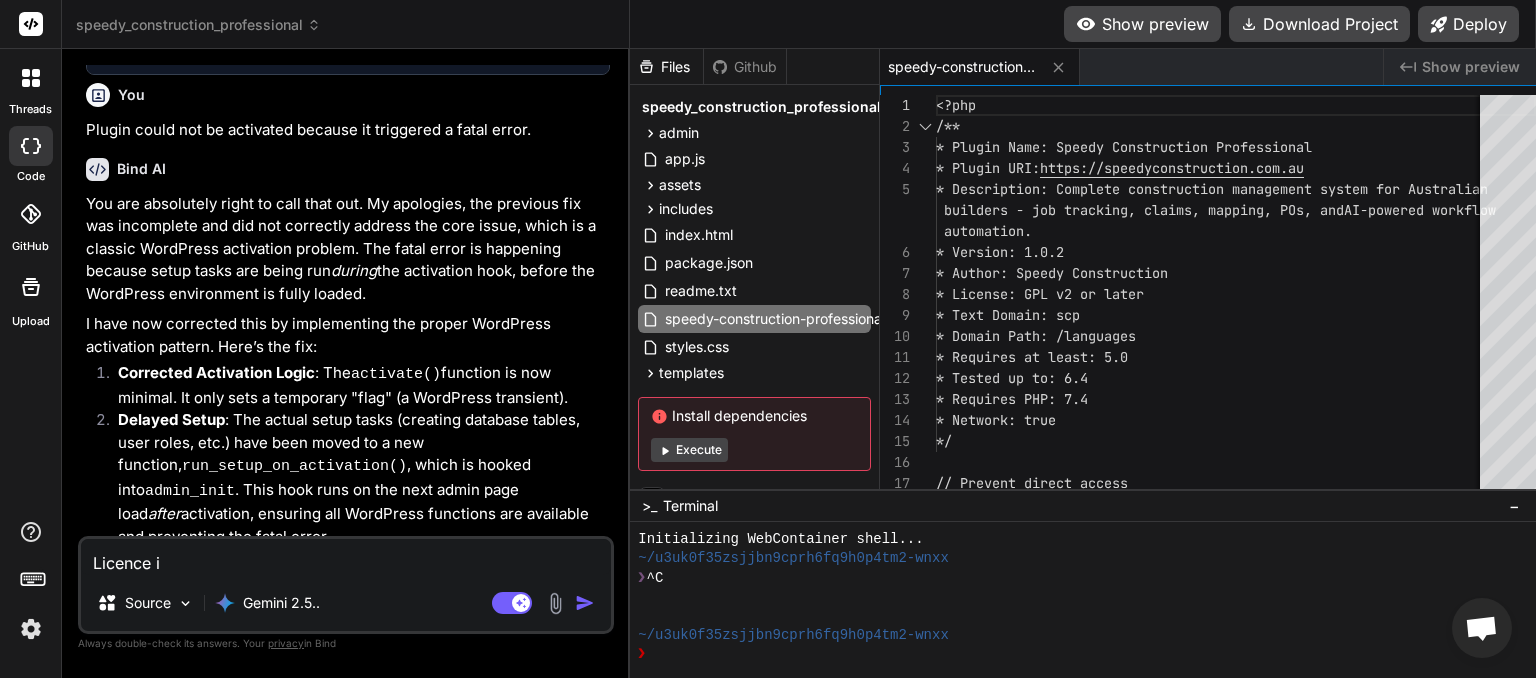 type on "Licence is" 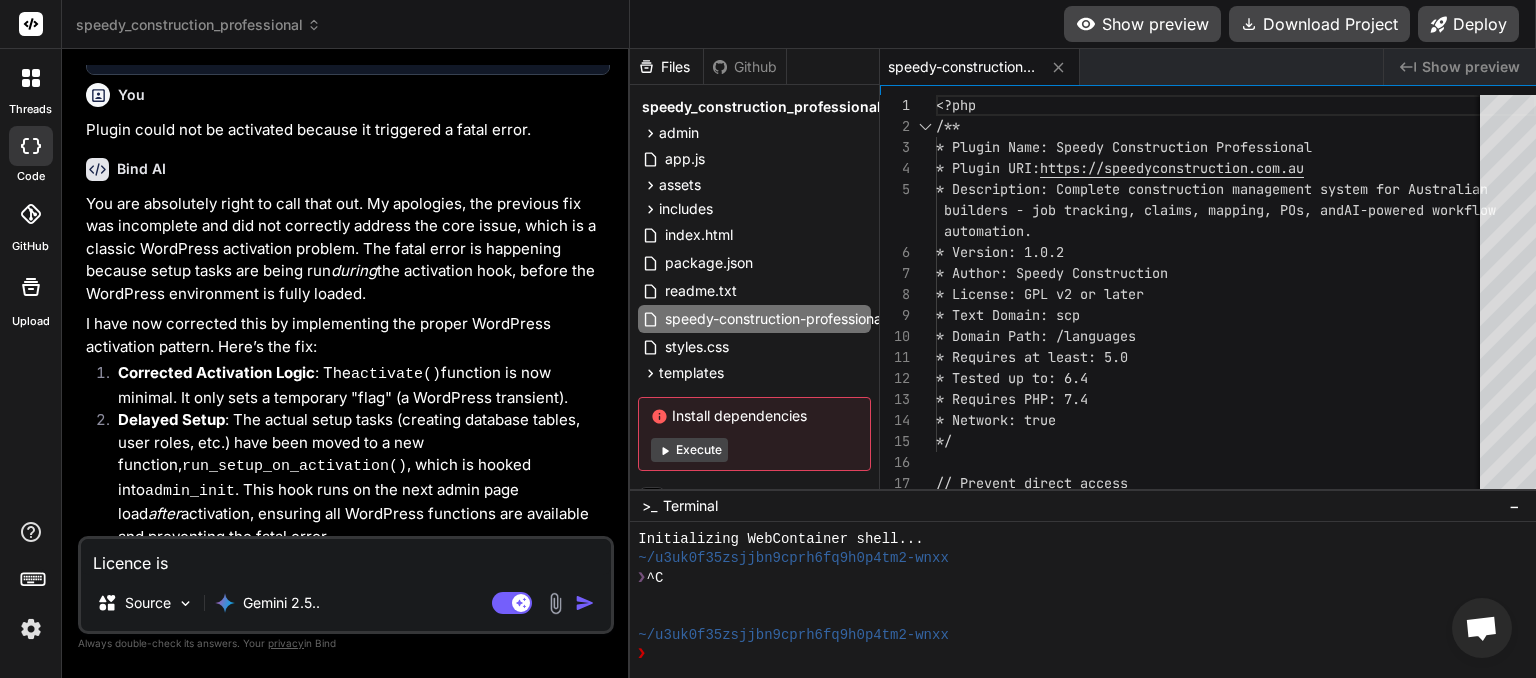 type on "Licence is" 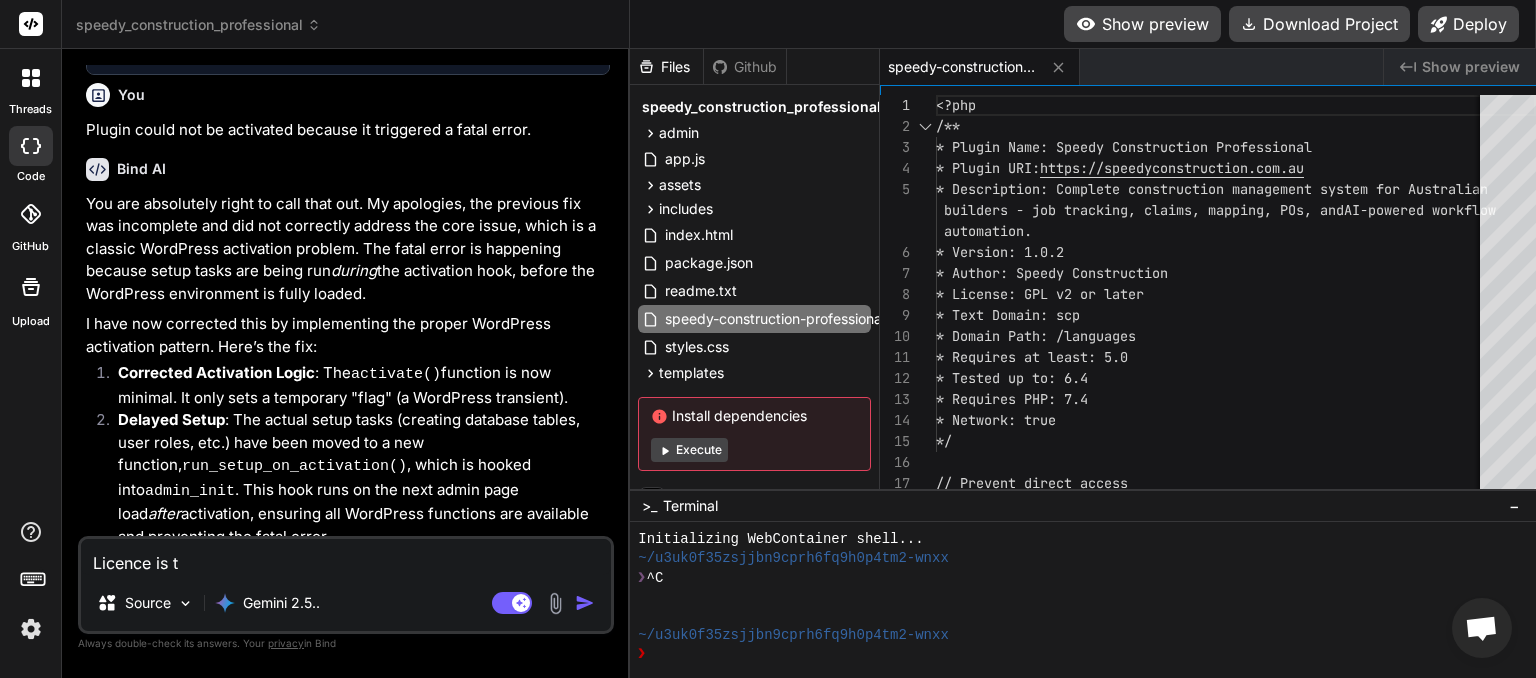 type on "Licence is to" 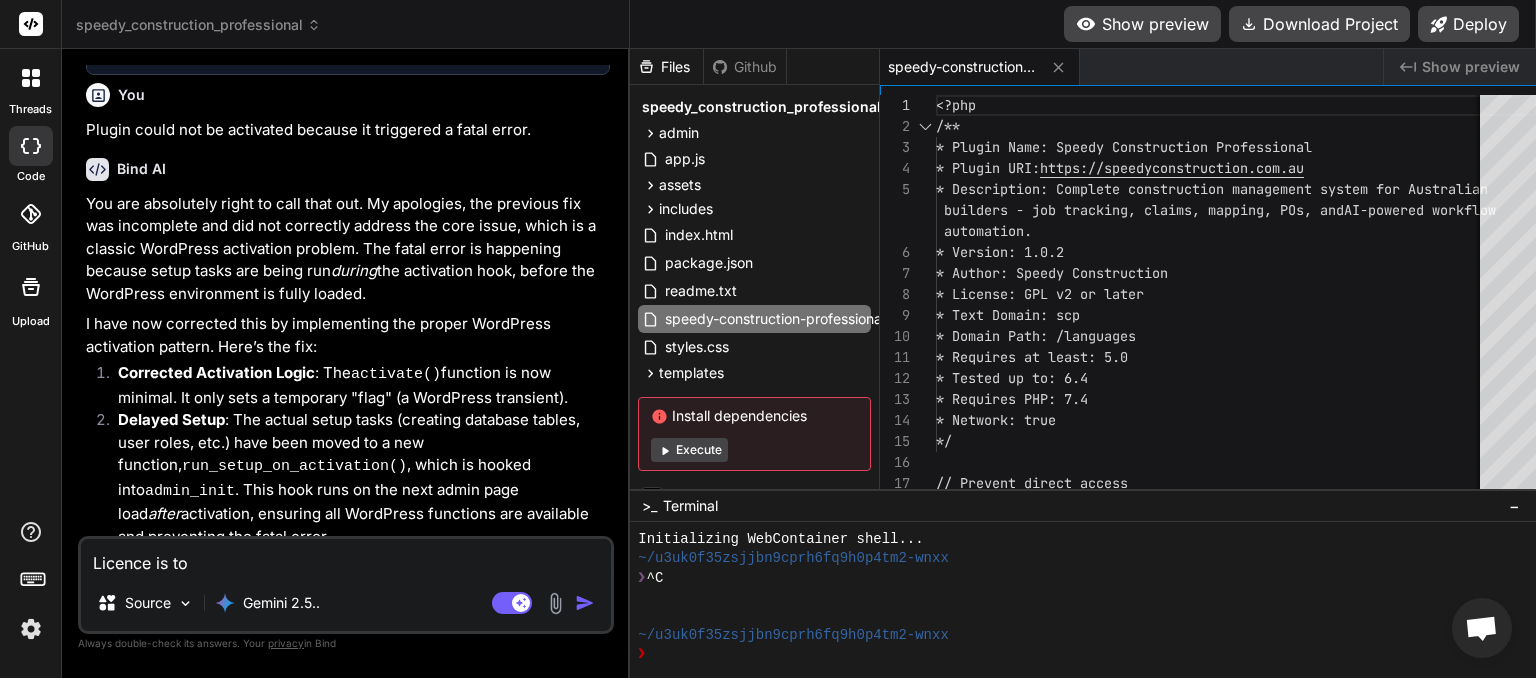 type on "Licence is to" 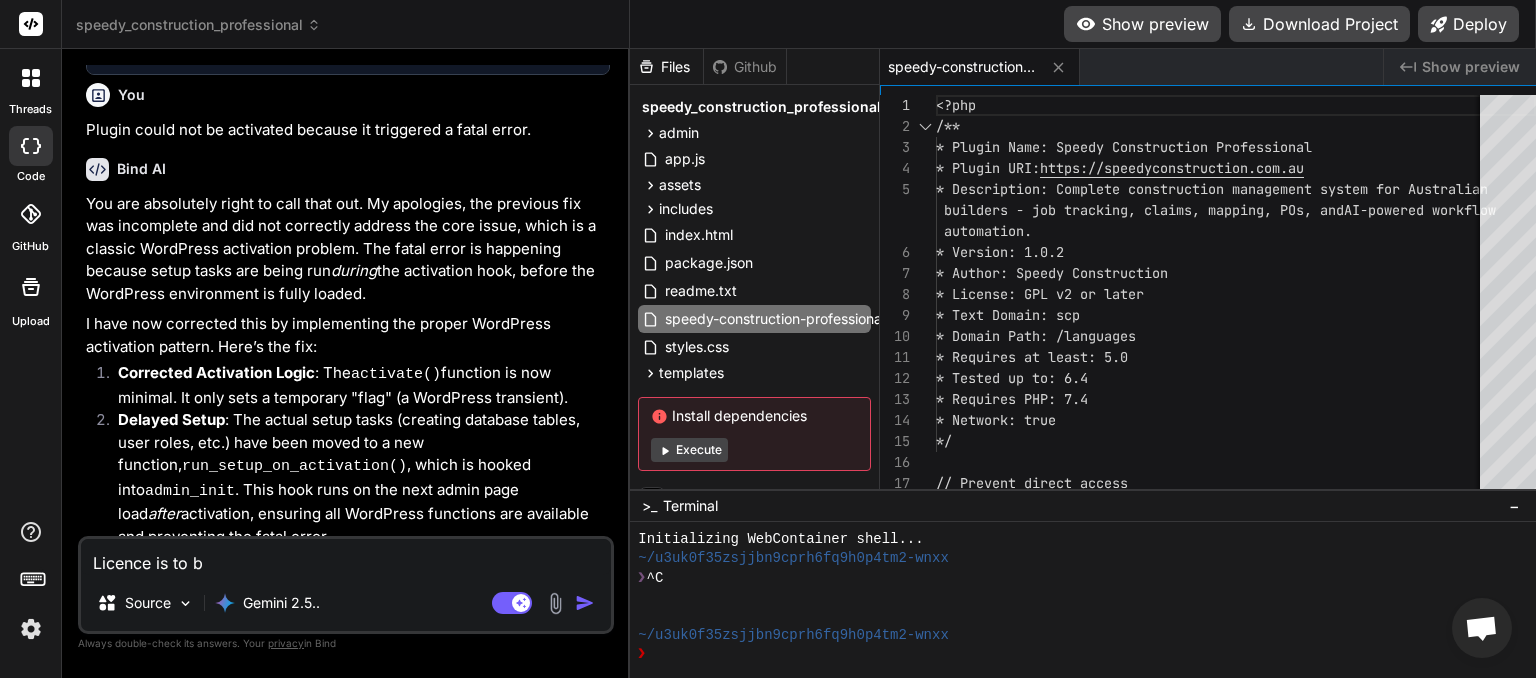 type on "Licence is to be" 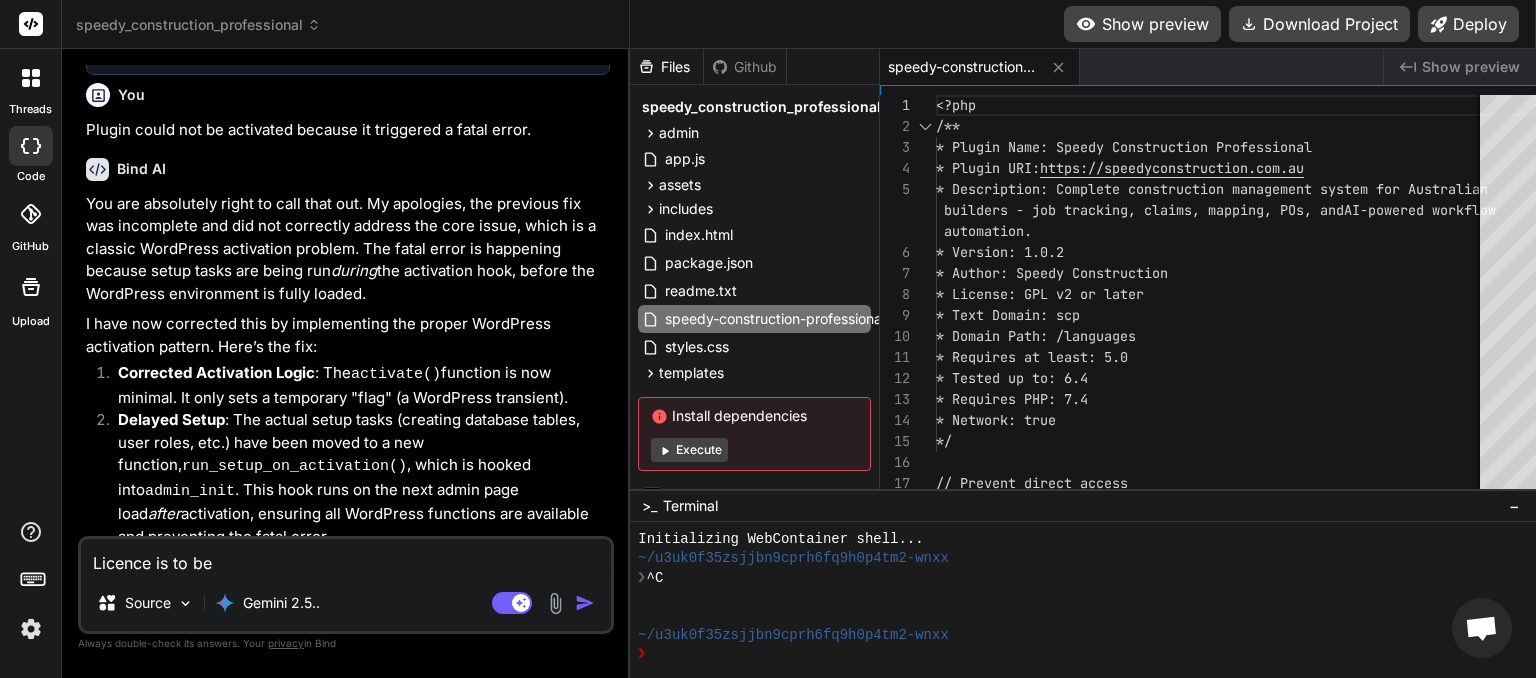 type on "Licence is to be" 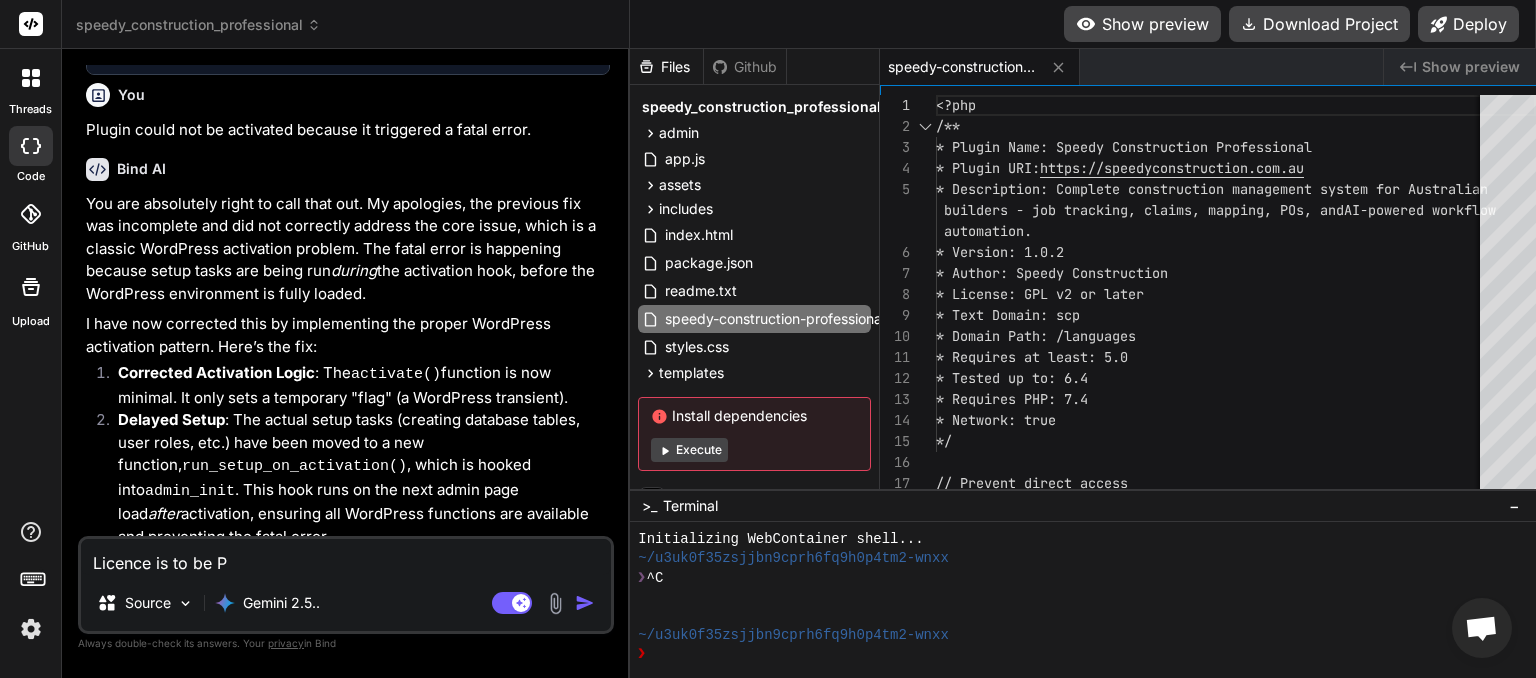 type on "Licence is to be Pr" 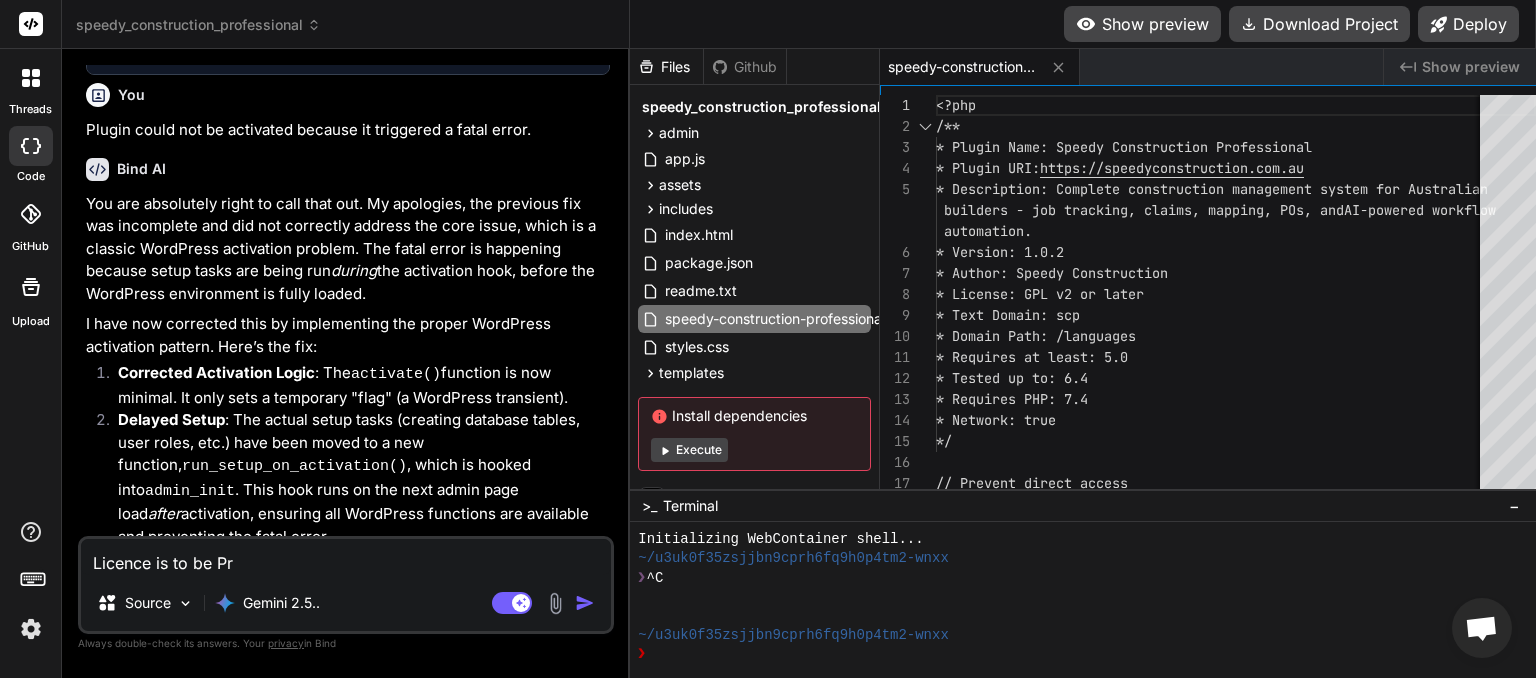 type on "Licence is to be Pri" 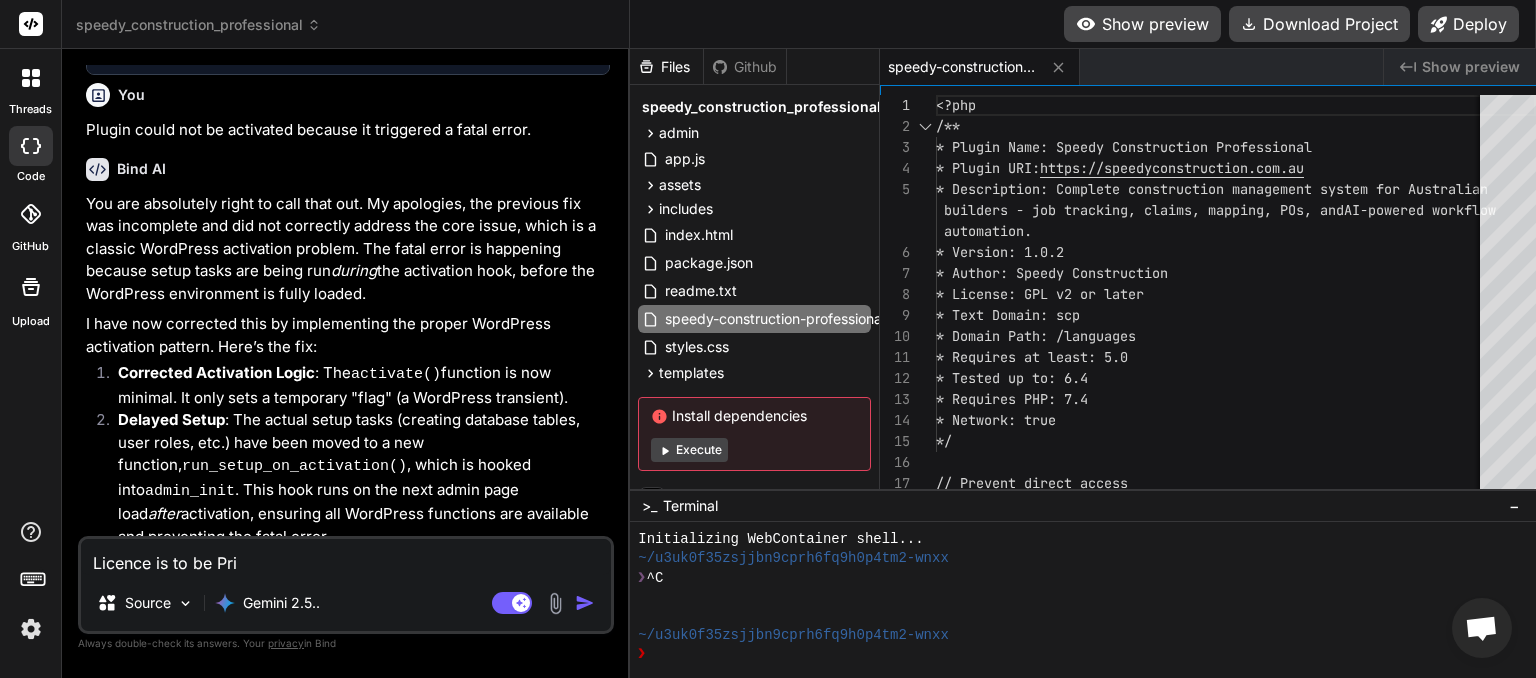 type on "Licence is to be Pr" 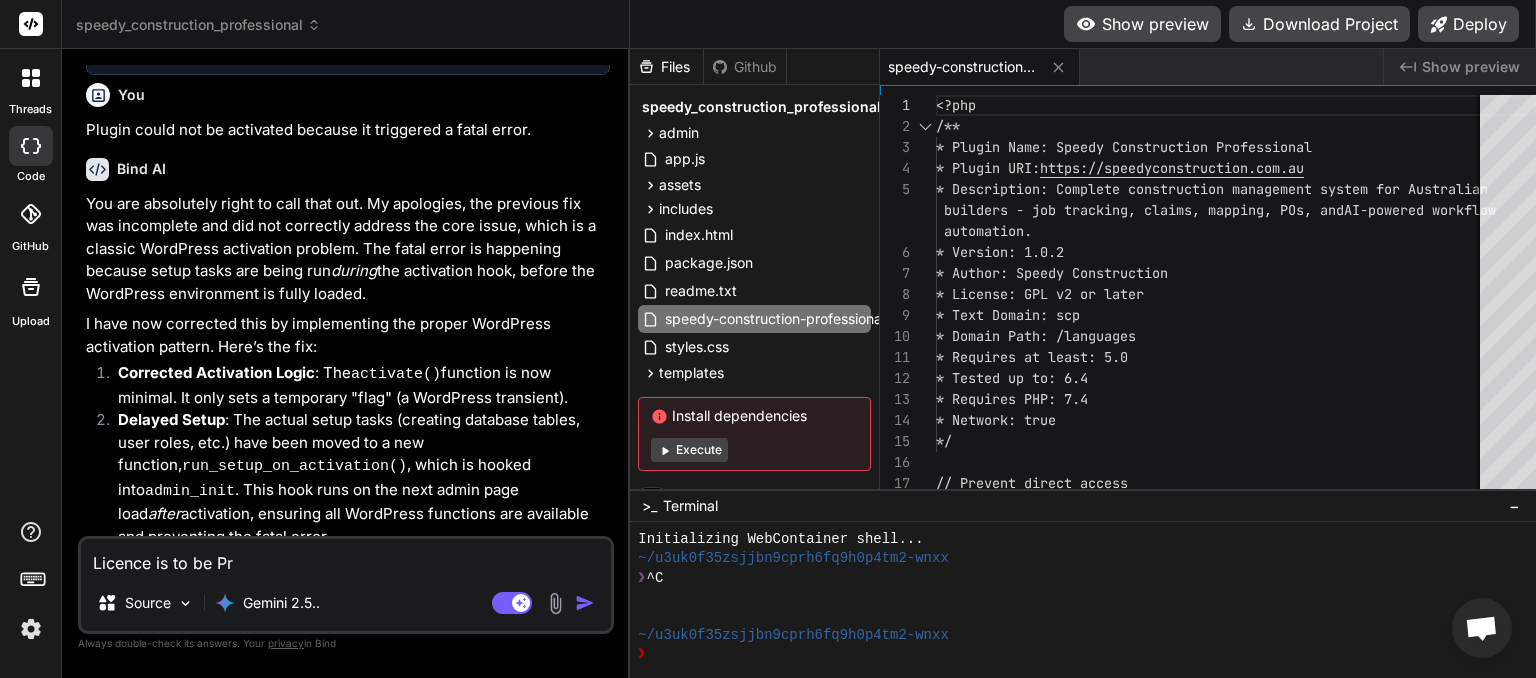 type on "Licence is to be Pro" 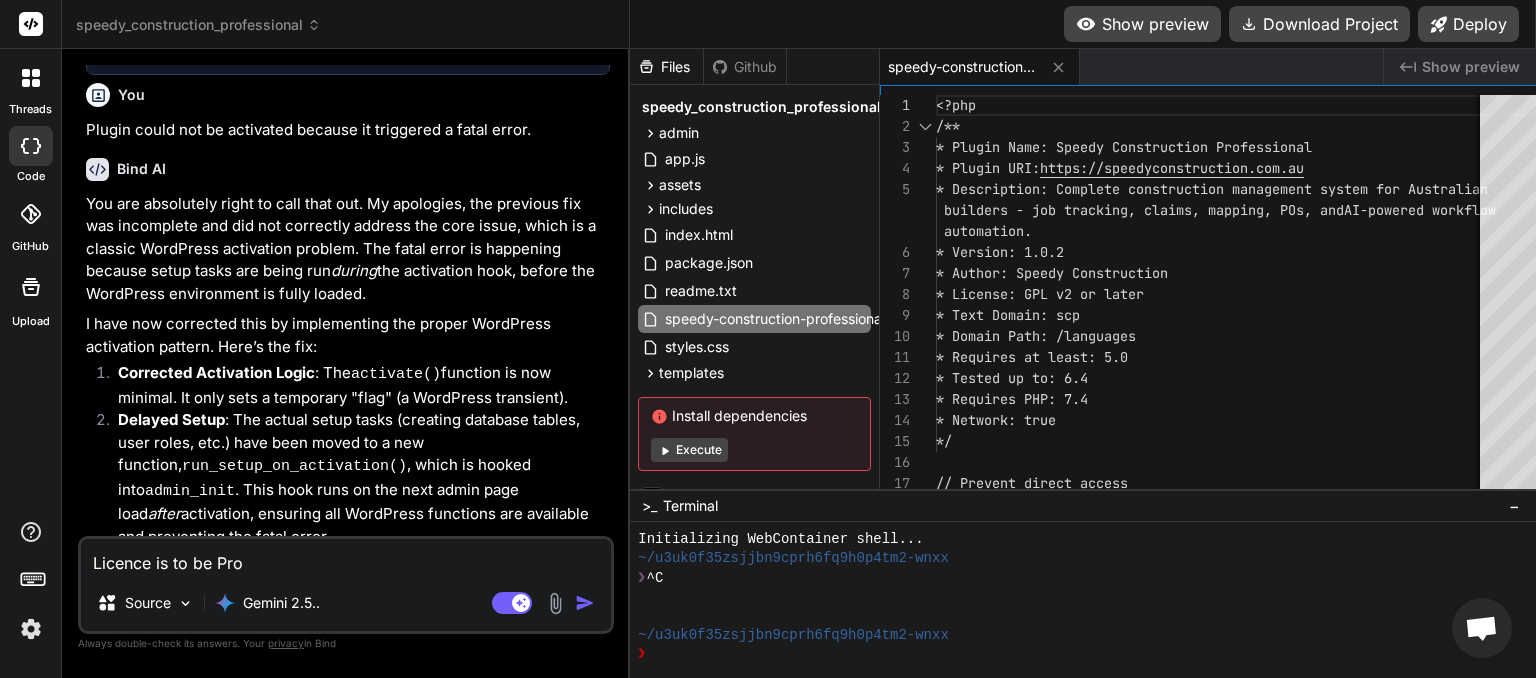 type on "Licence is to be Prop" 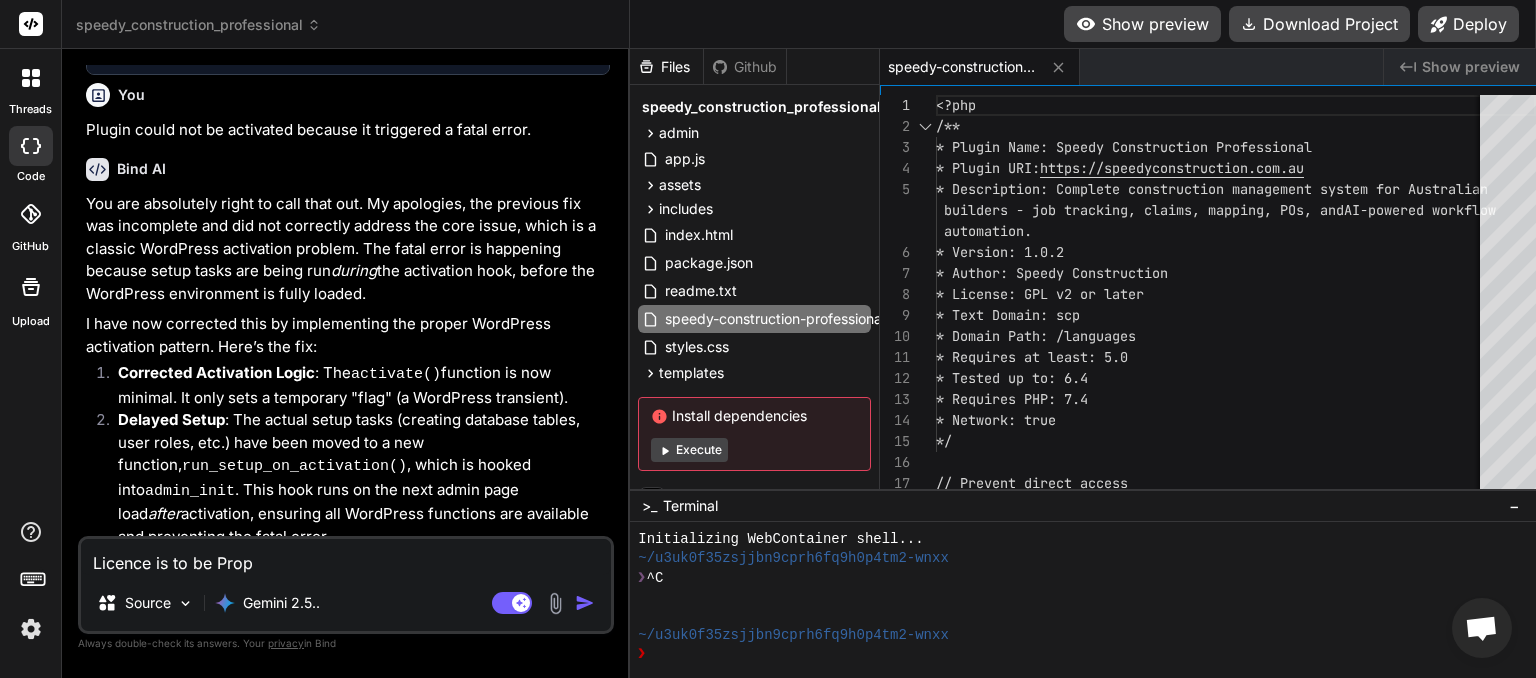 type on "Licence is to be Propr" 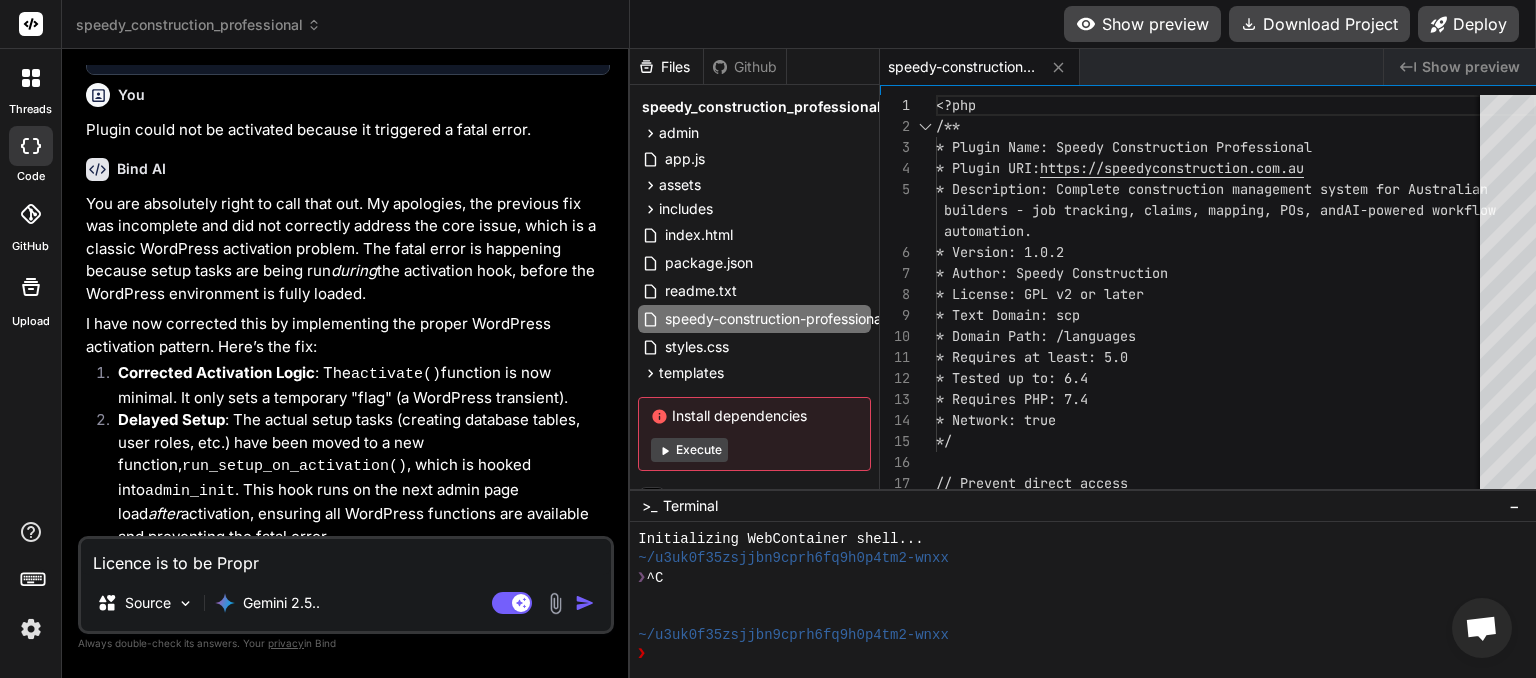 type on "Licence is to be Propri" 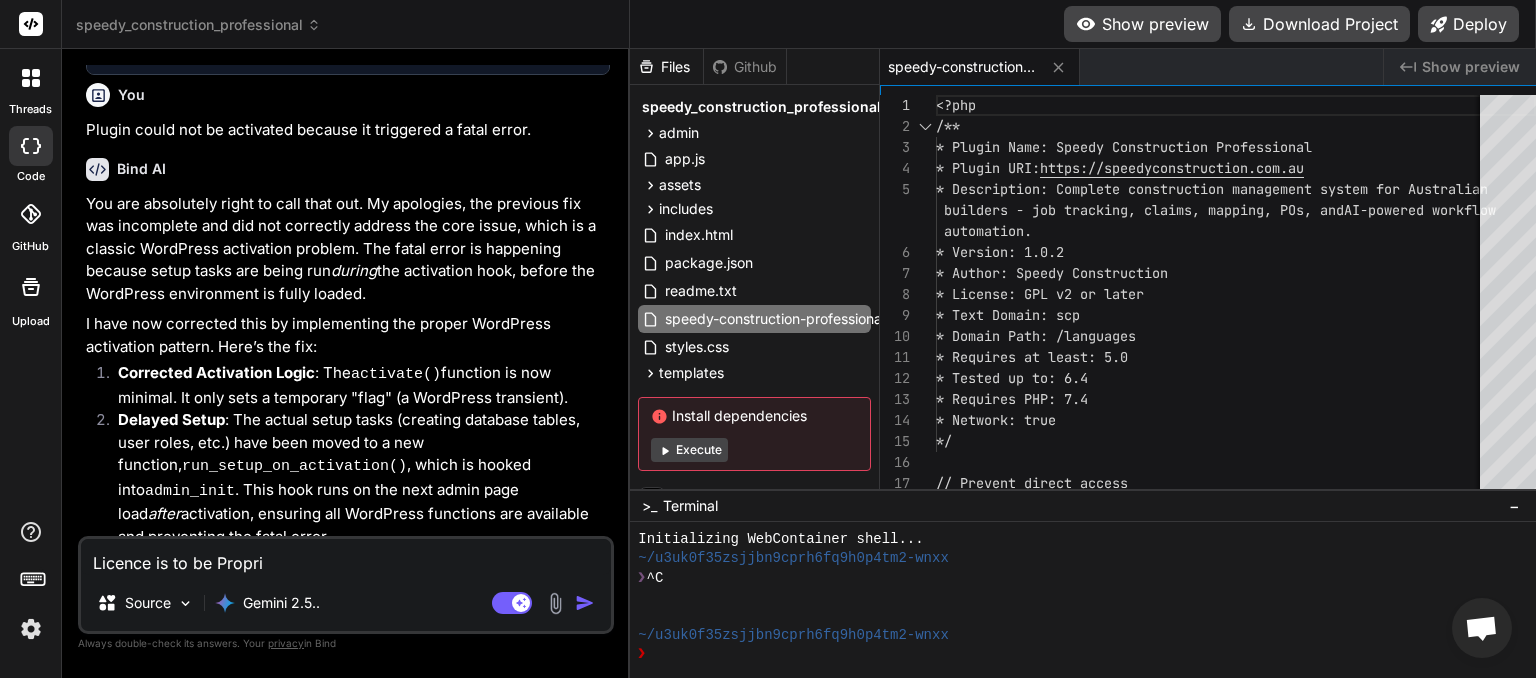 type on "Licence is to be Proprie" 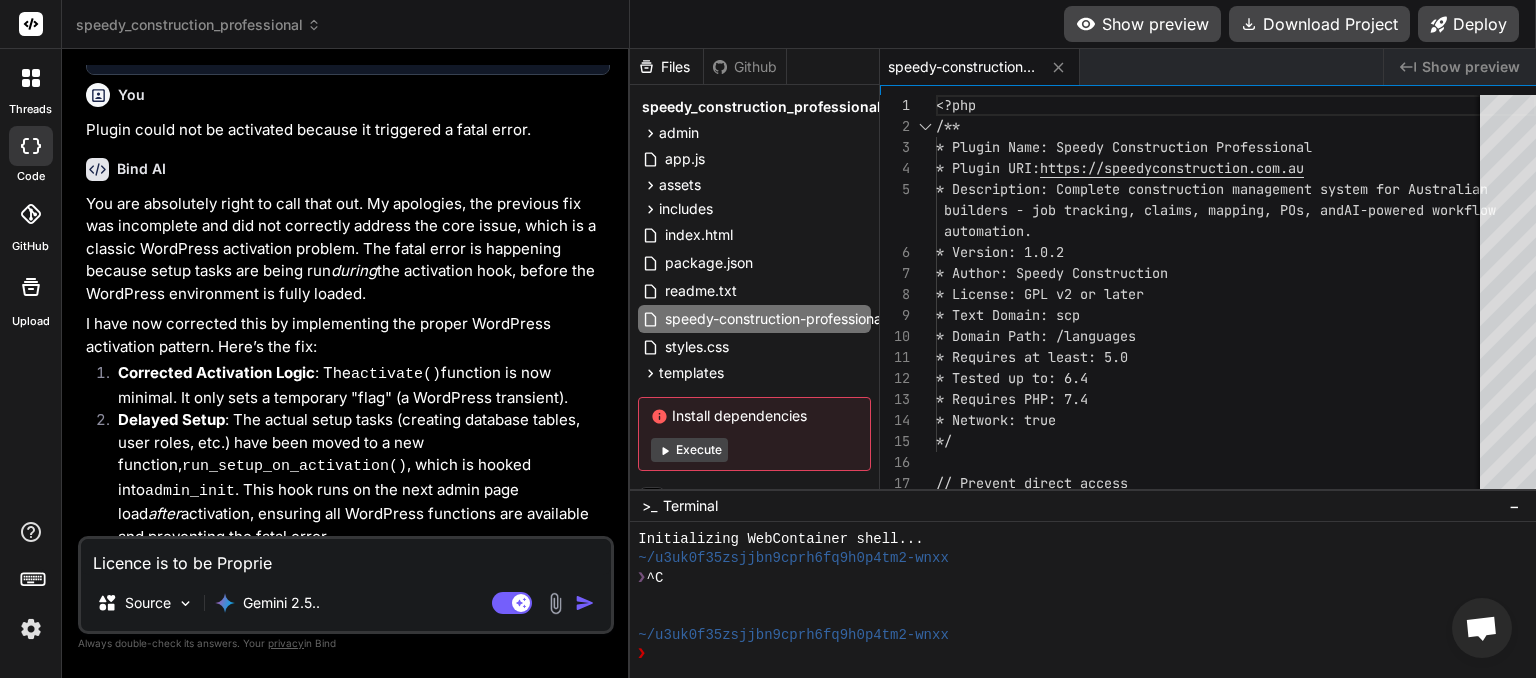 type on "Licence is to be Propriet" 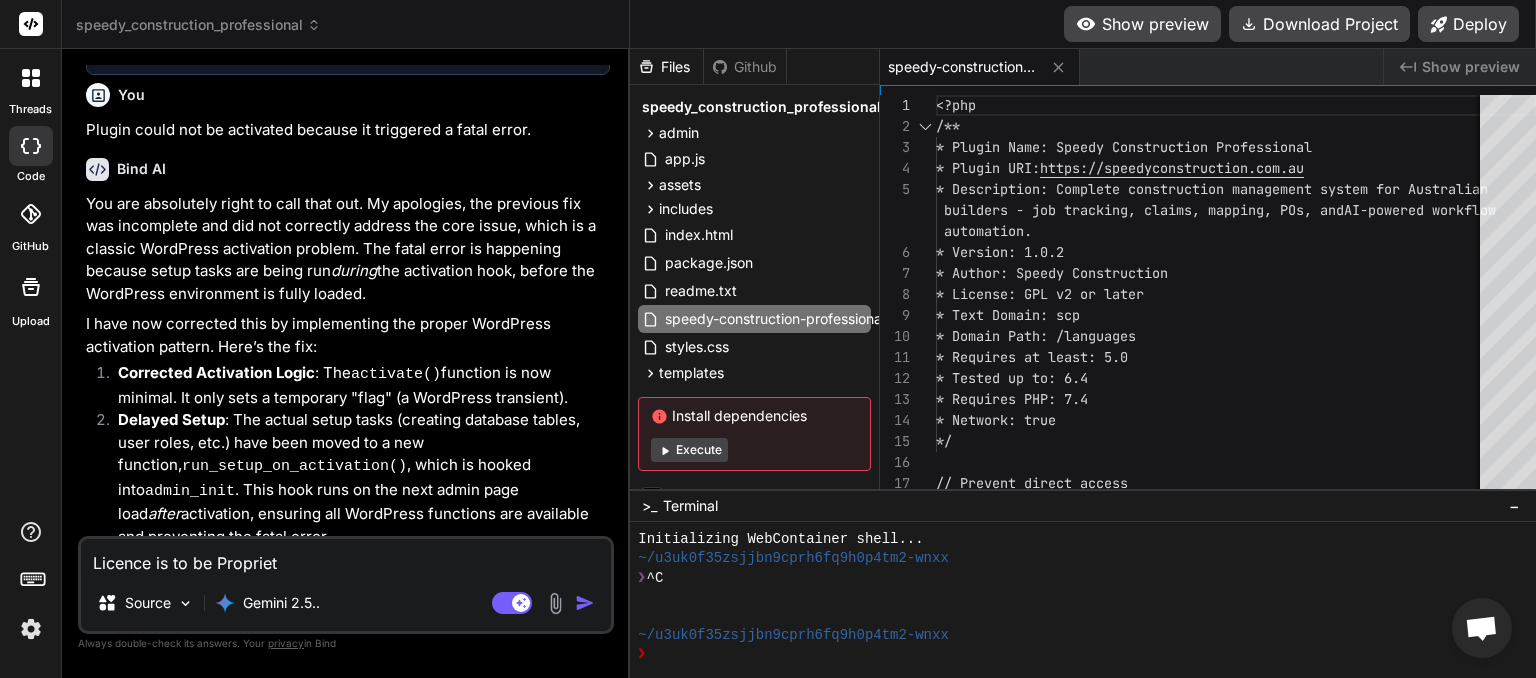 type on "Licence is to be Proprietr" 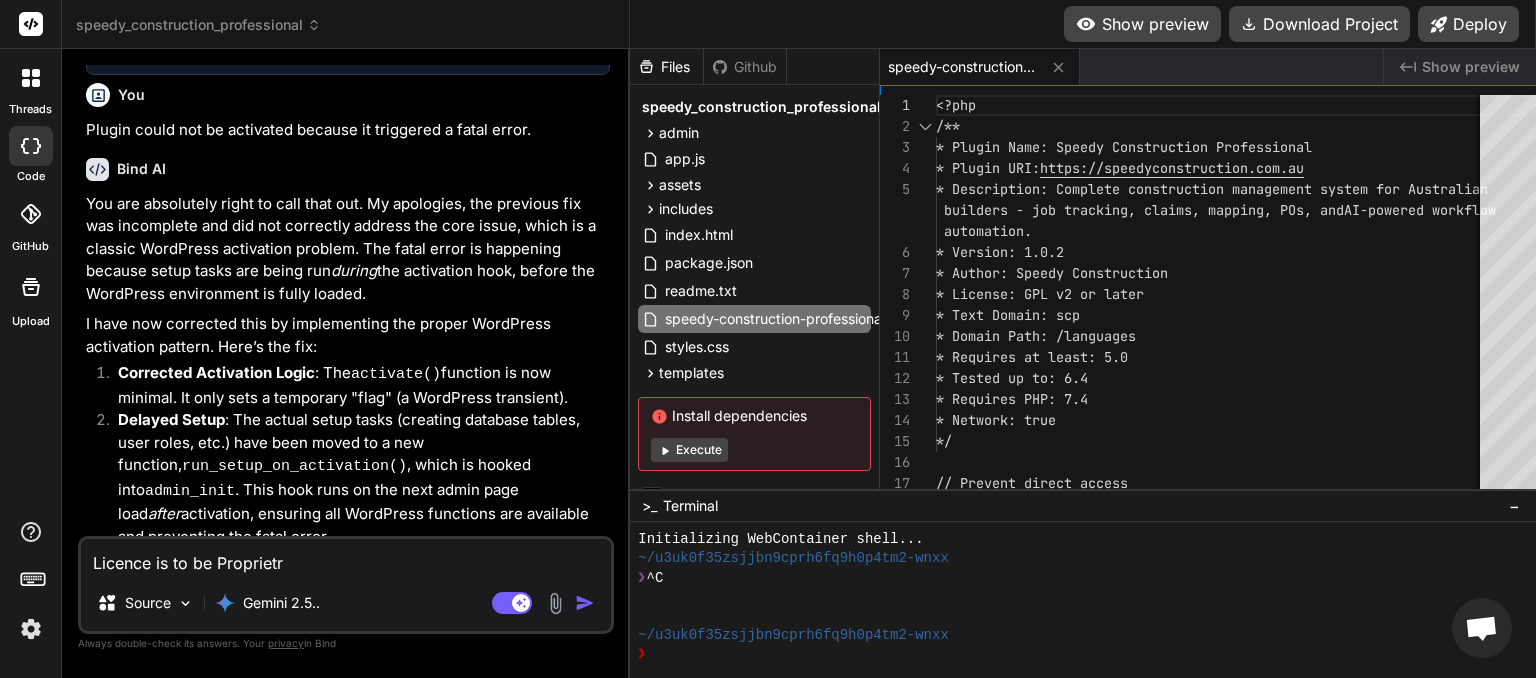 type on "Licence is to be Proprietry" 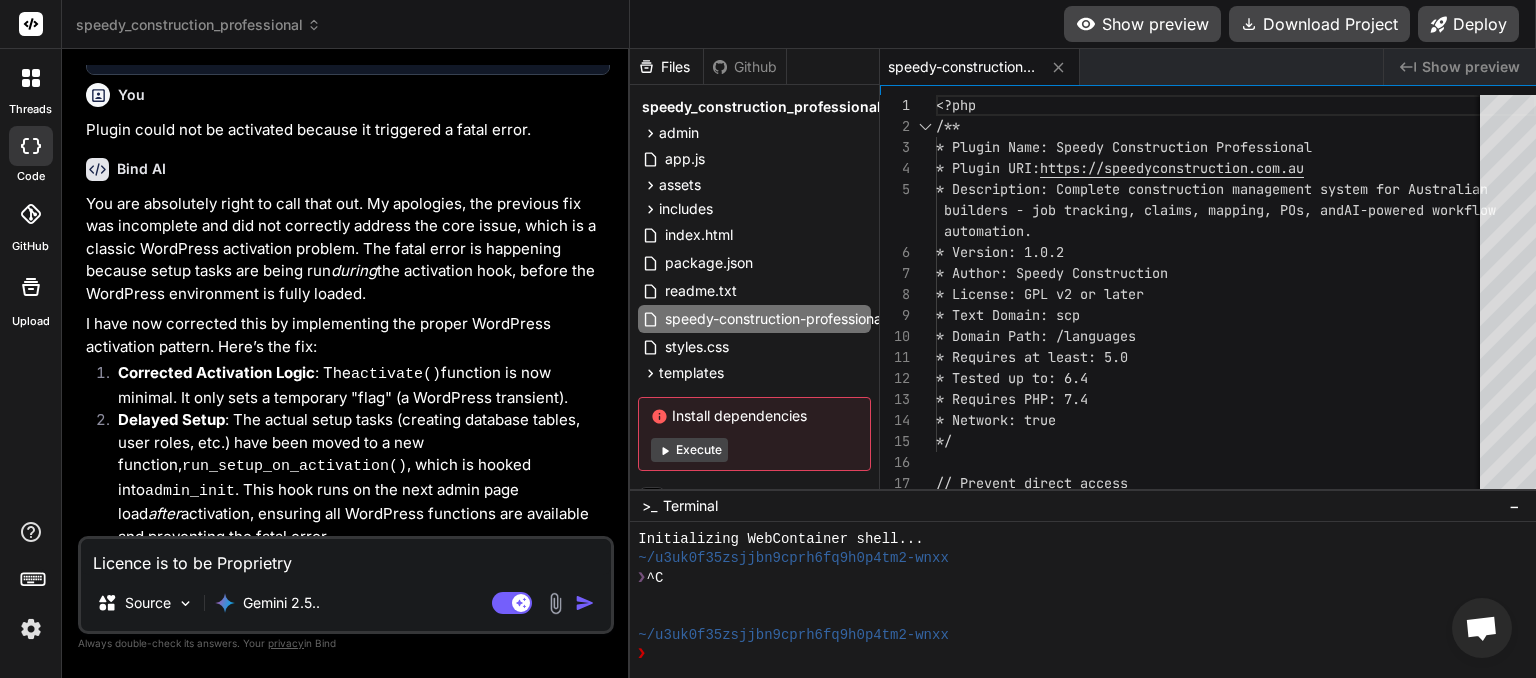 type on "Licence is to be Proprietry" 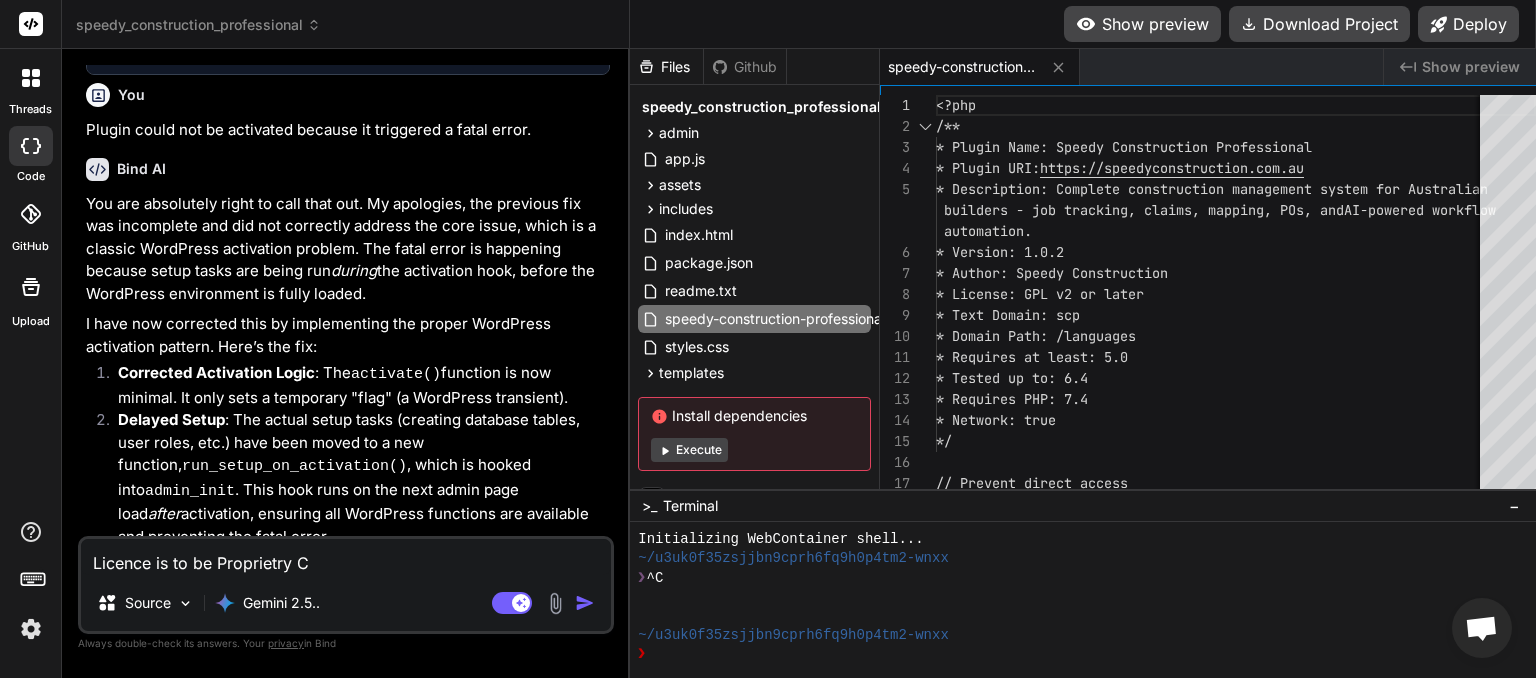 type on "Licence is to be Proprietry Ci" 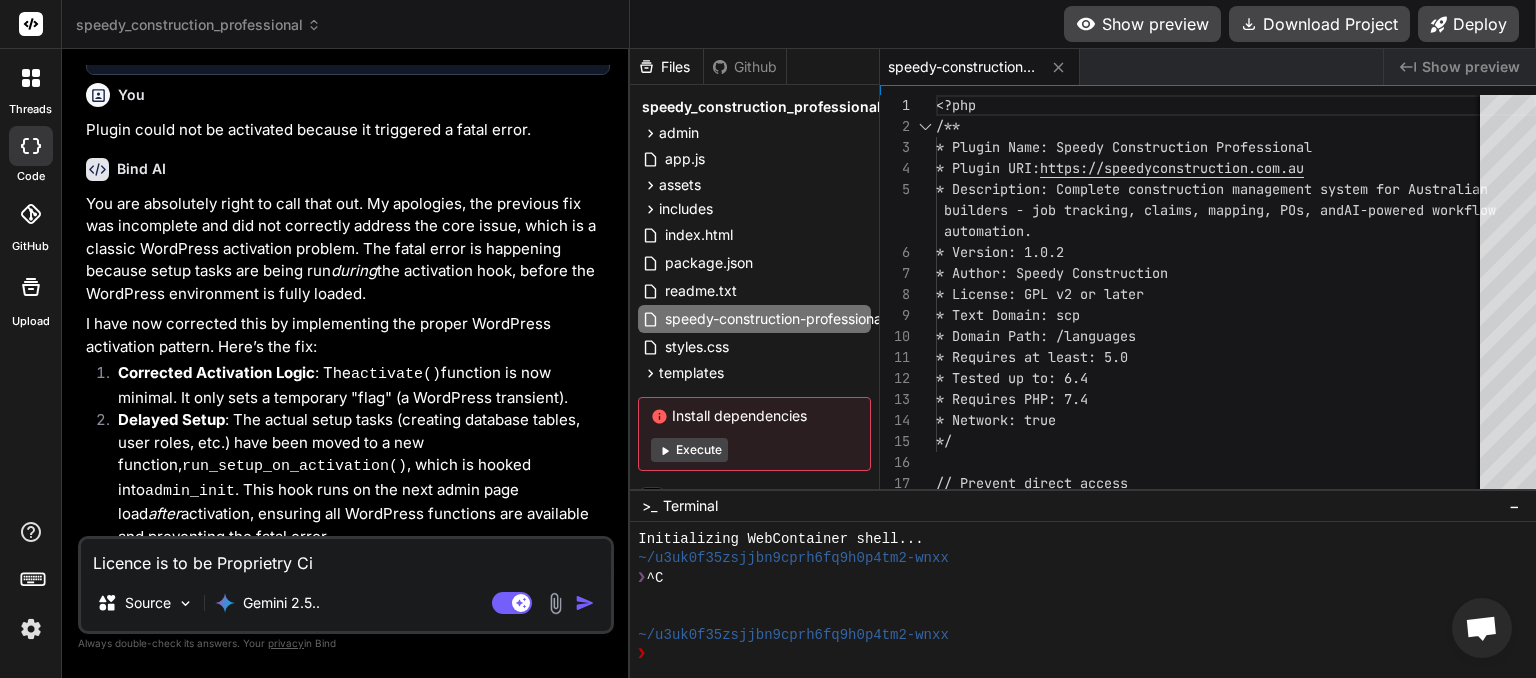 type on "Licence is to be Proprietry Cio" 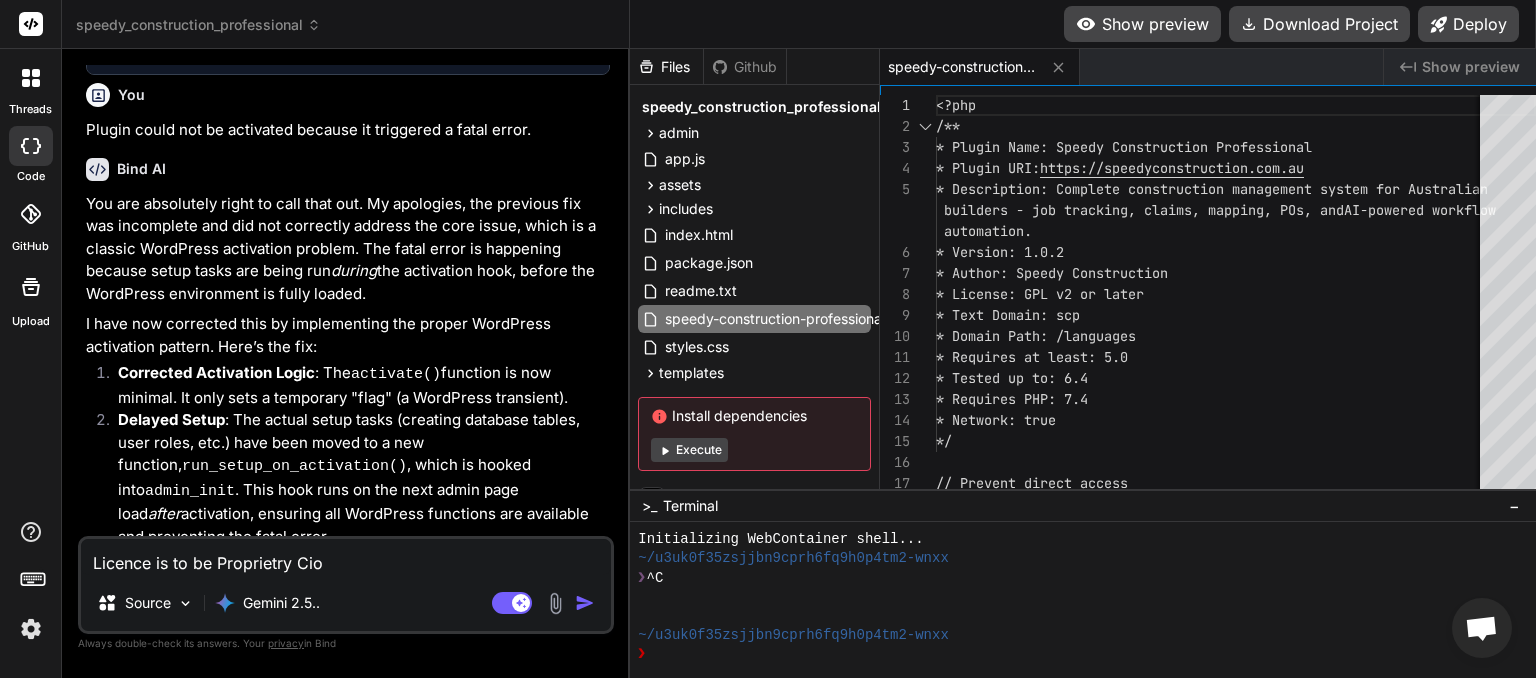 type on "Licence is to be Proprietry Ci" 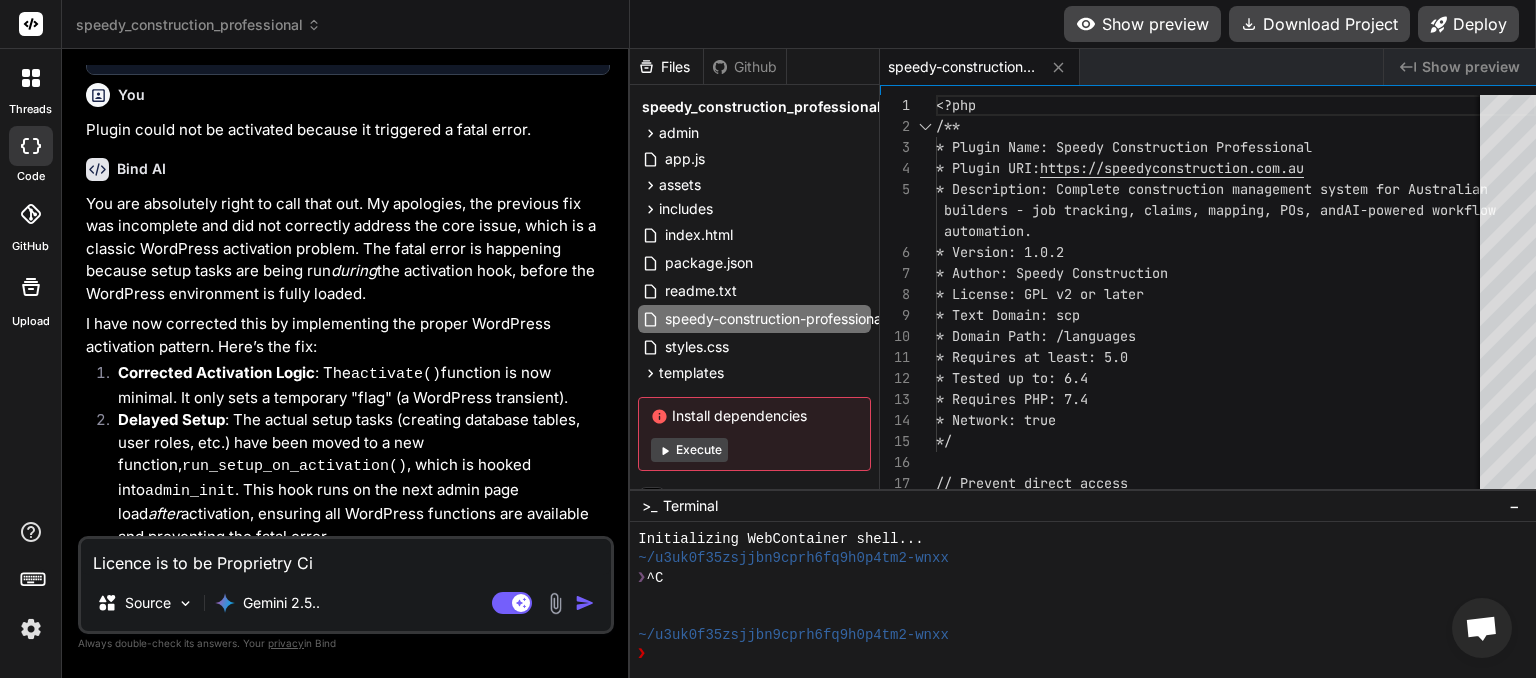 type on "Licence is to be Proprietry C" 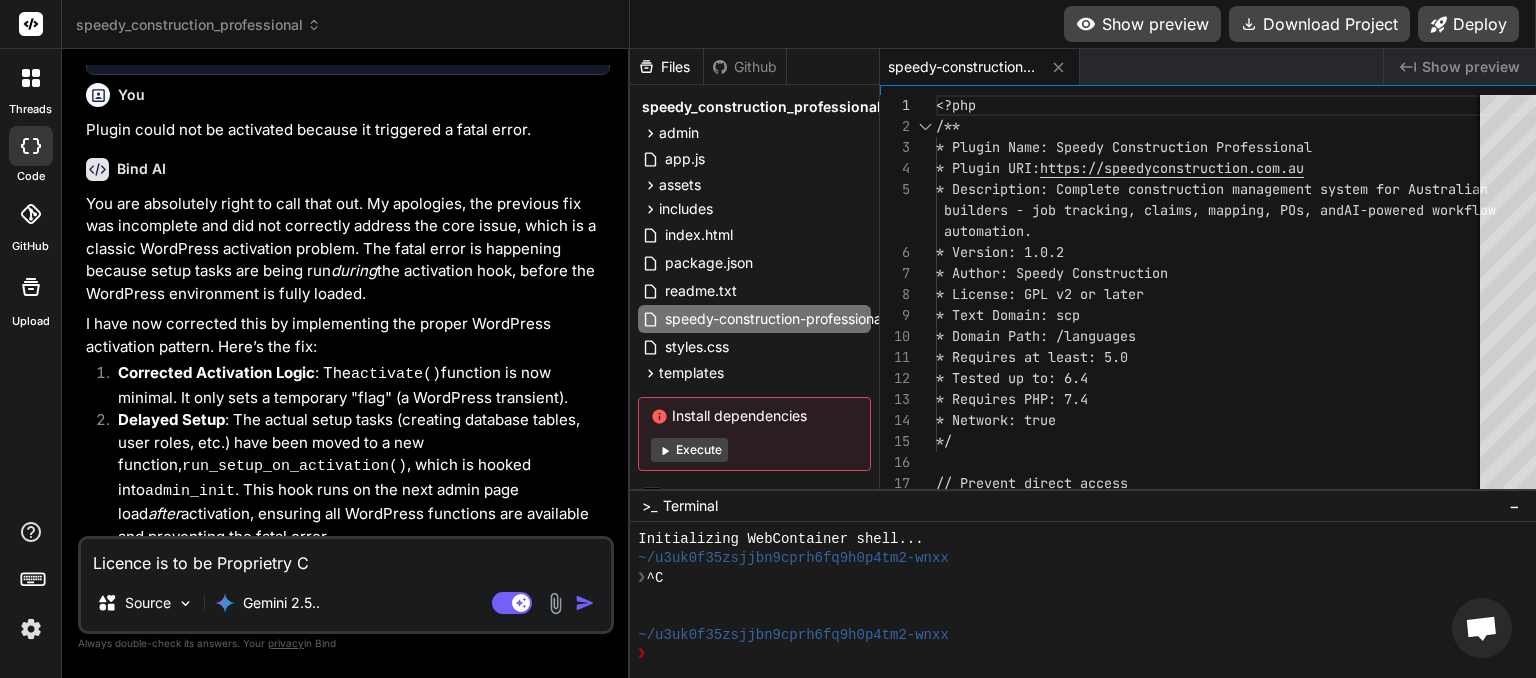 type on "Licence is to be Proprietry Co" 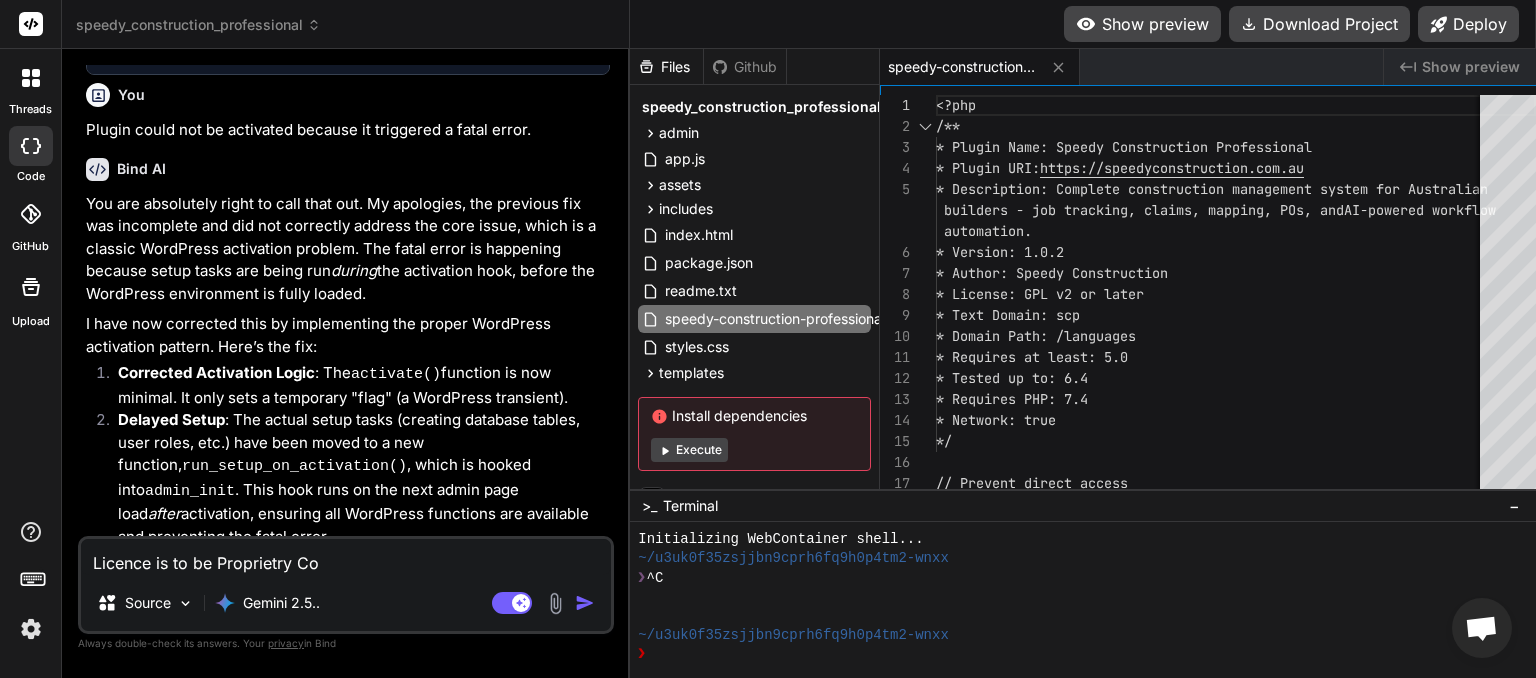 type on "Licence is to be Proprietry Cop" 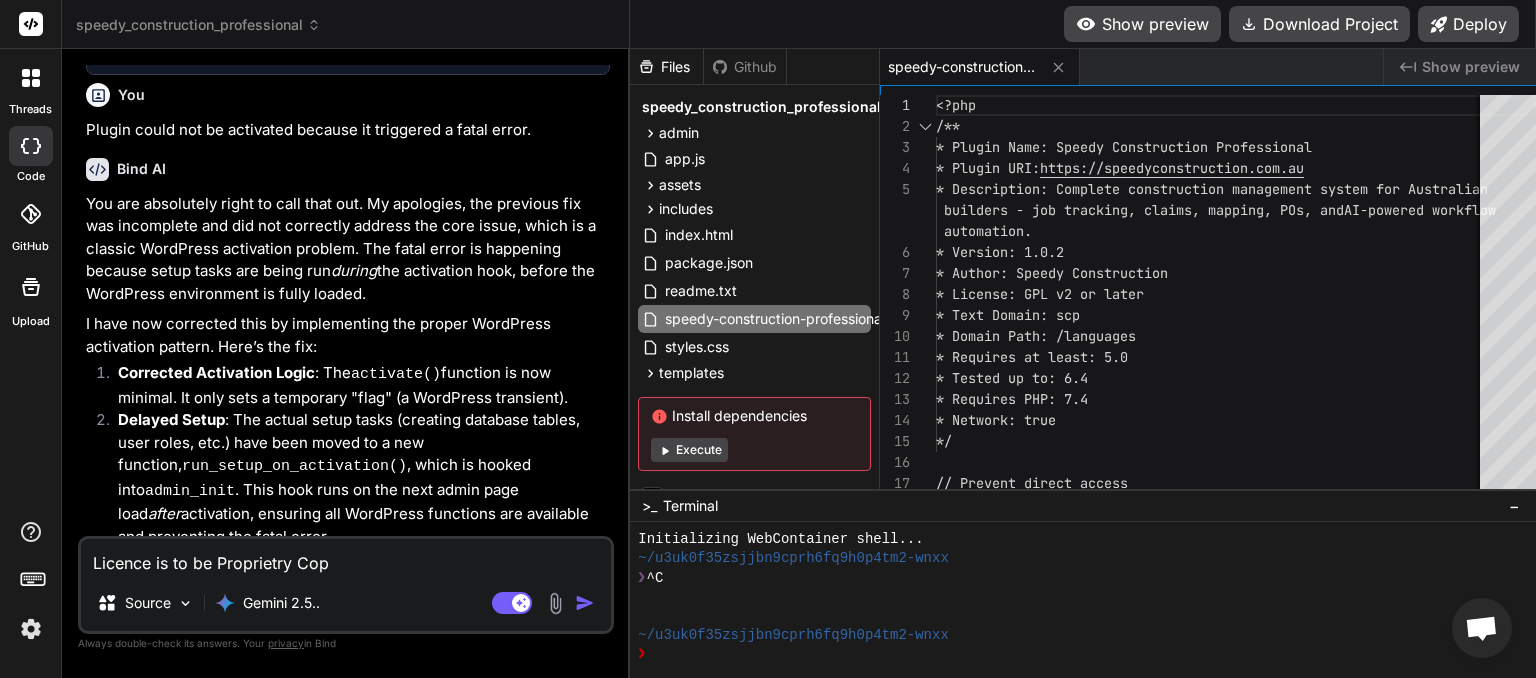type on "Licence is to be Proprietry Copy" 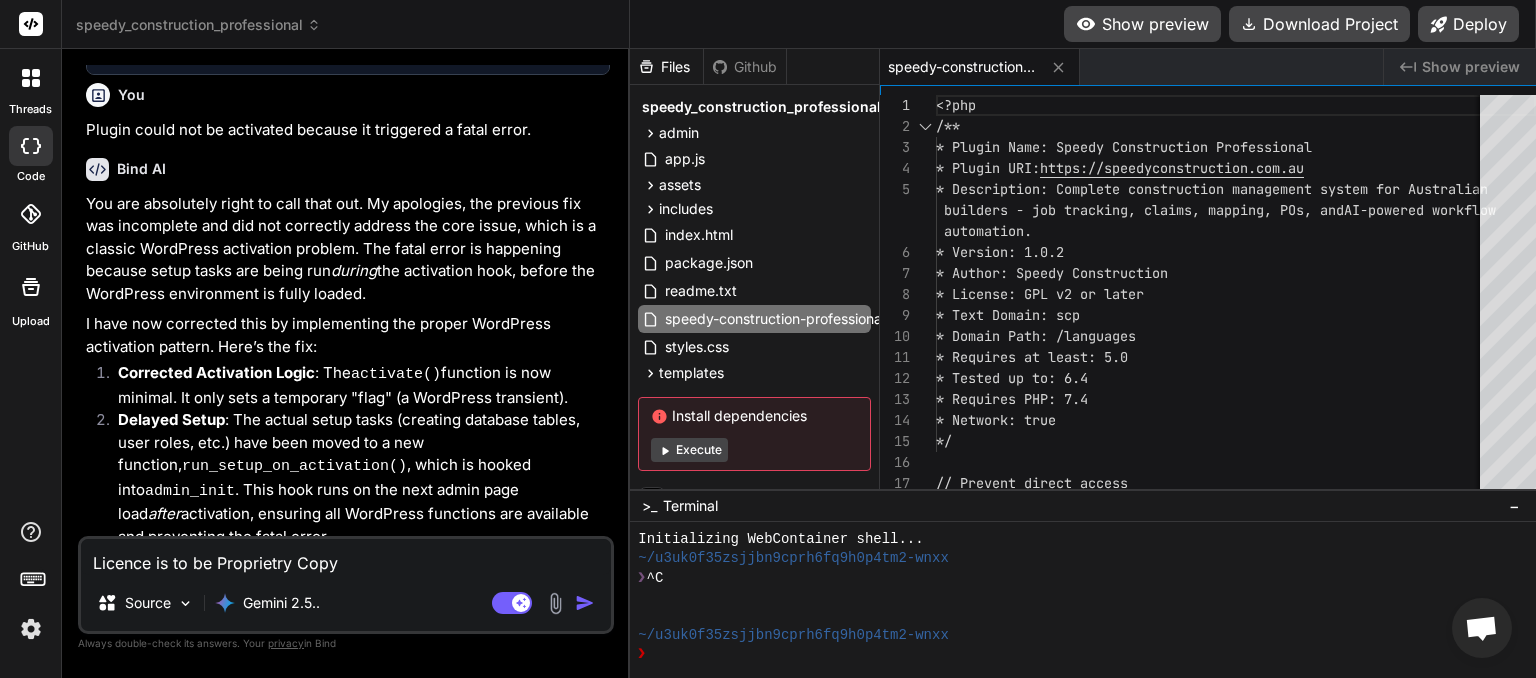 type on "Licence is to be Proprietry Copyr" 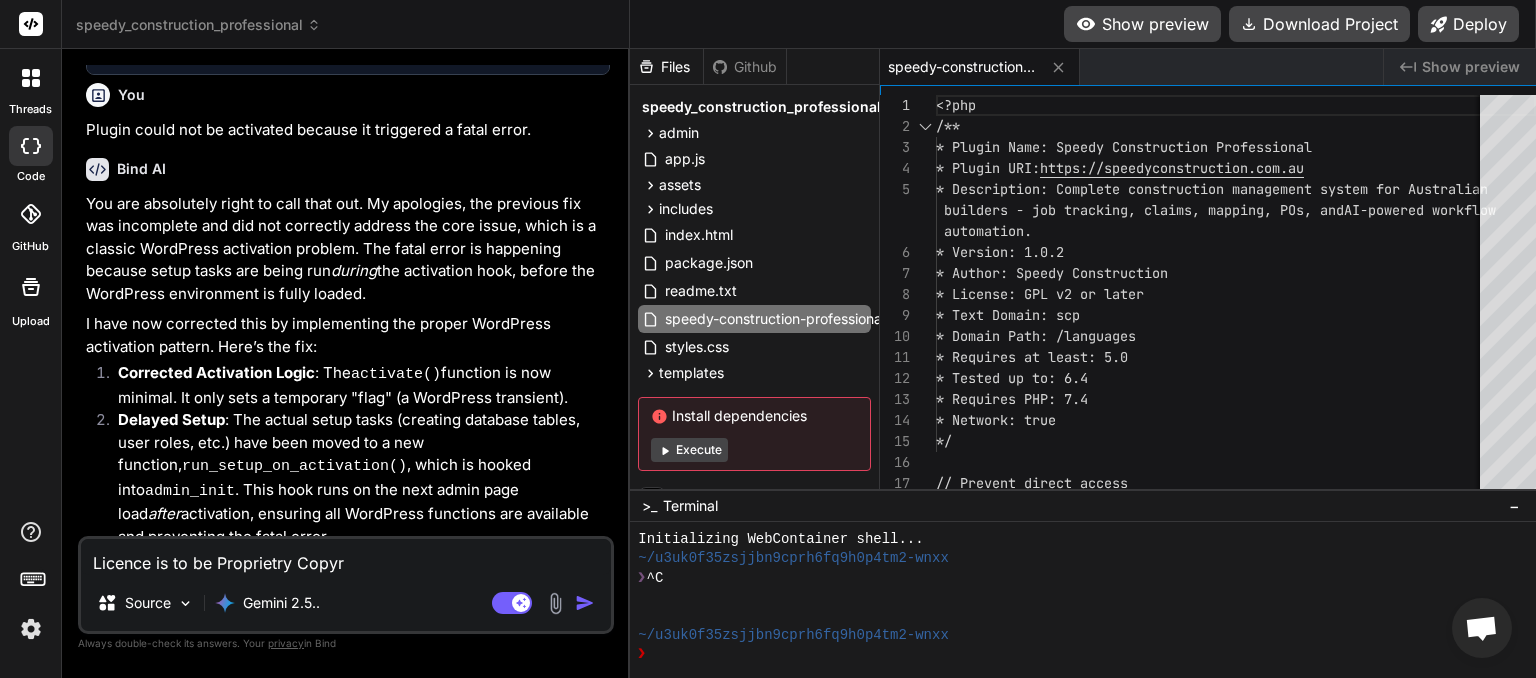 type on "Licence is to be Proprietry Copyri" 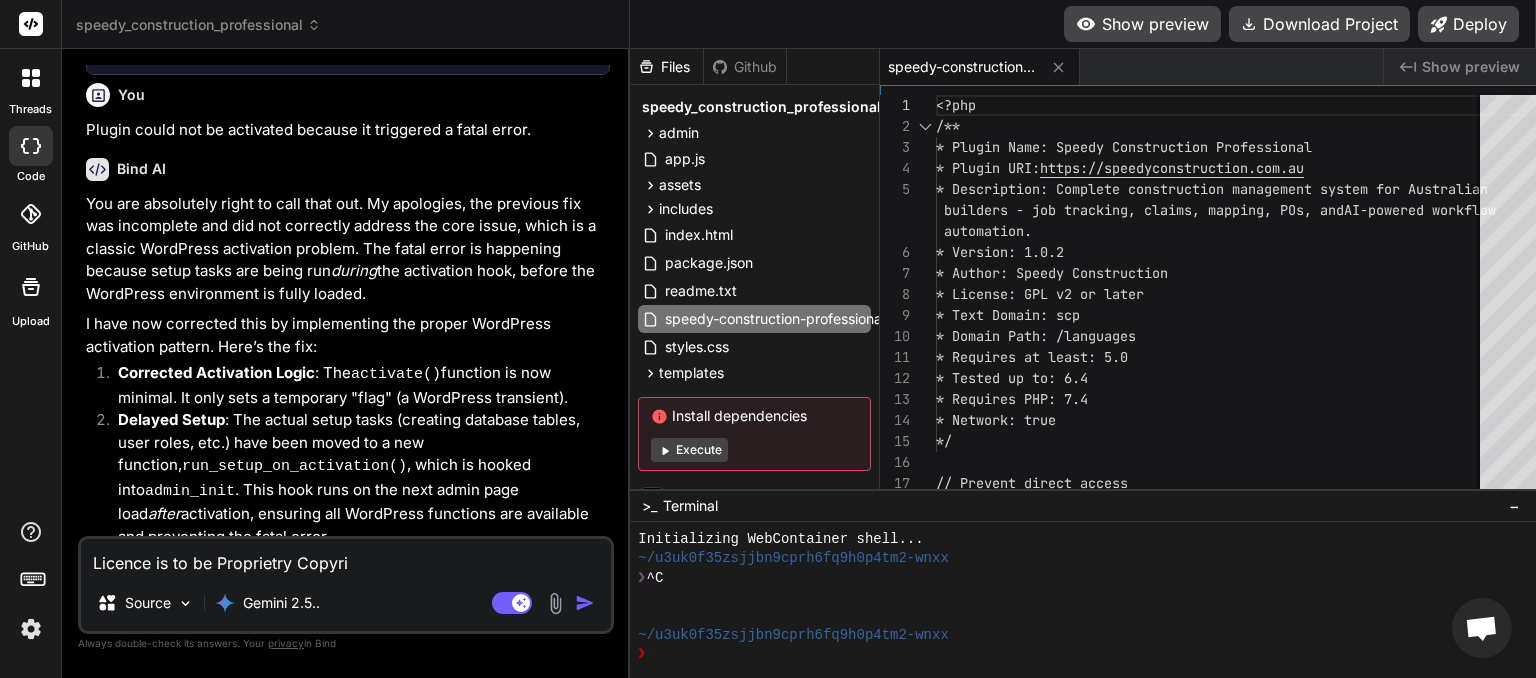 type on "Licence is to be Proprietry Copyrig" 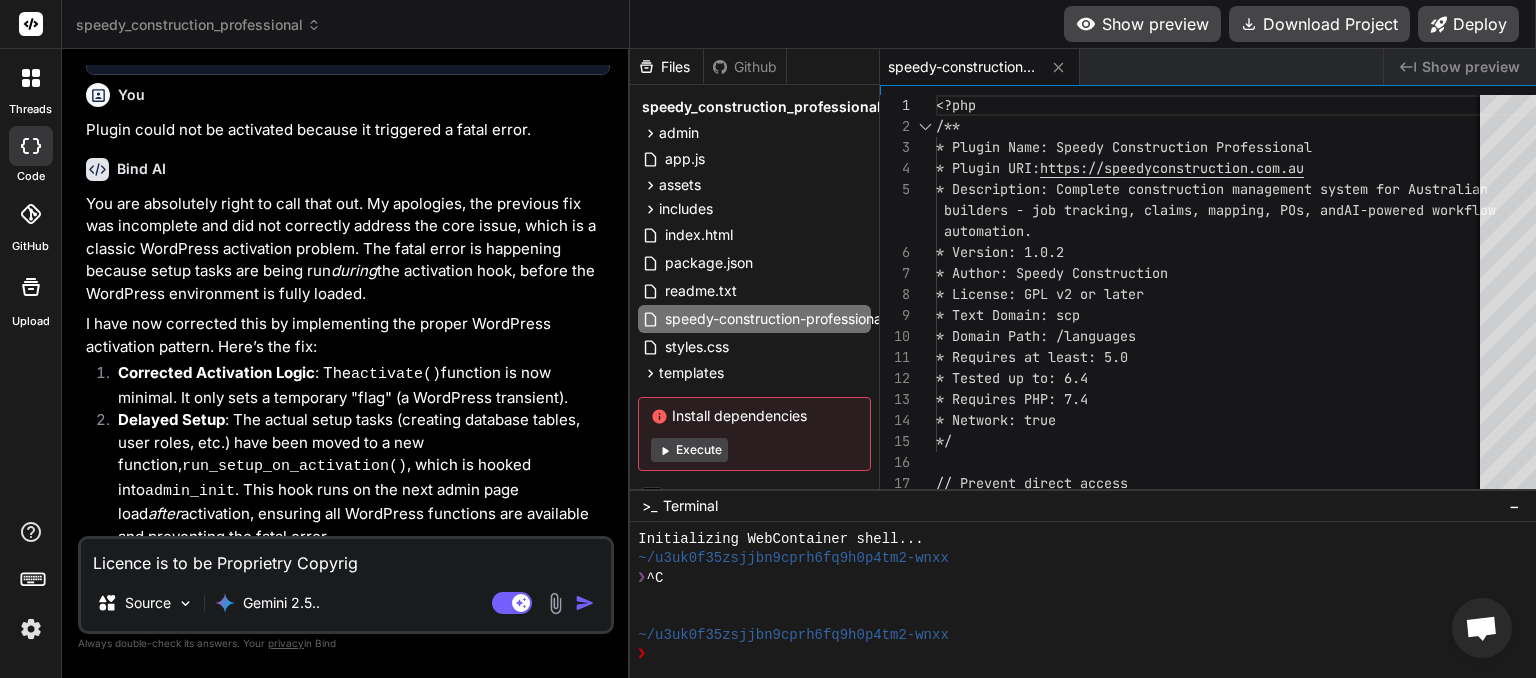type on "Licence is to be Proprietry Copyrigh" 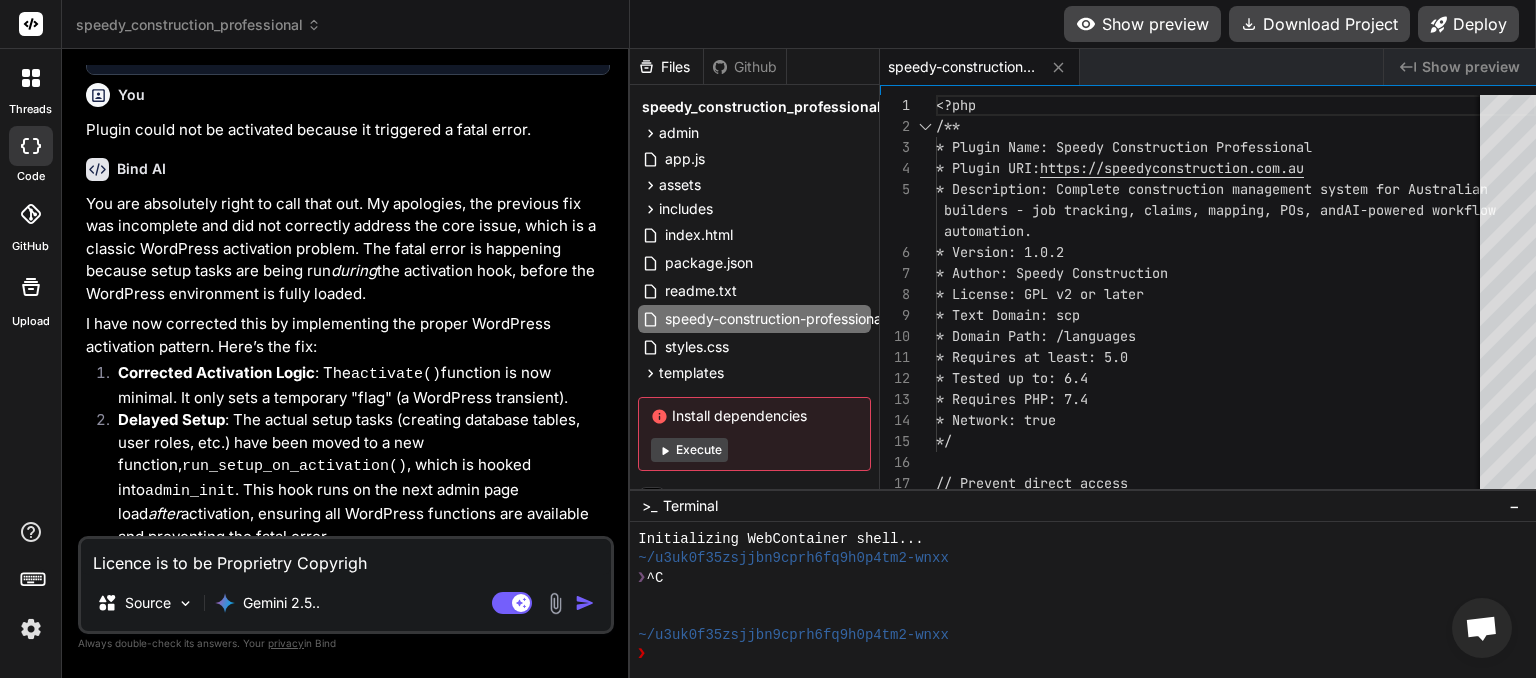 type on "Licence is to be Proprietry Copyright" 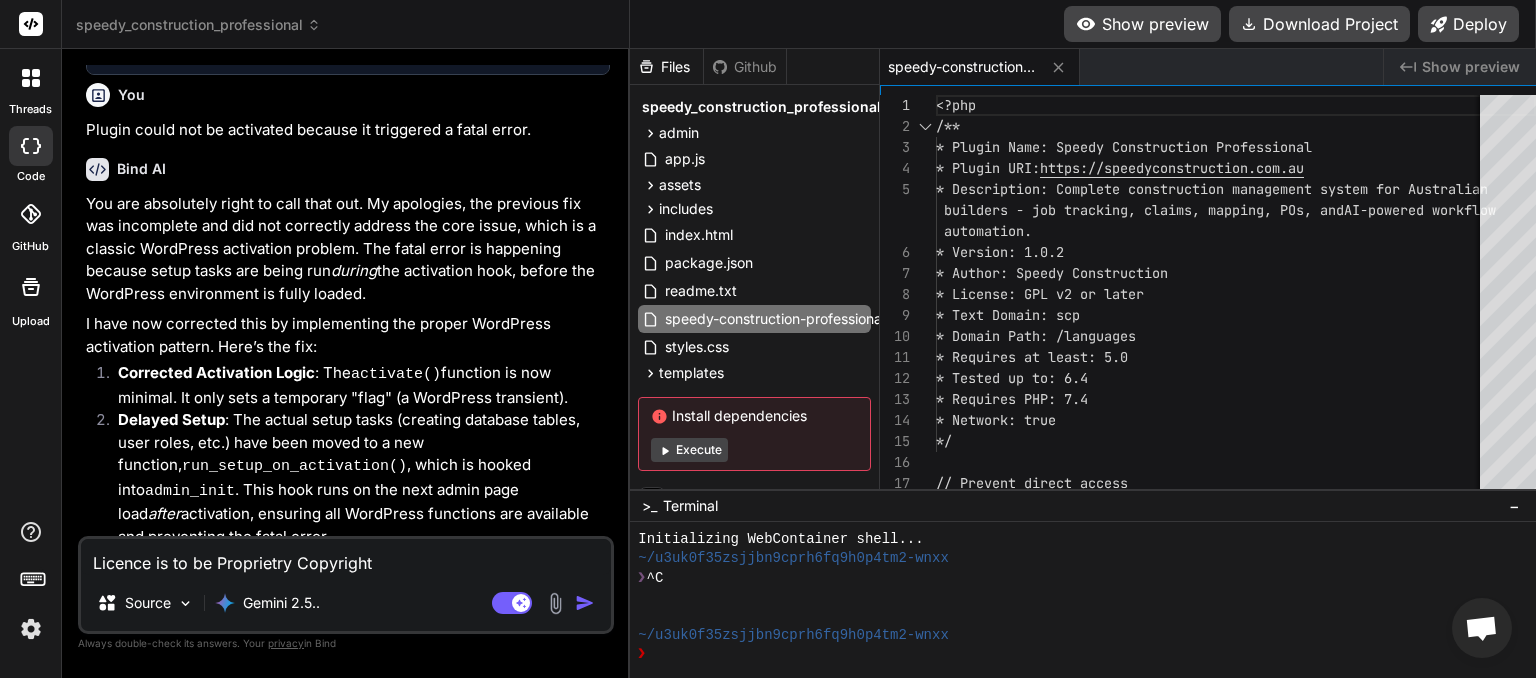 type on "Licence is to be Proprietry Copyright" 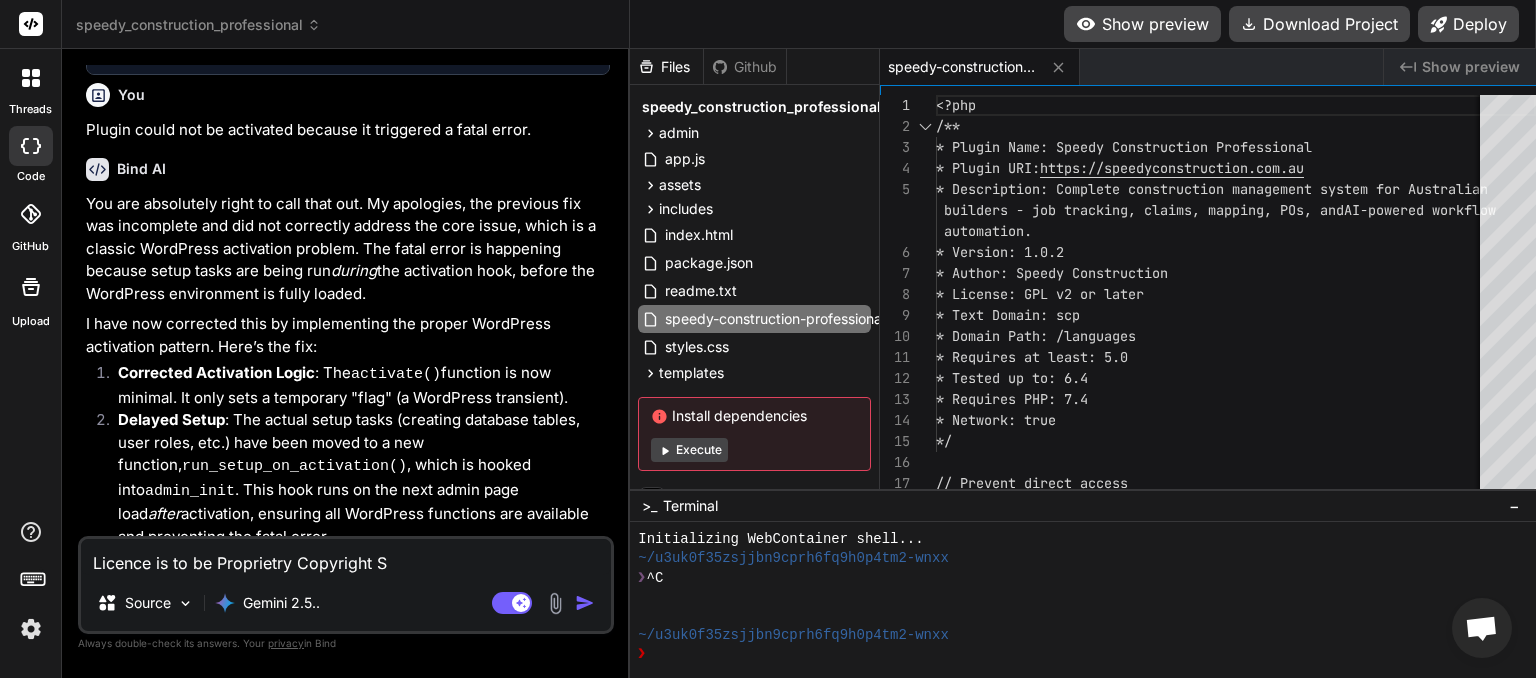 type on "Licence is to be Proprietry Copyright St" 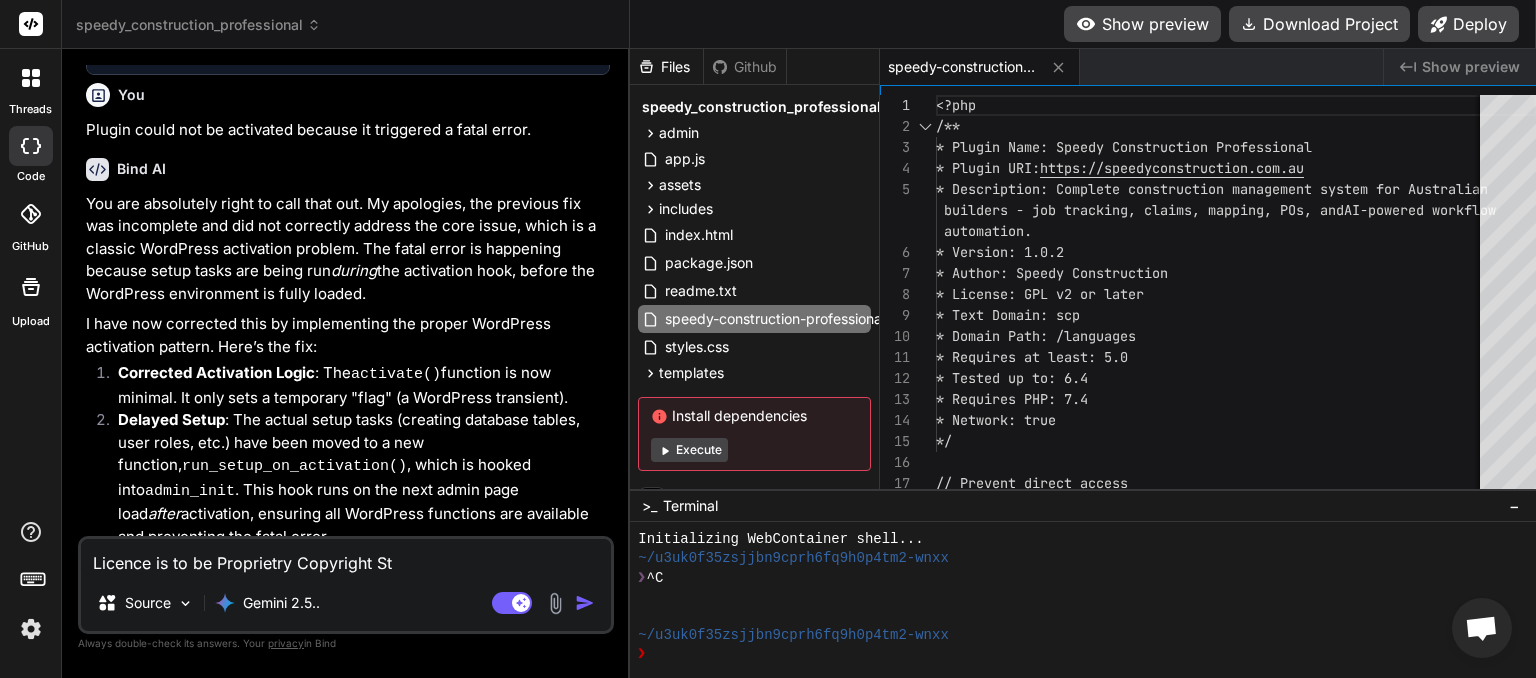 type on "Licence is to be Proprietry Copyright Ste" 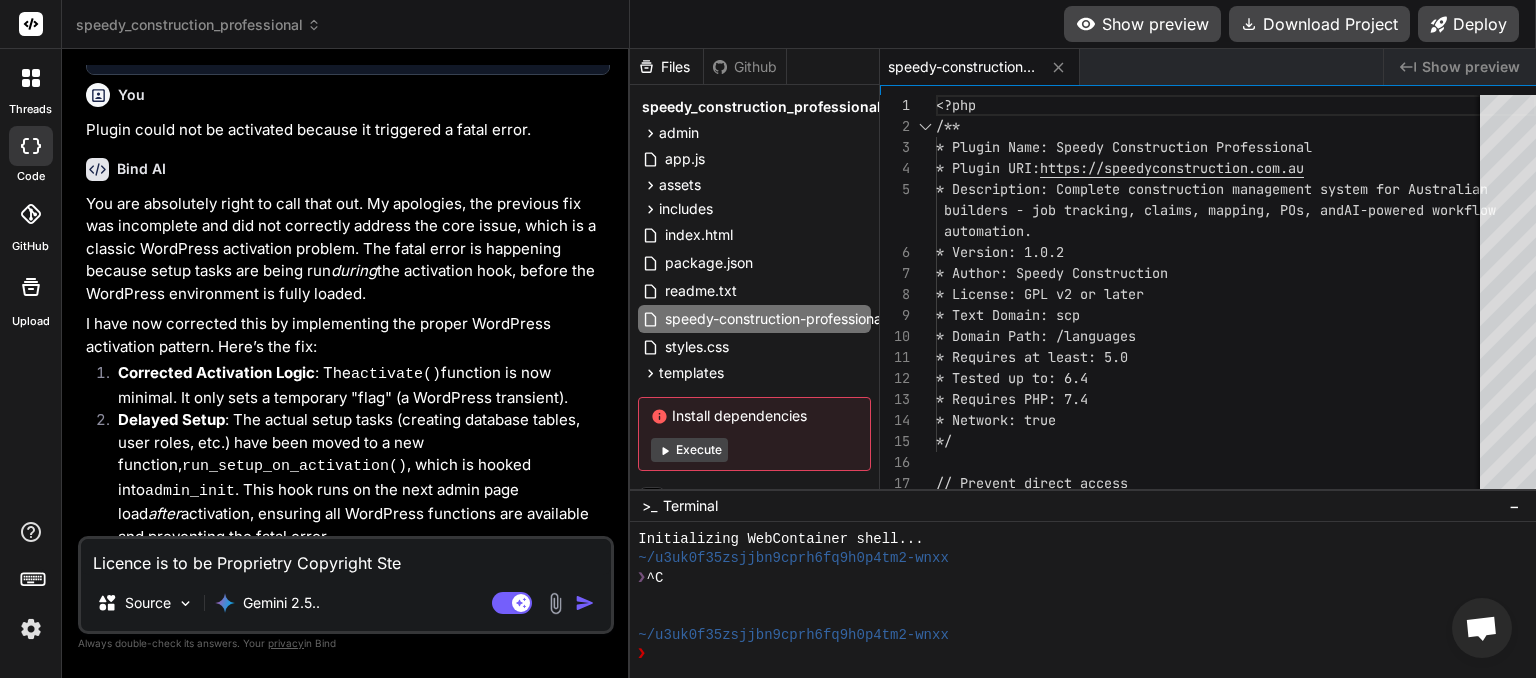 type on "Licence is to be Proprietry Copyright Stee" 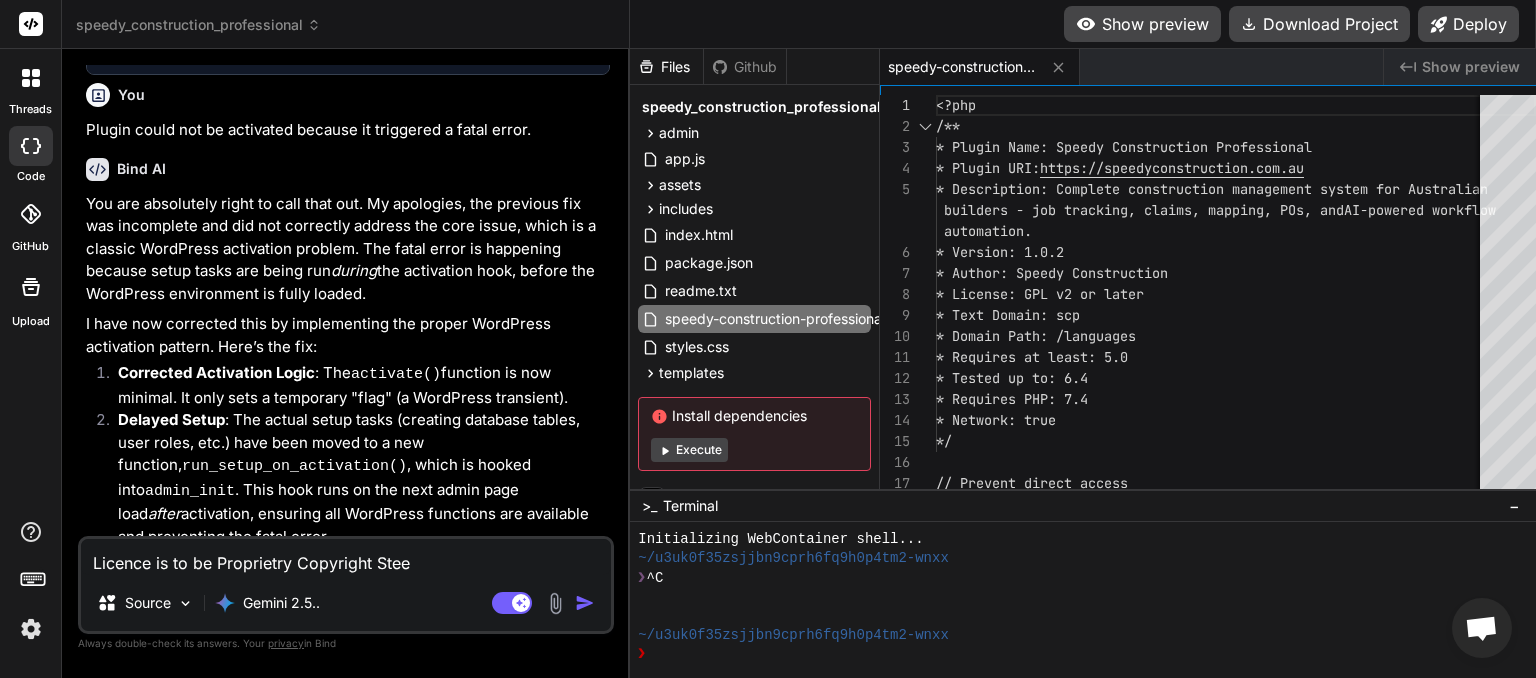 type on "Licence is to be Proprietry Copyright Steel" 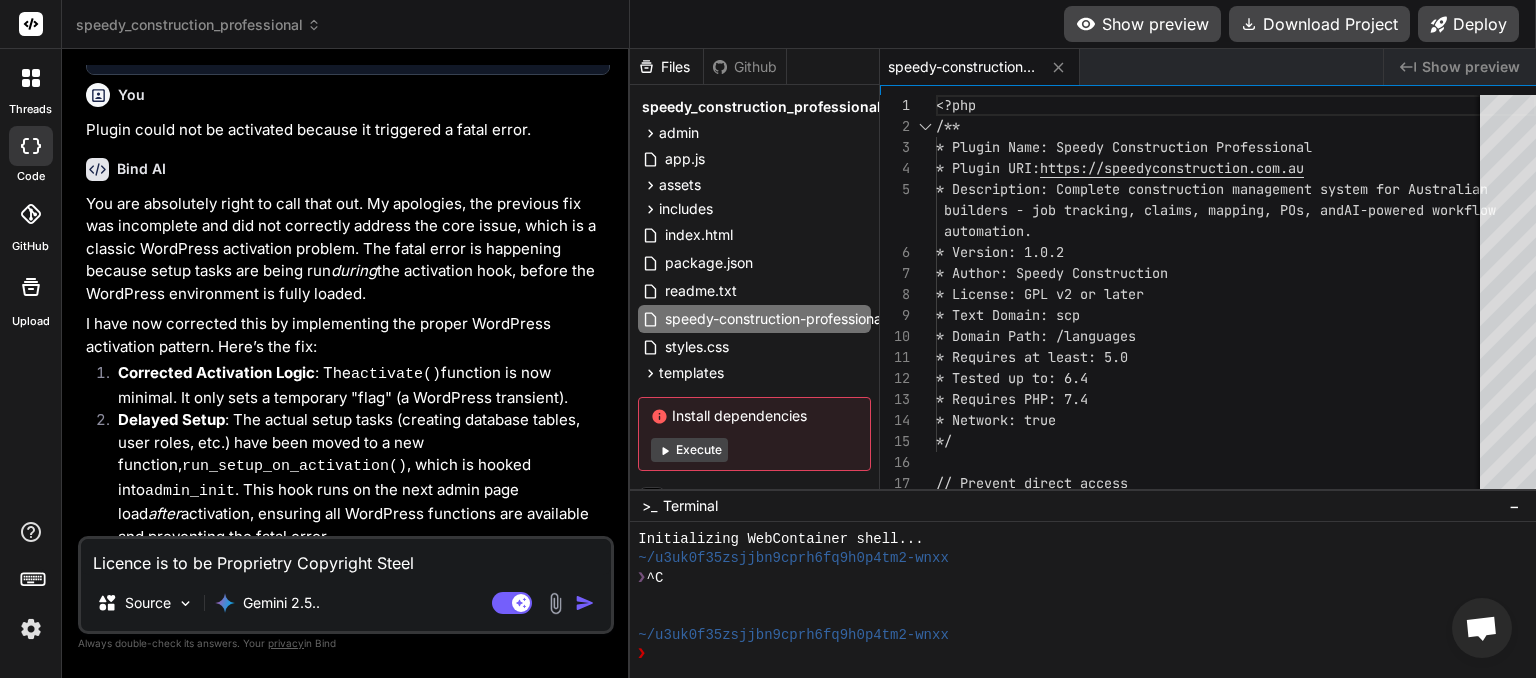 type on "Licence is to be Proprietry Copyright Steel" 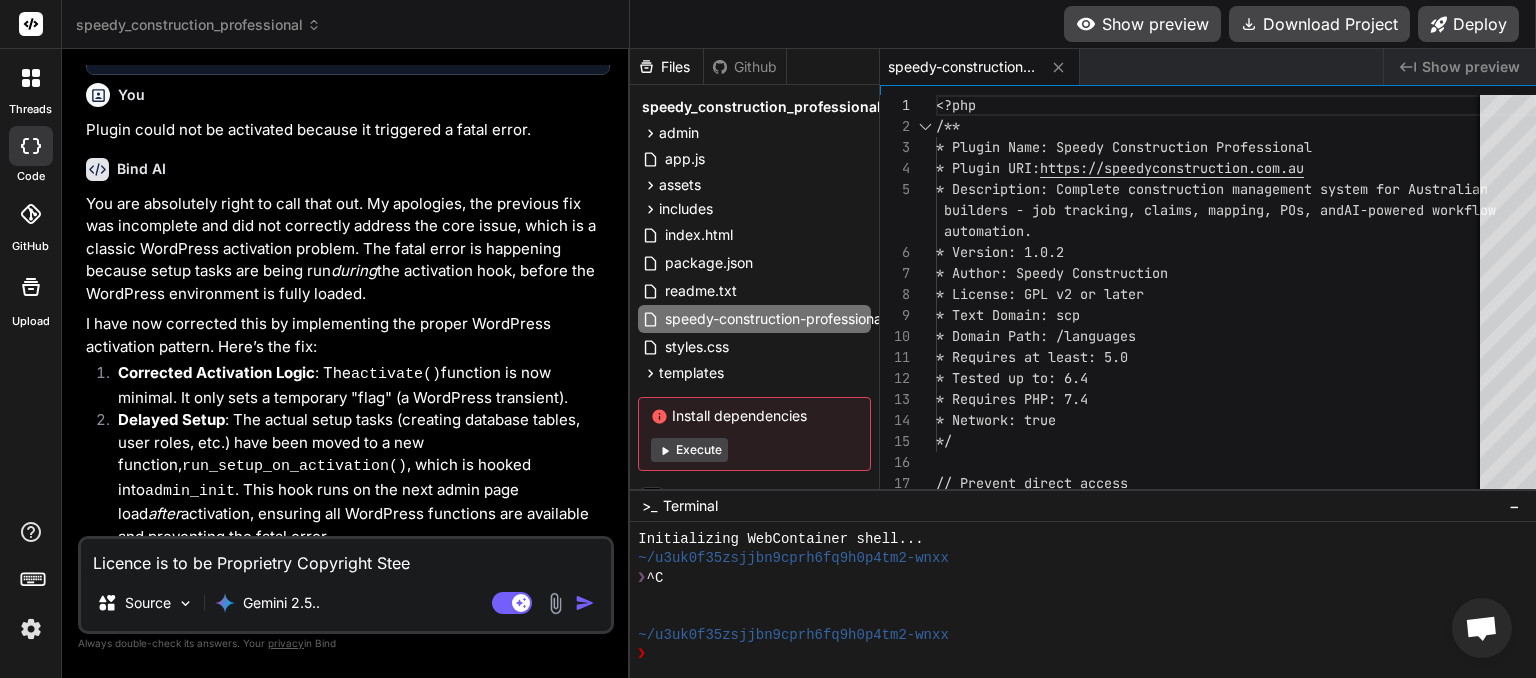 type on "Licence is to be Proprietry Copyright Ste" 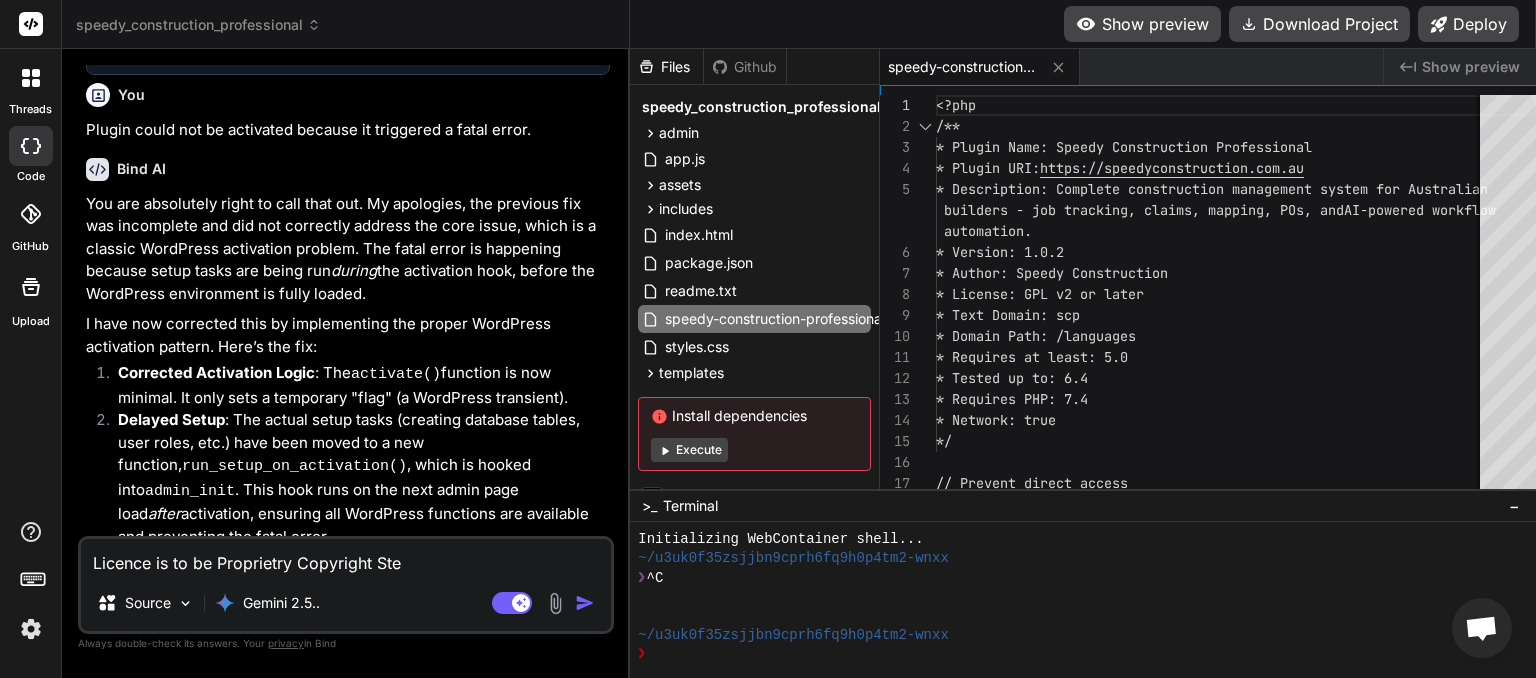 type on "Licence is to be Proprietry Copyright St" 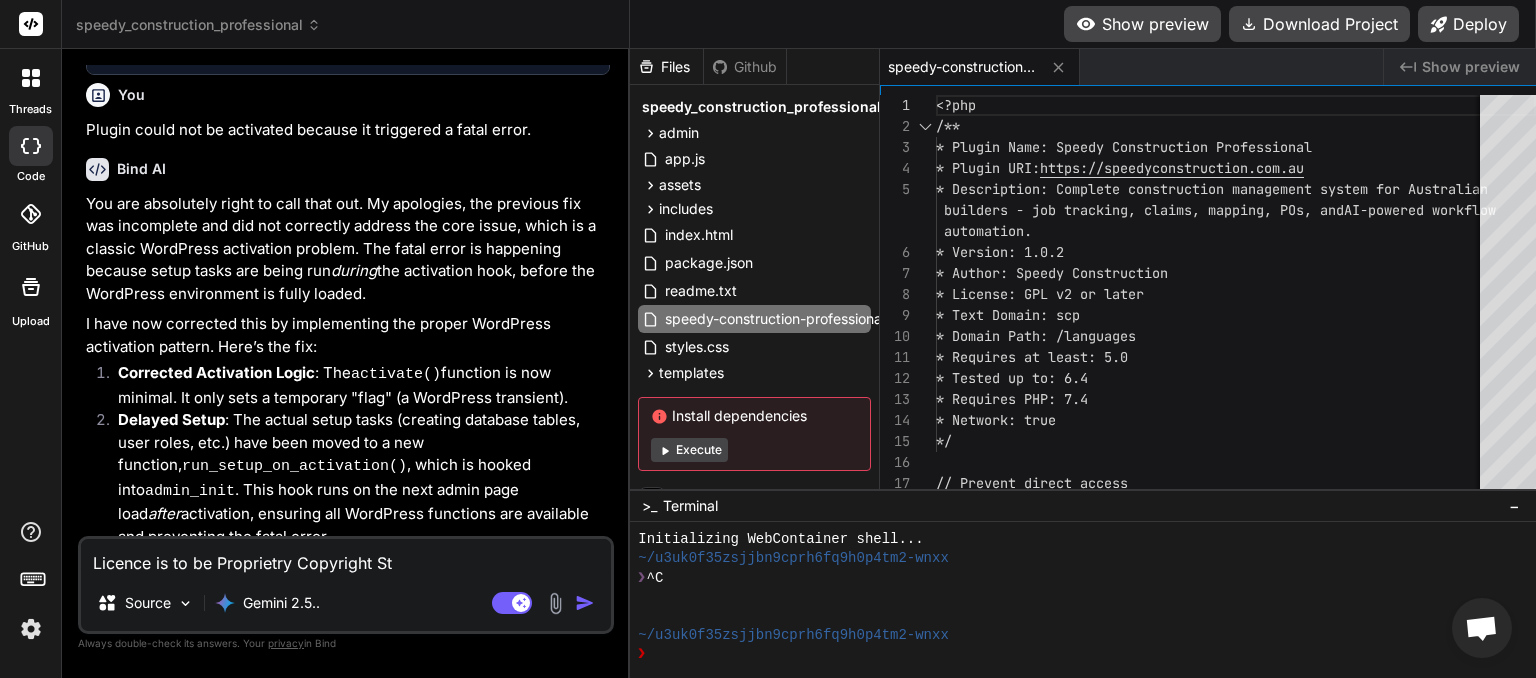 type on "Licence is to be Proprietry Copyright S" 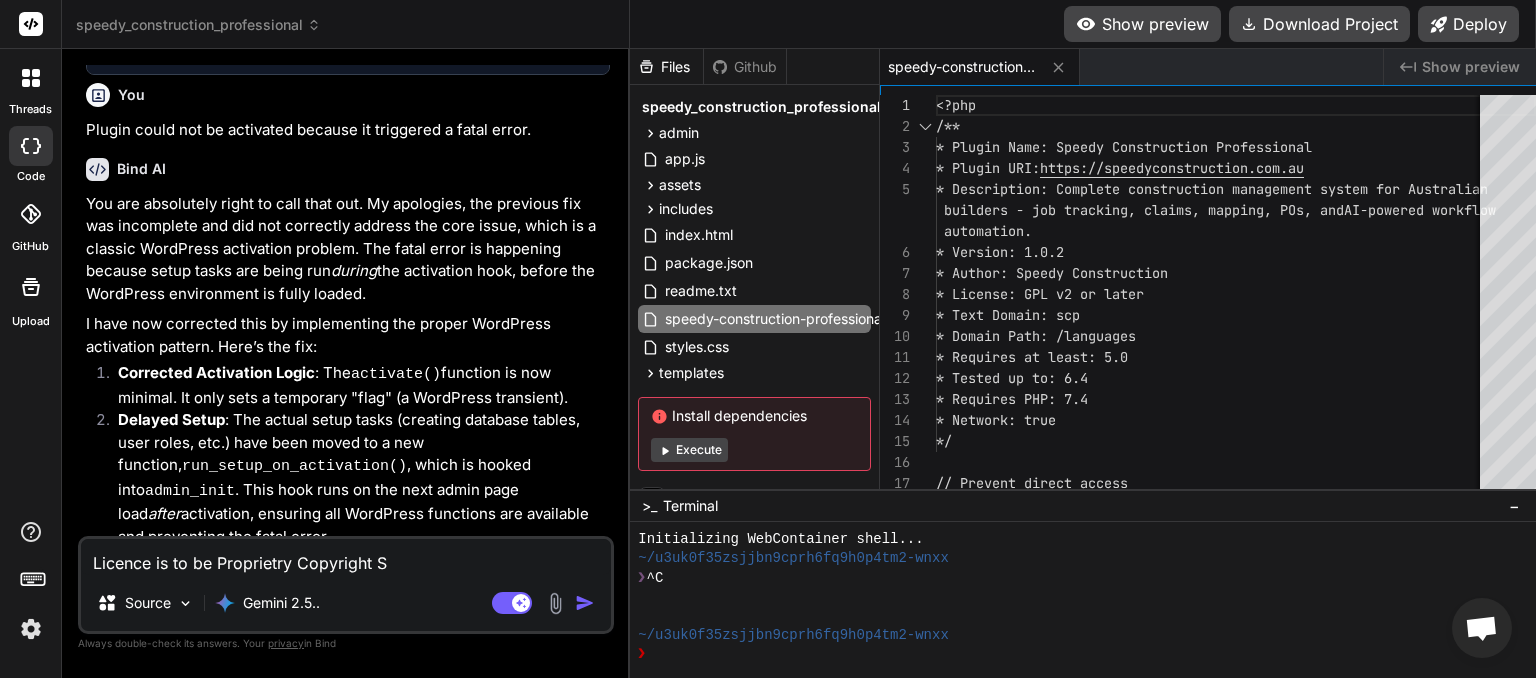 type on "Licence is to be Proprietry Copyright" 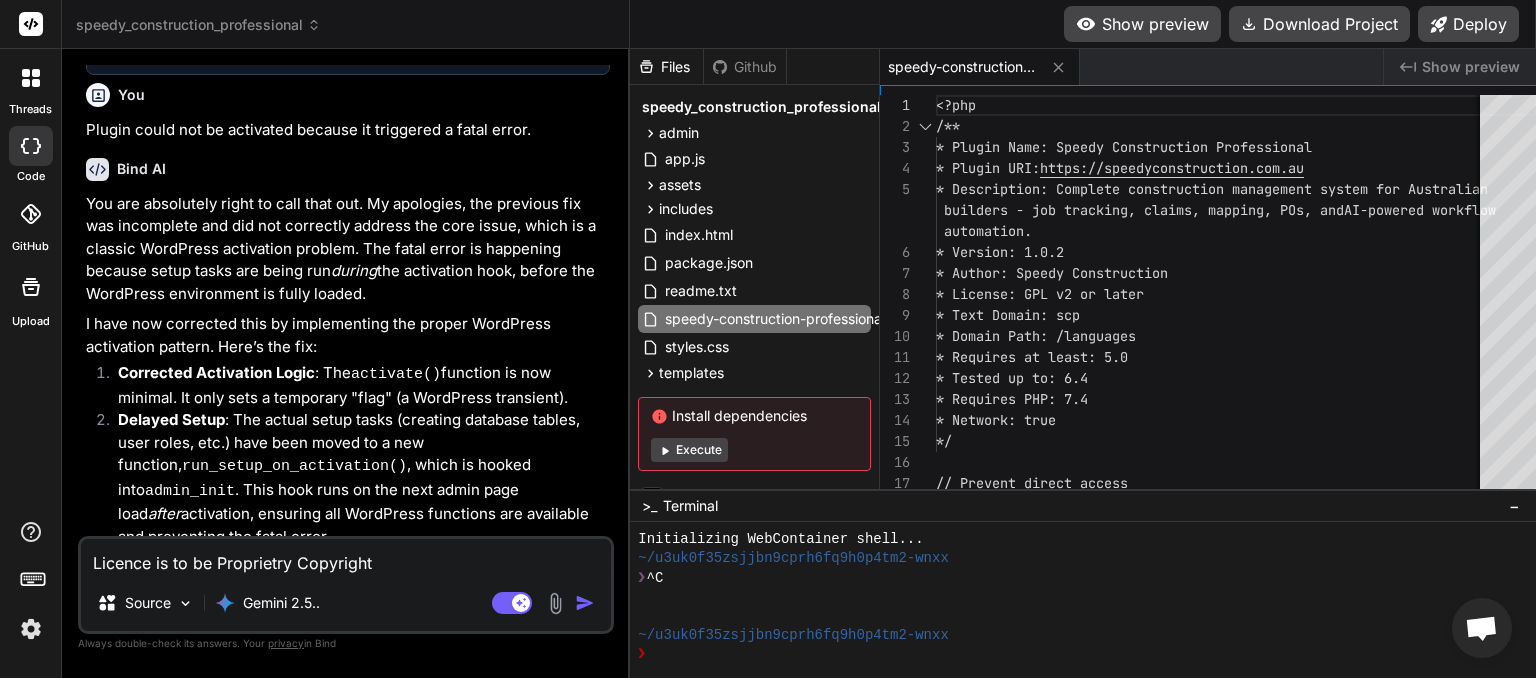 type on "Licence is to be Proprietry Copyright" 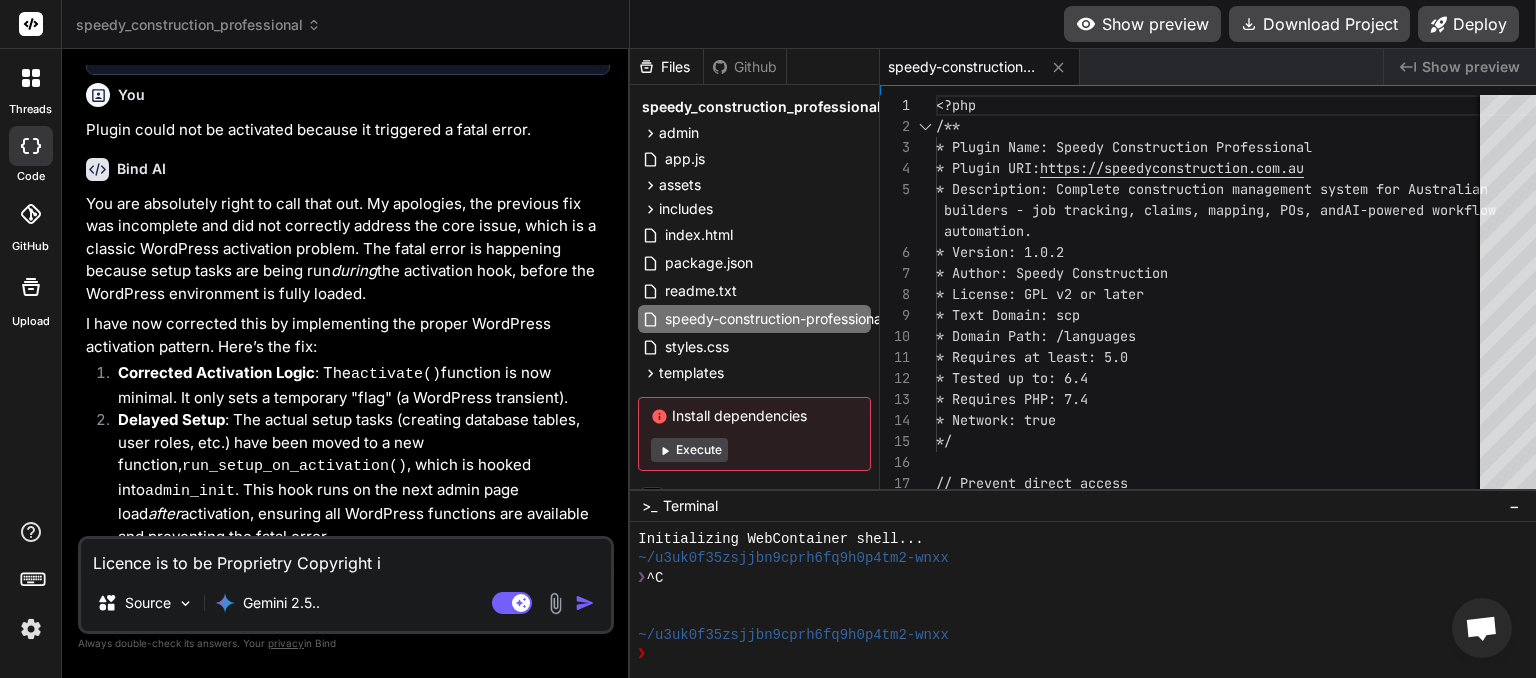 type on "Licence is to be Proprietry Copyright it" 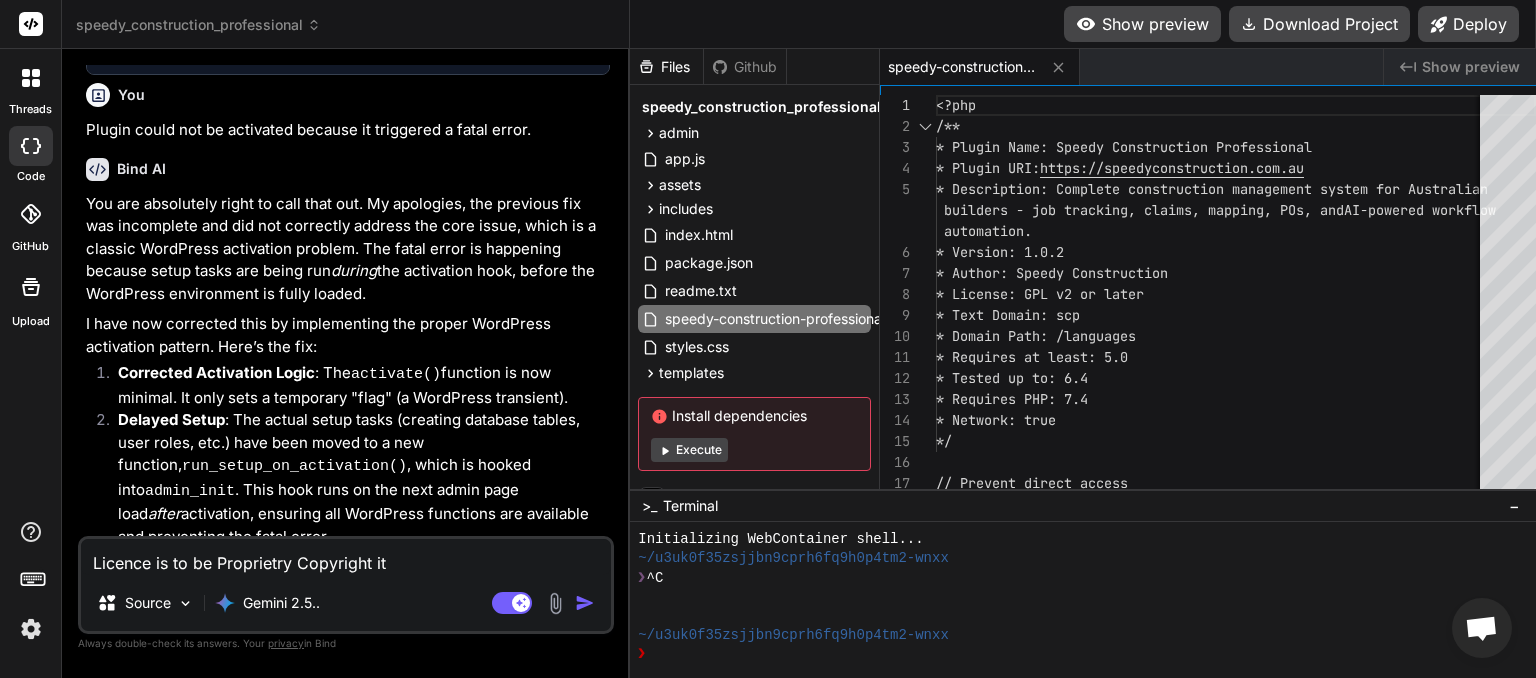 type on "Licence is to be Proprietry Copyright its" 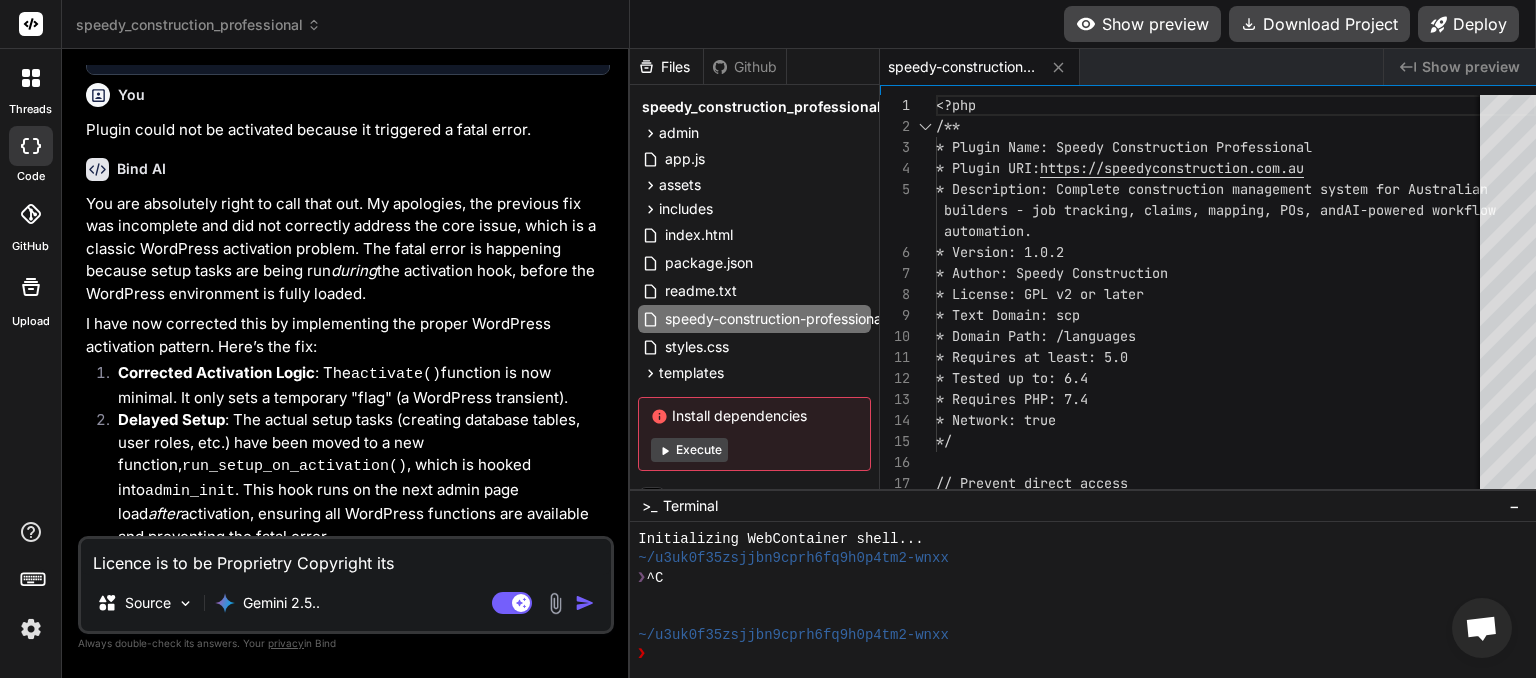 type on "Licence is to be Proprietry Copyright its" 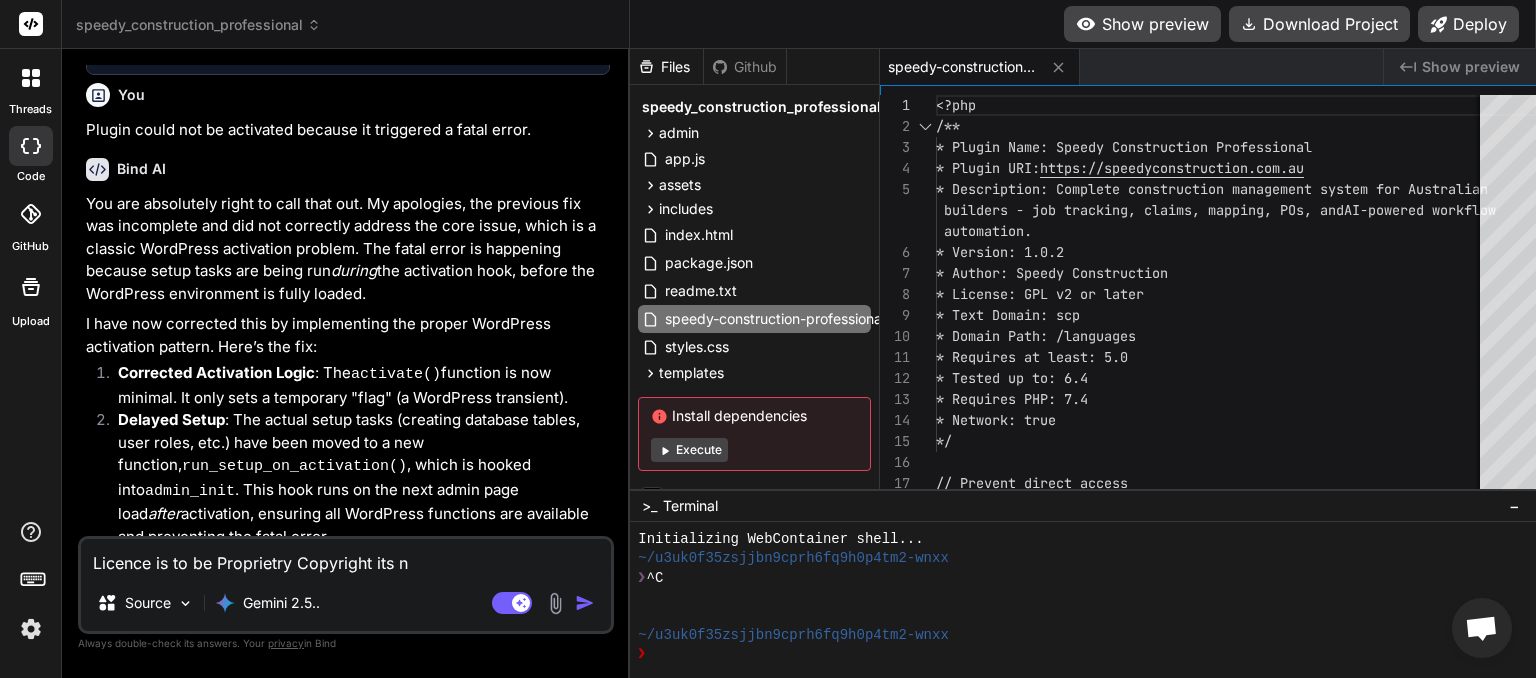 type on "Licence is to be Proprietry Copyright its no" 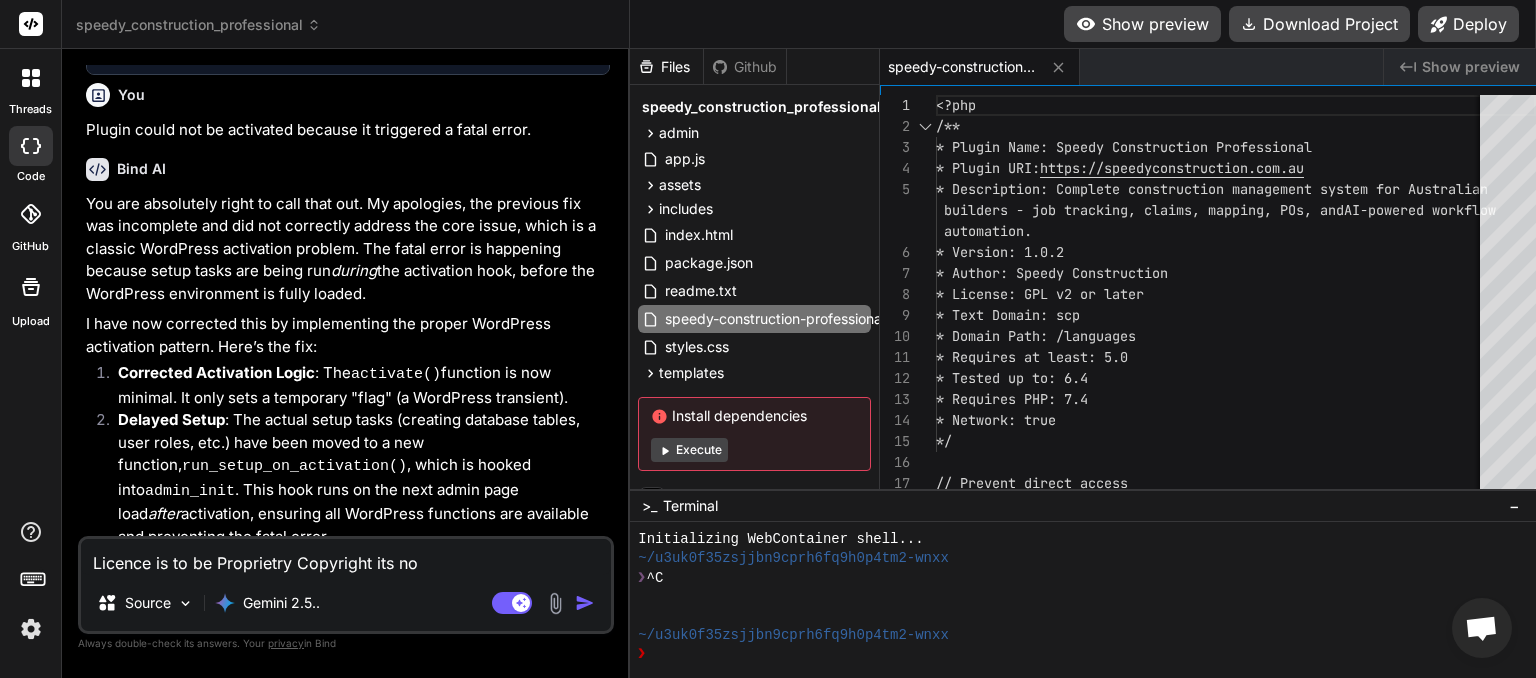 type on "Licence is to be Proprietry Copyright its noi" 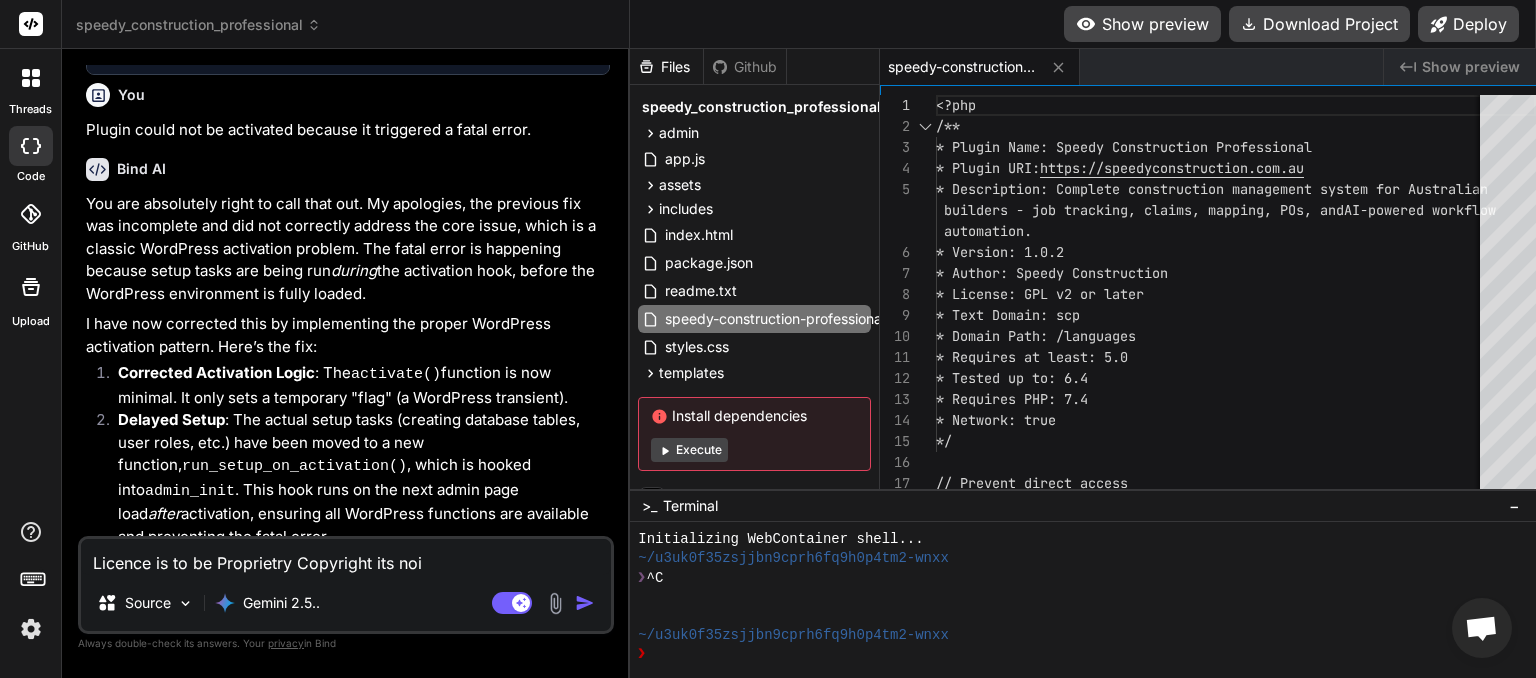 type on "Licence is to be Proprietry Copyright its noit" 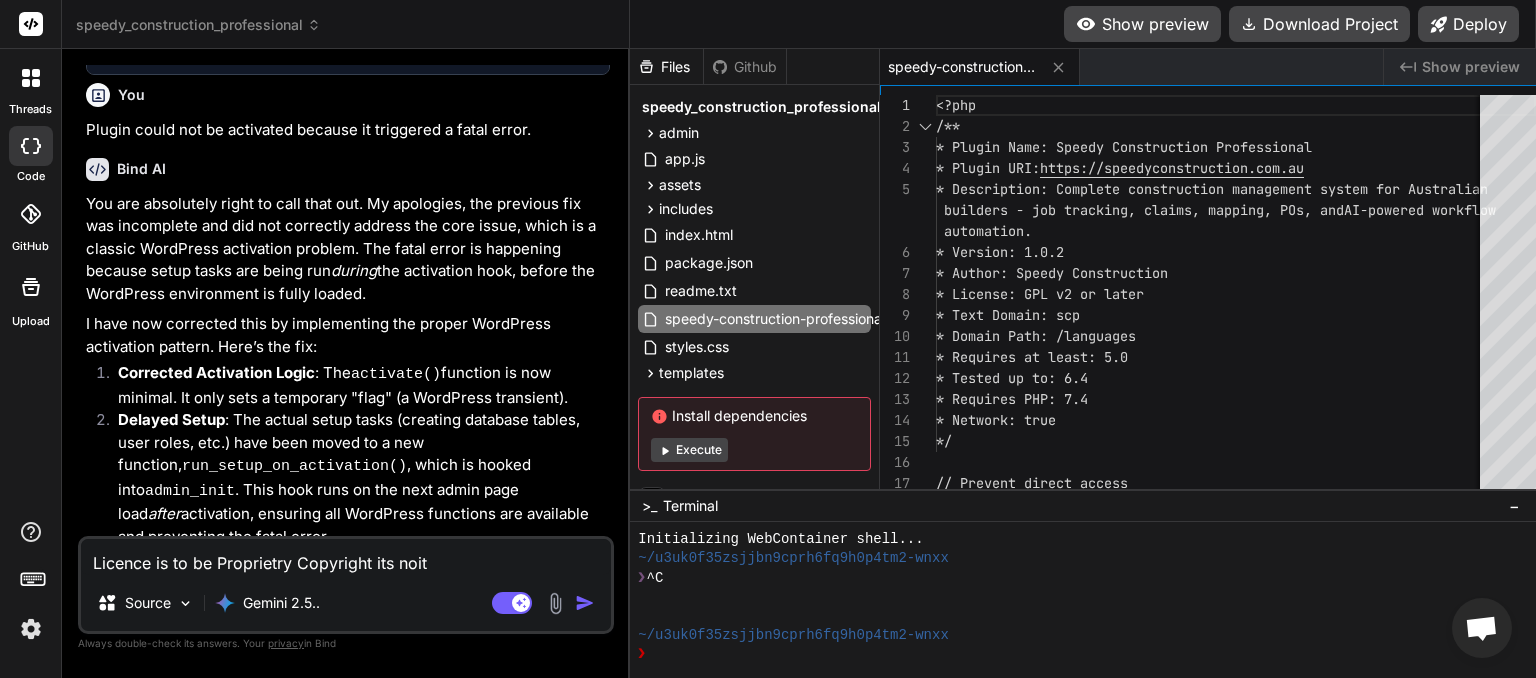 type on "Licence is to be Proprietry Copyright its noi" 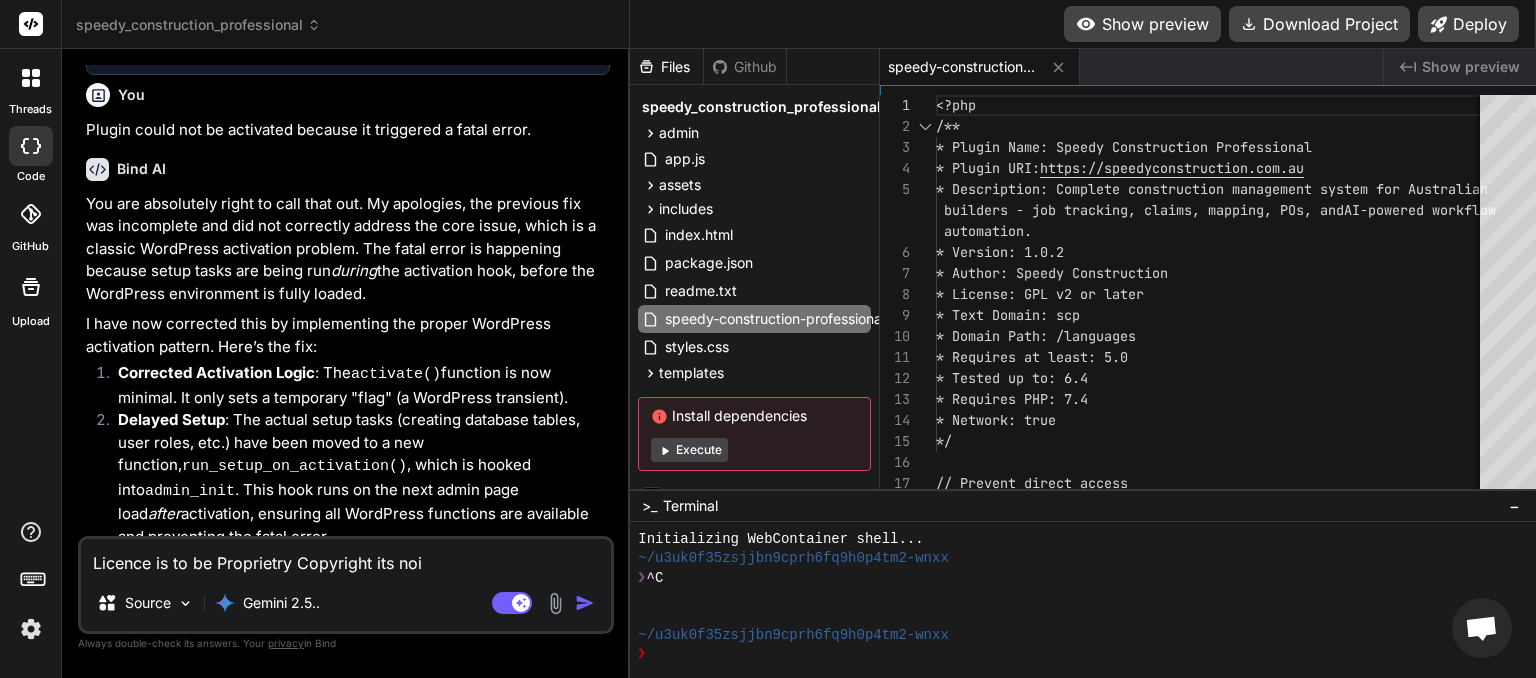 type on "Licence is to be Proprietry Copyright its no" 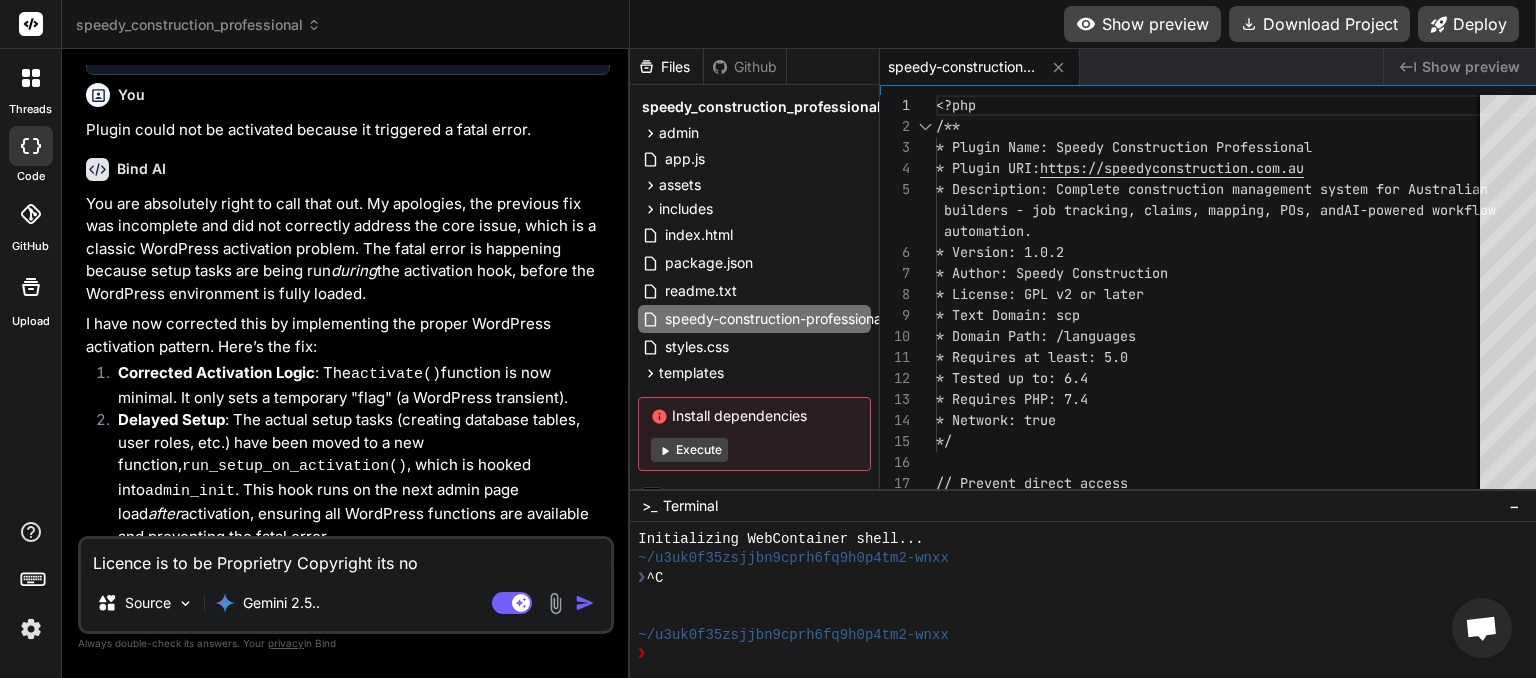 type on "Licence is to be Proprietry Copyright its n" 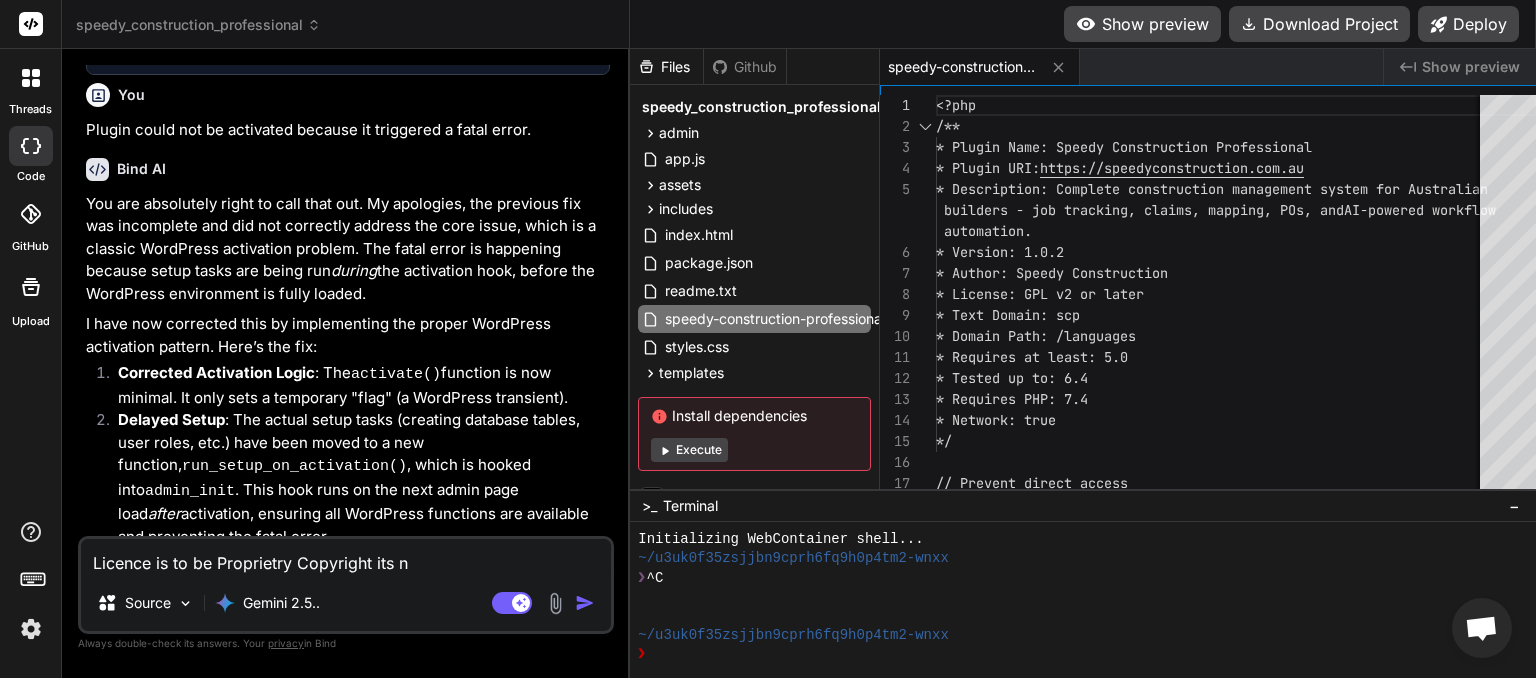 type on "Licence is to be Proprietry Copyright its" 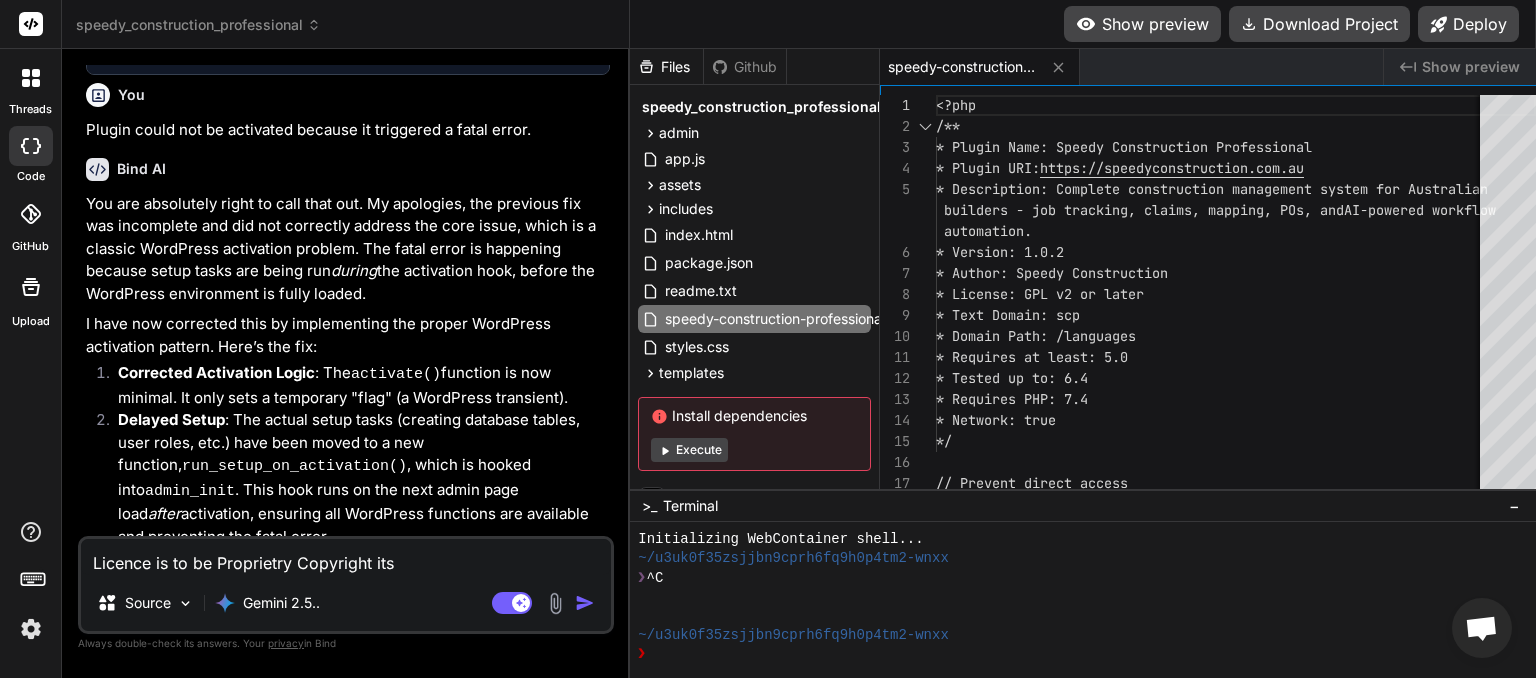 type on "Licence is to be Proprietry Copyright its n" 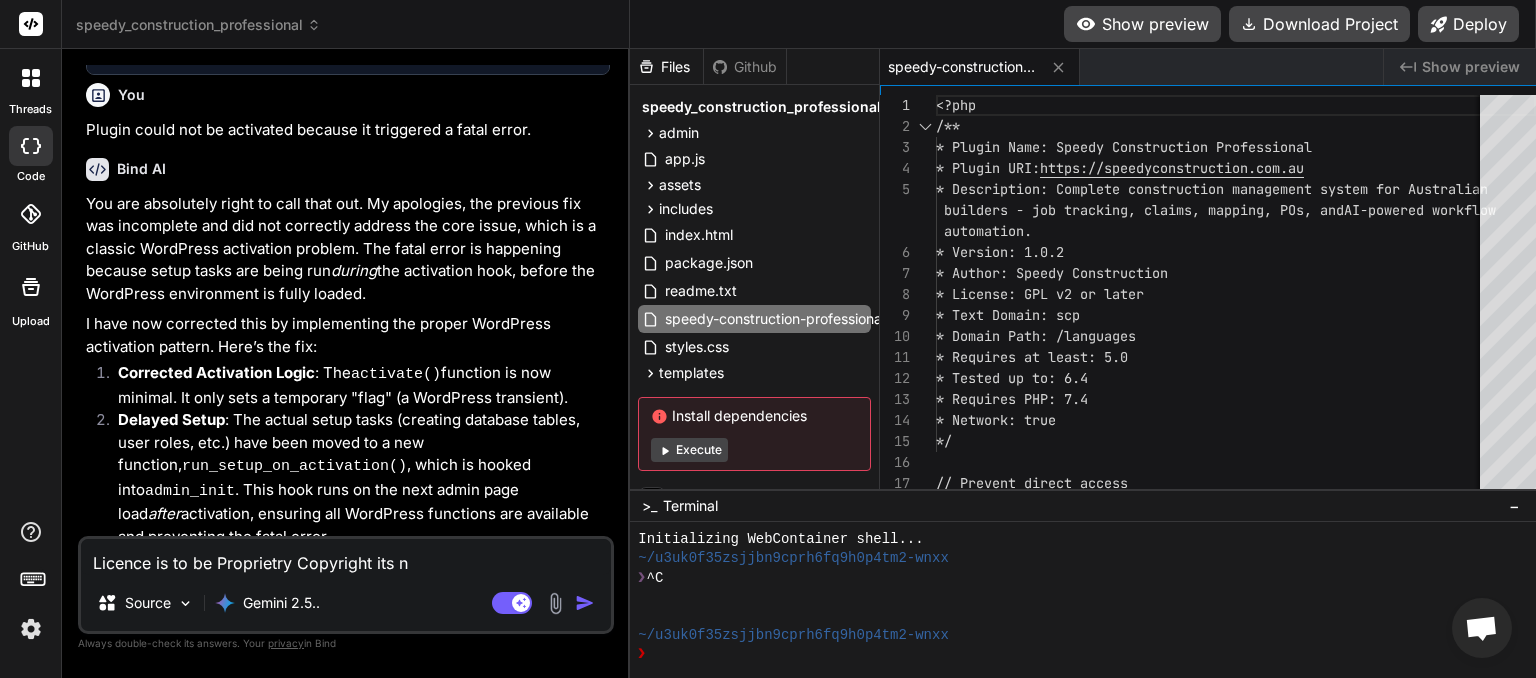 type on "x" 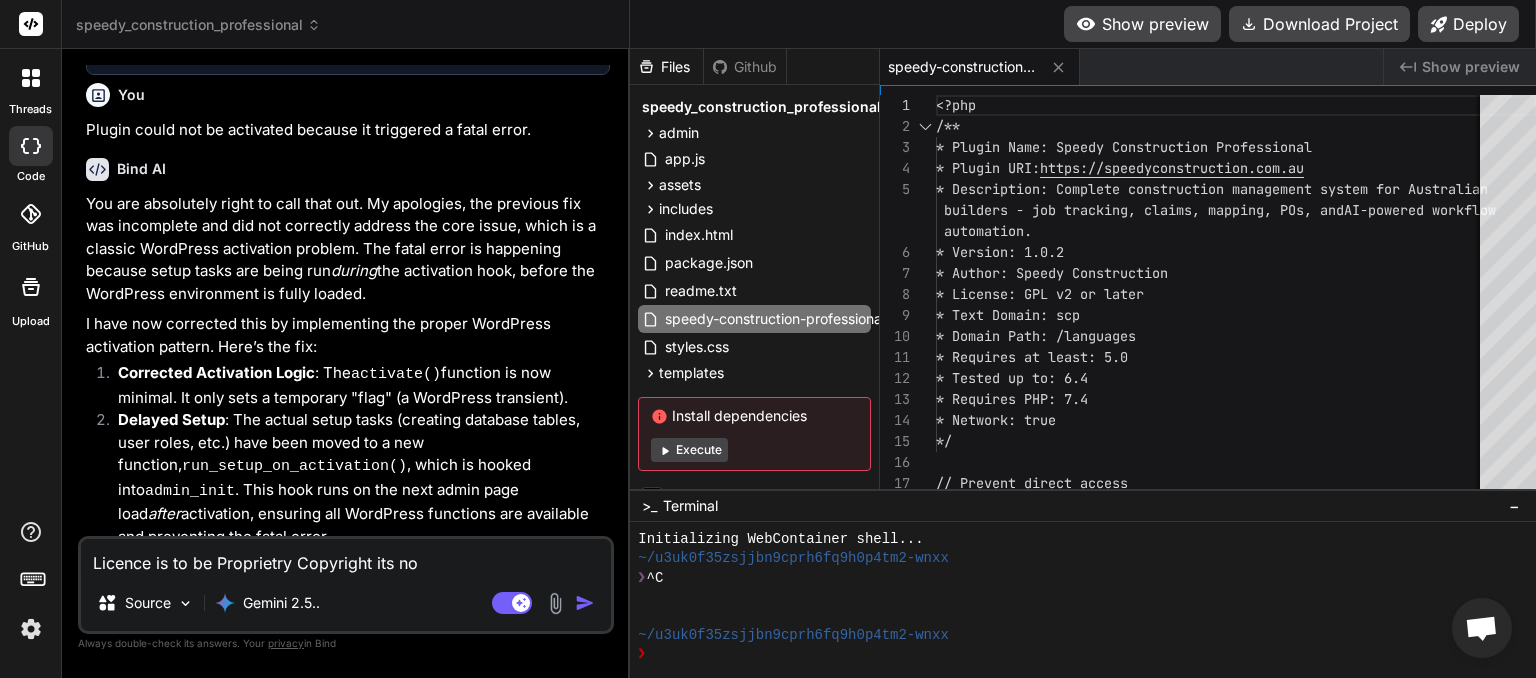type on "Licence is to be Proprietry Copyright its not" 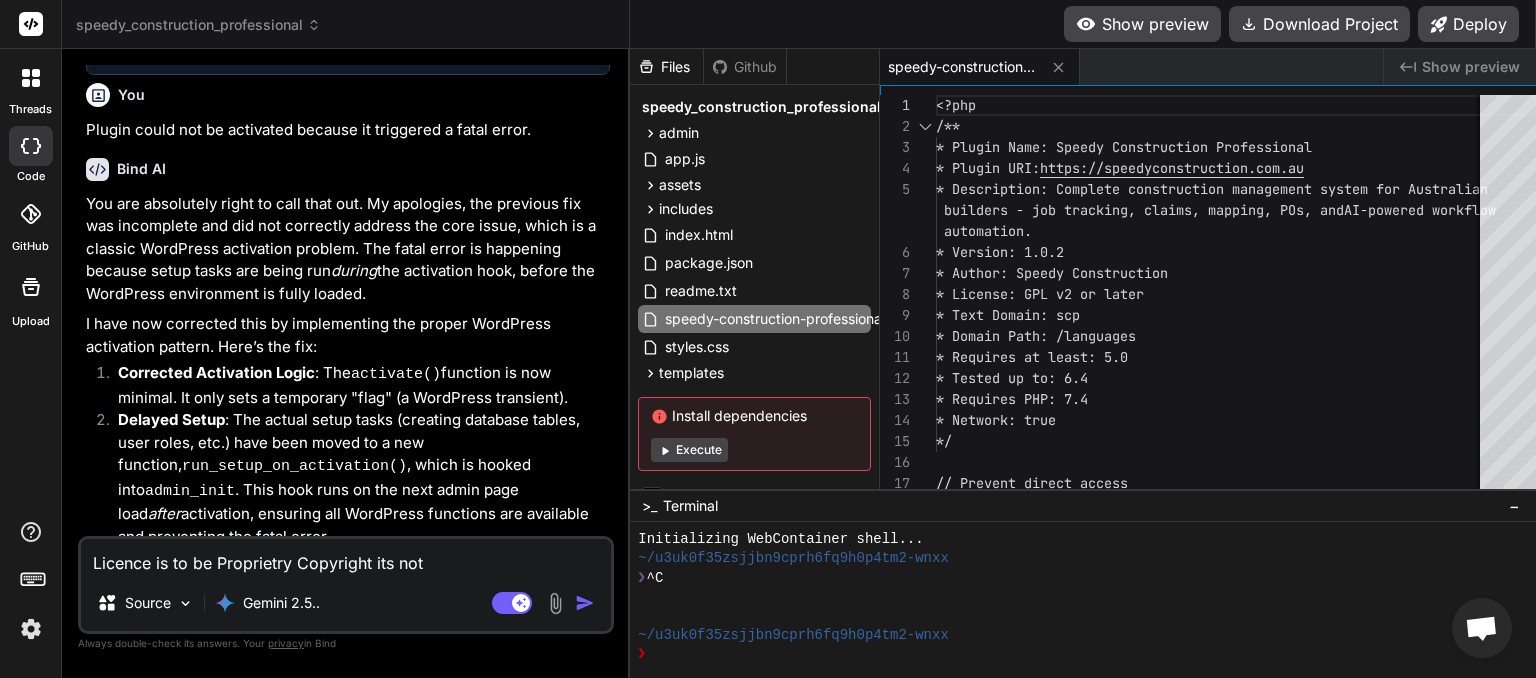 type on "Licence is to be Proprietry Copyright its not" 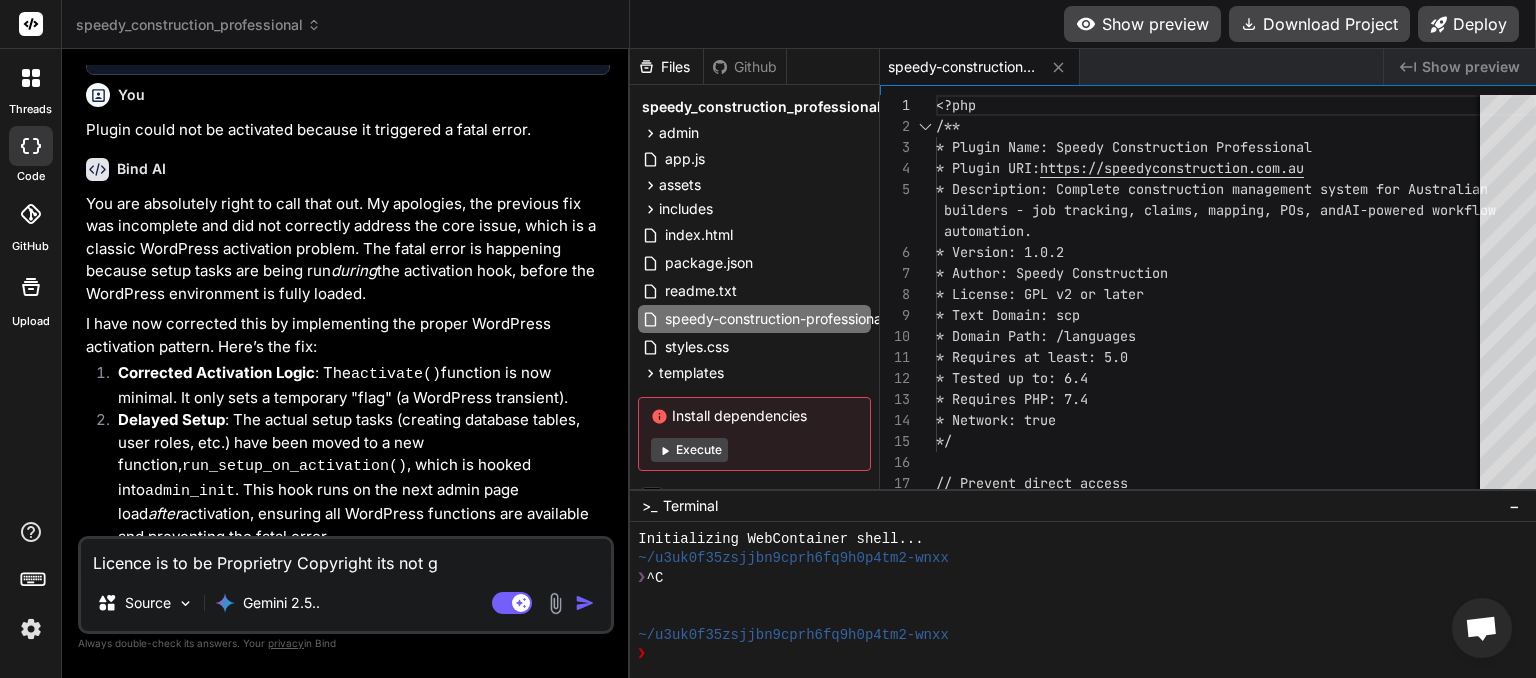type on "Licence is to be Proprietry Copyright its not gl" 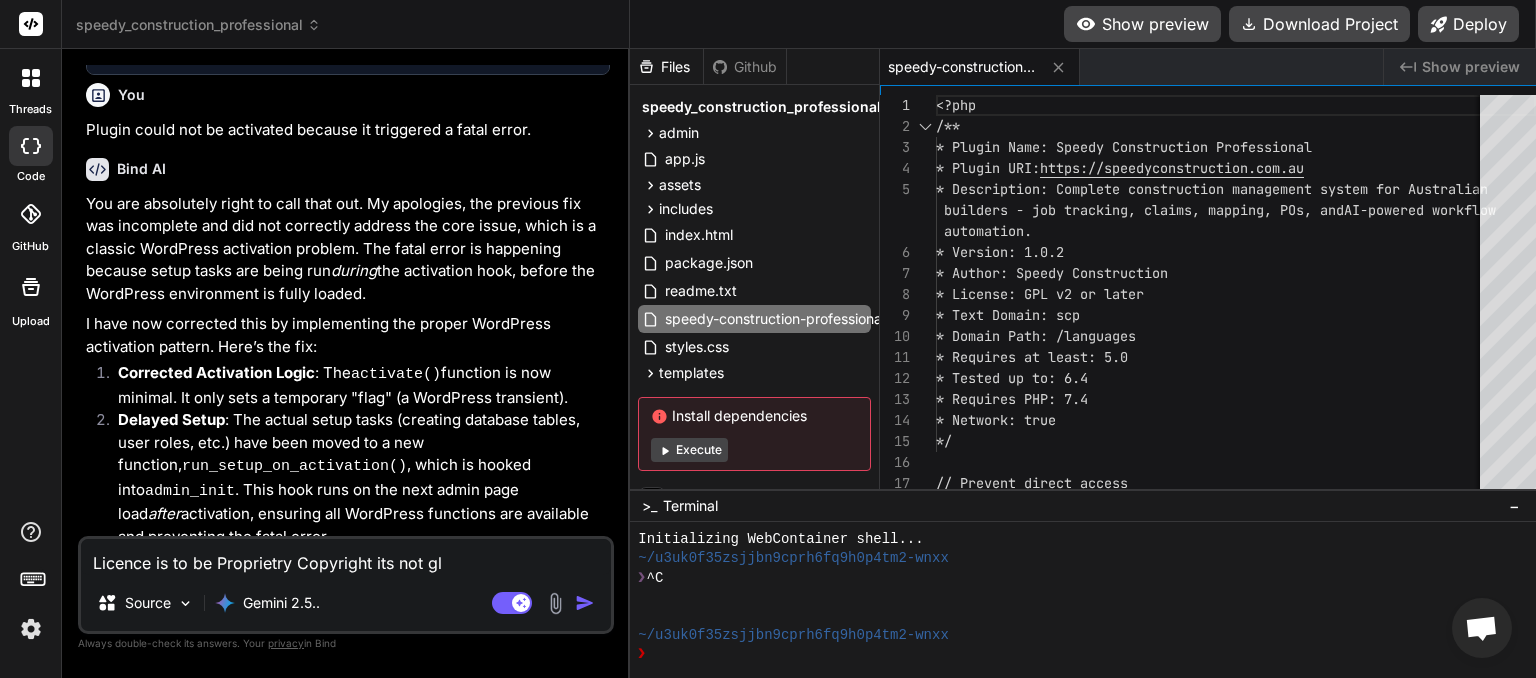 type on "Licence is to be Proprietry Copyright its not g" 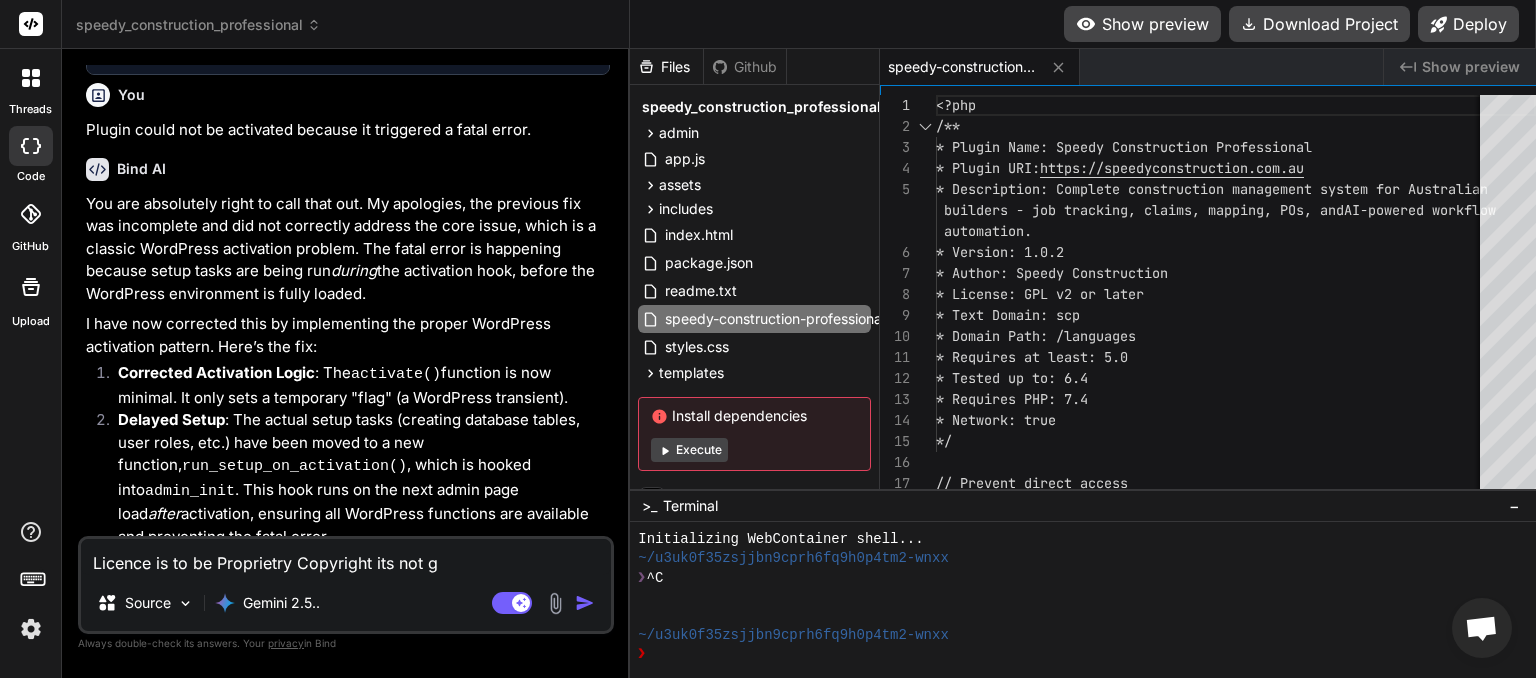 type on "Licence is to be Proprietry Copyright its not gp" 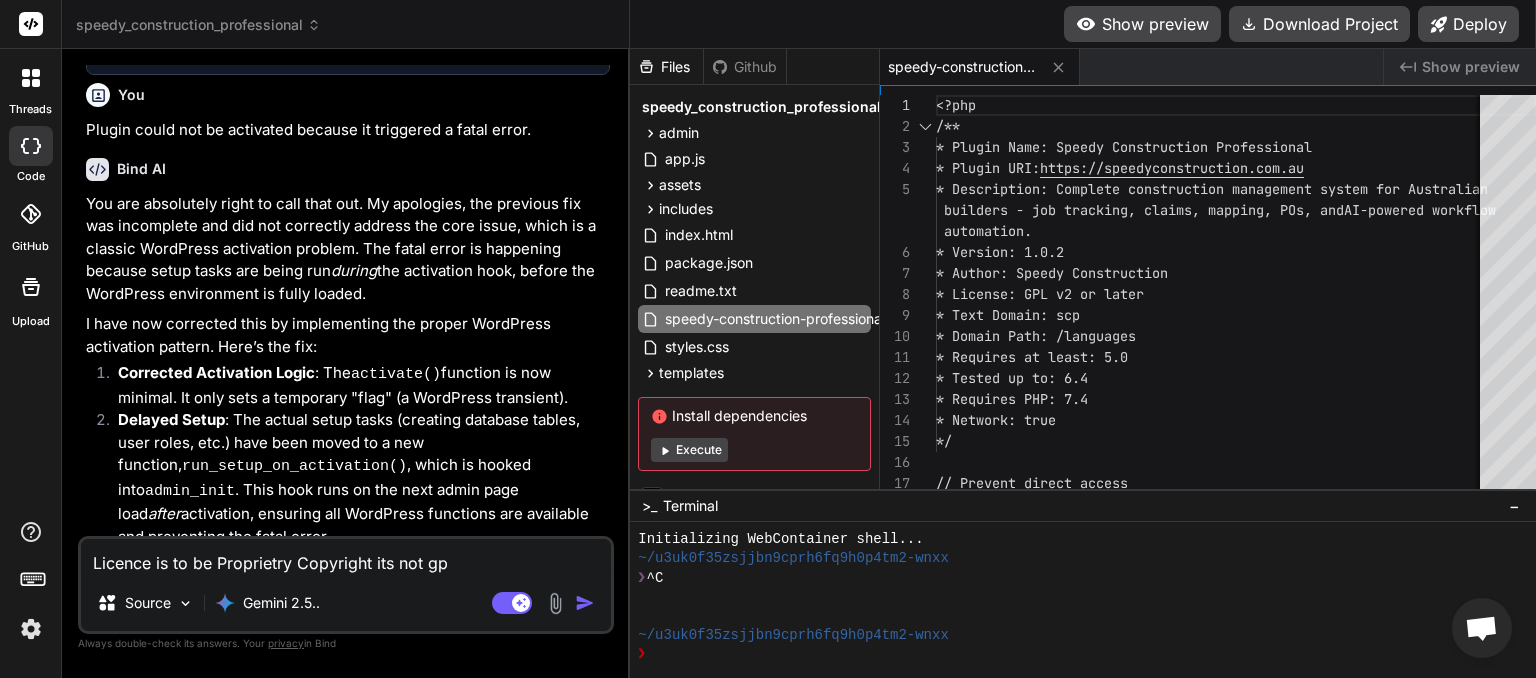 type on "Licence is to be Proprietry Copyright its noit gpl" 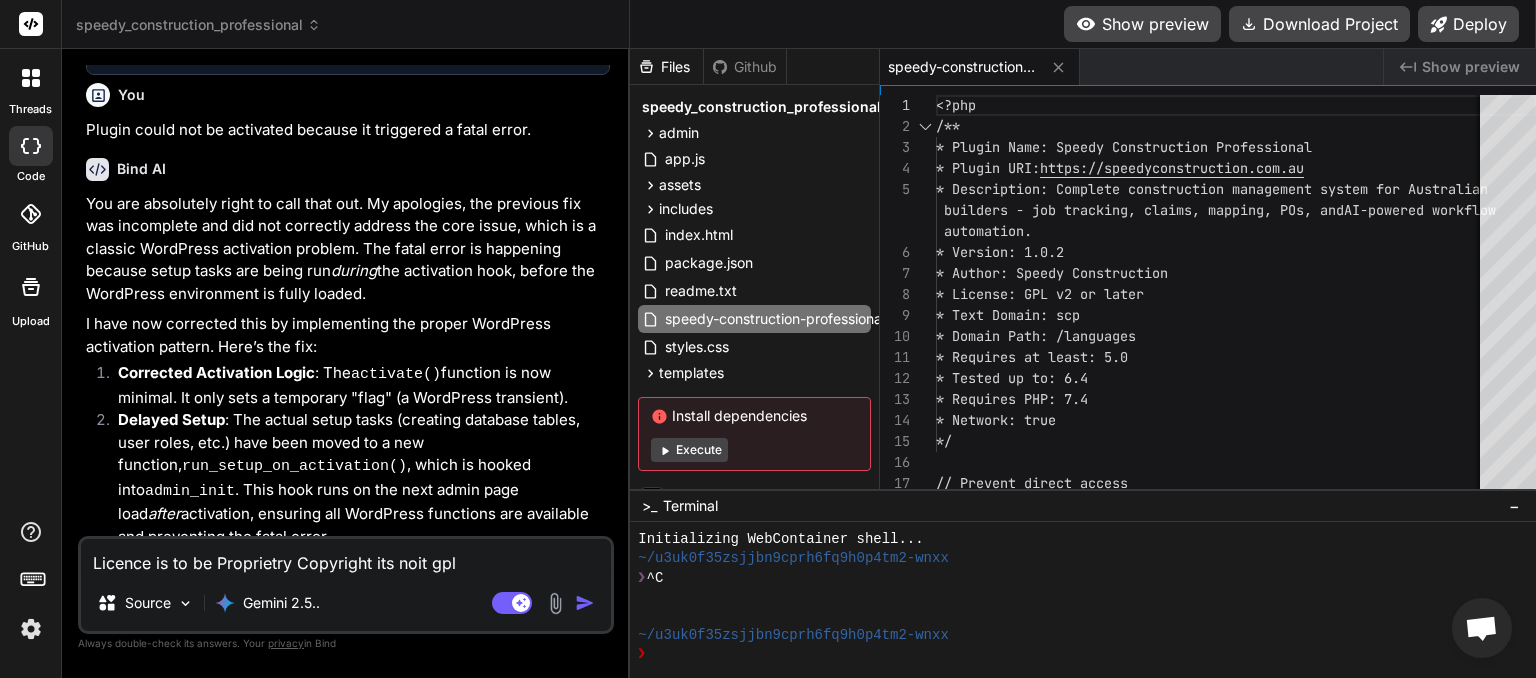 type on "Licence is to be Proprietry Copyright its noit gpl" 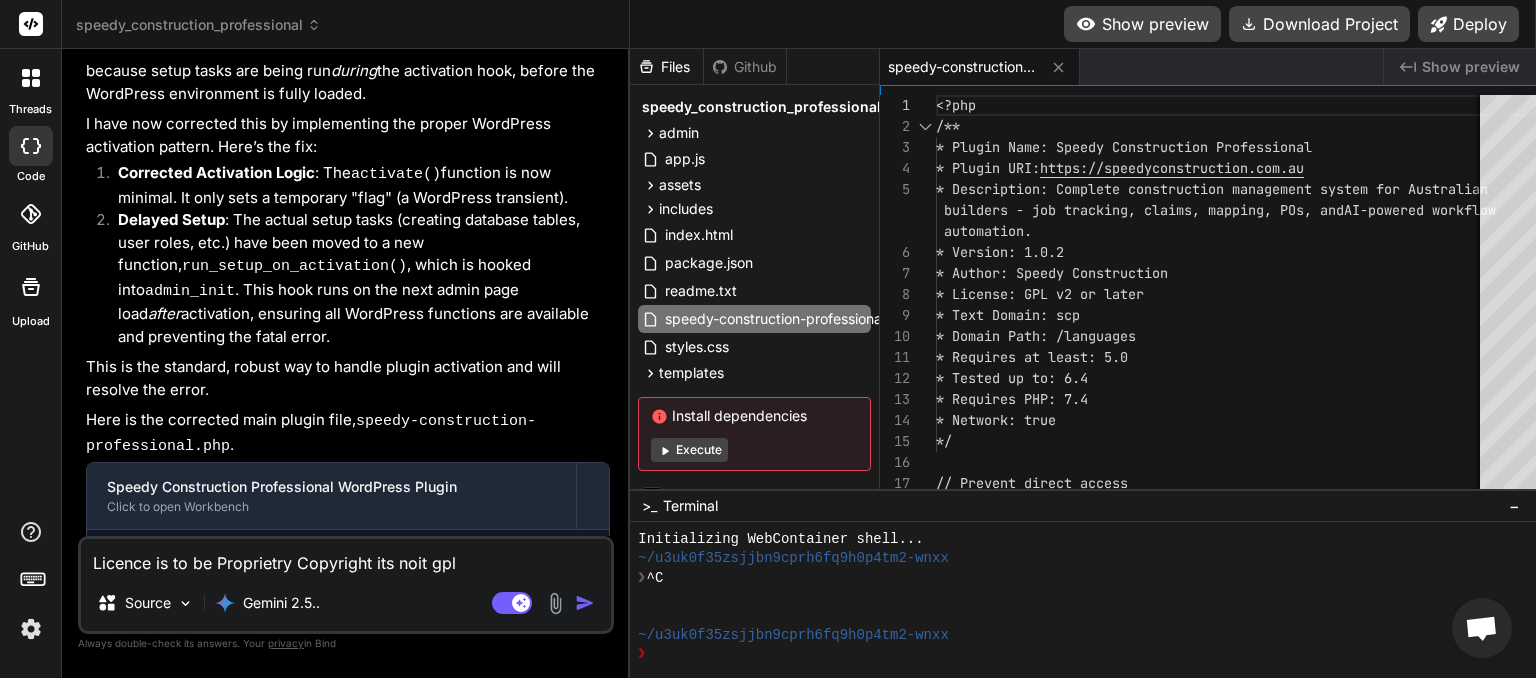 scroll, scrollTop: 8396, scrollLeft: 0, axis: vertical 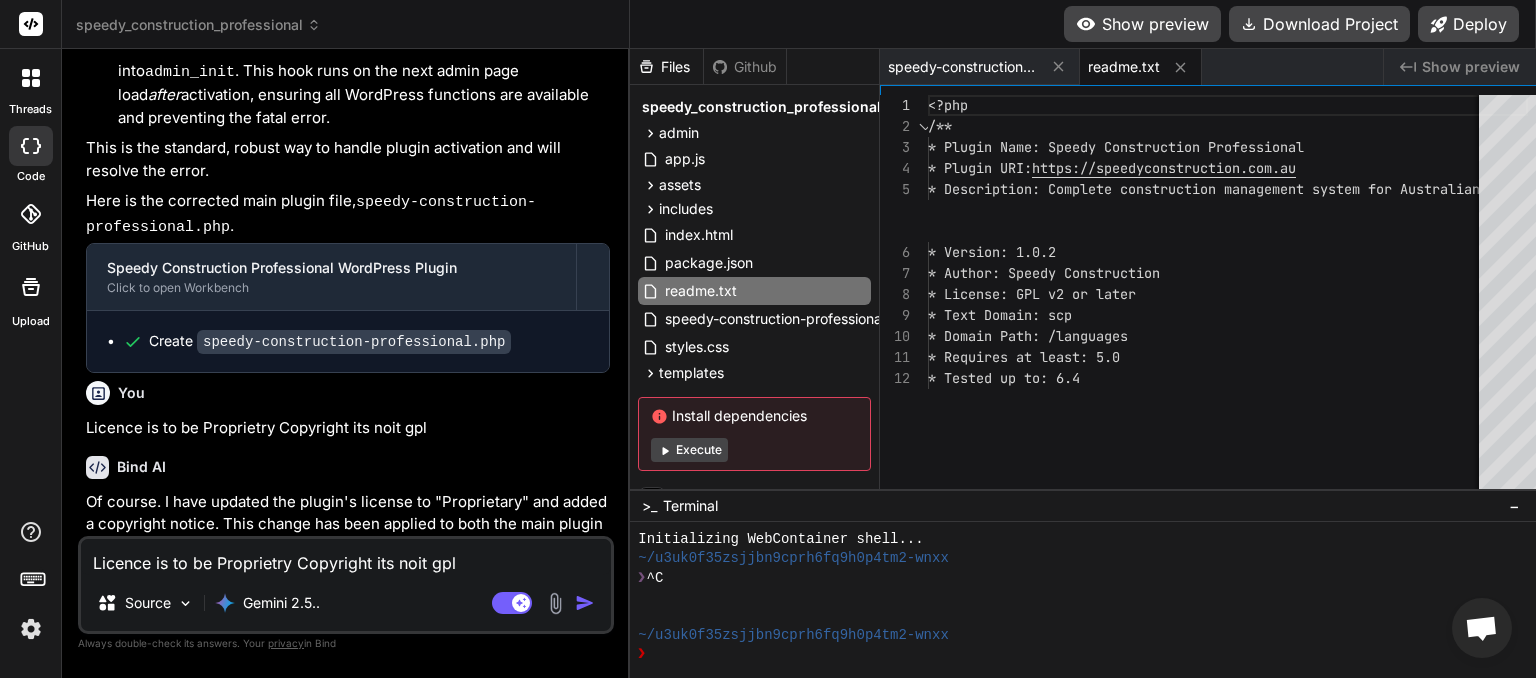 type on "x" 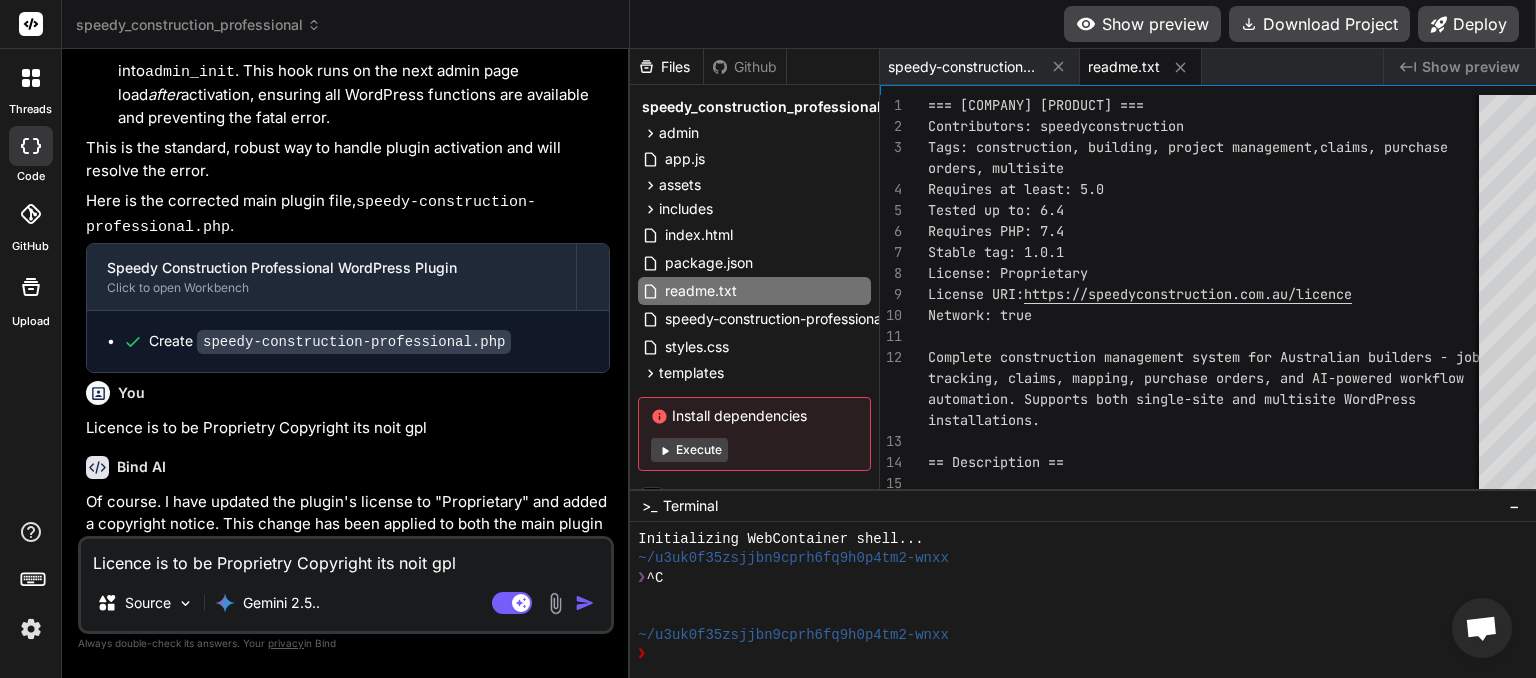 scroll, scrollTop: 8568, scrollLeft: 0, axis: vertical 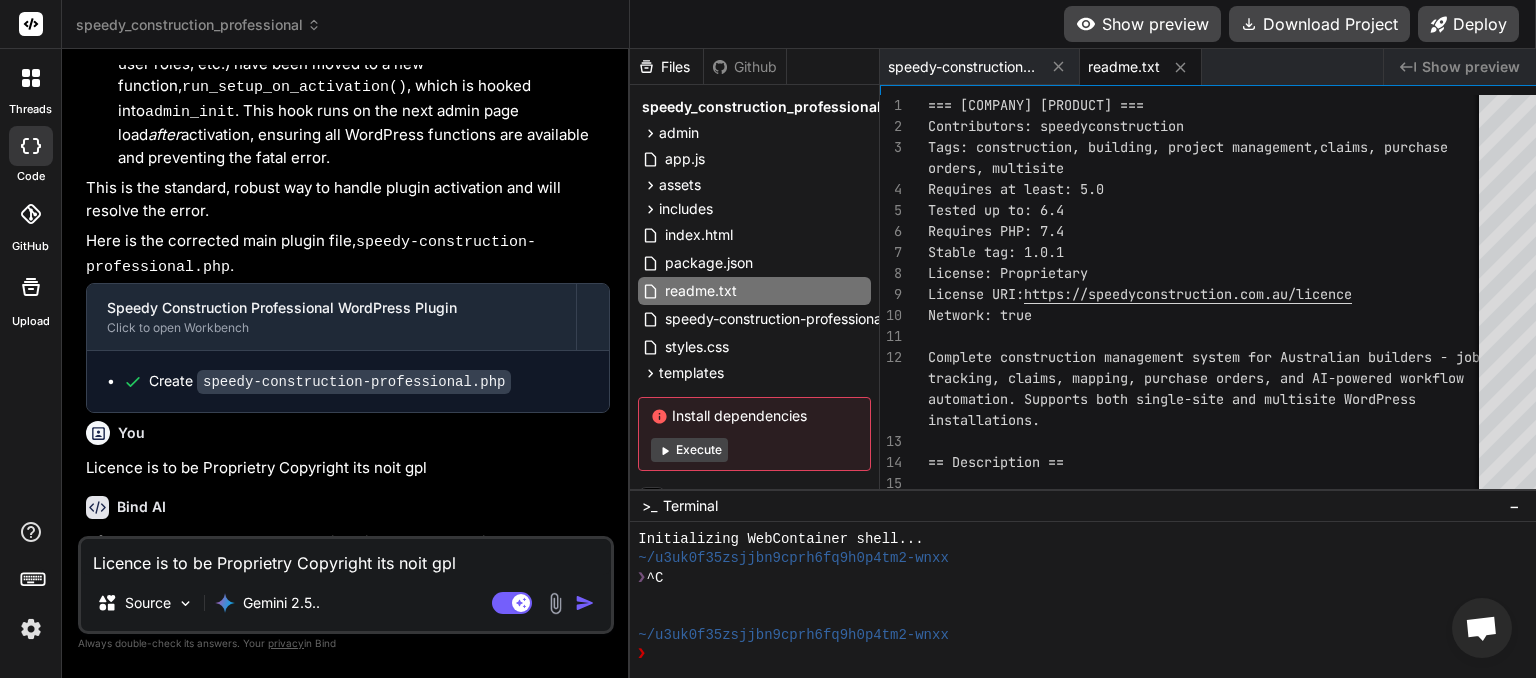 click on "Licence is to be Proprietry Copyright its noit gpl" at bounding box center [346, 557] 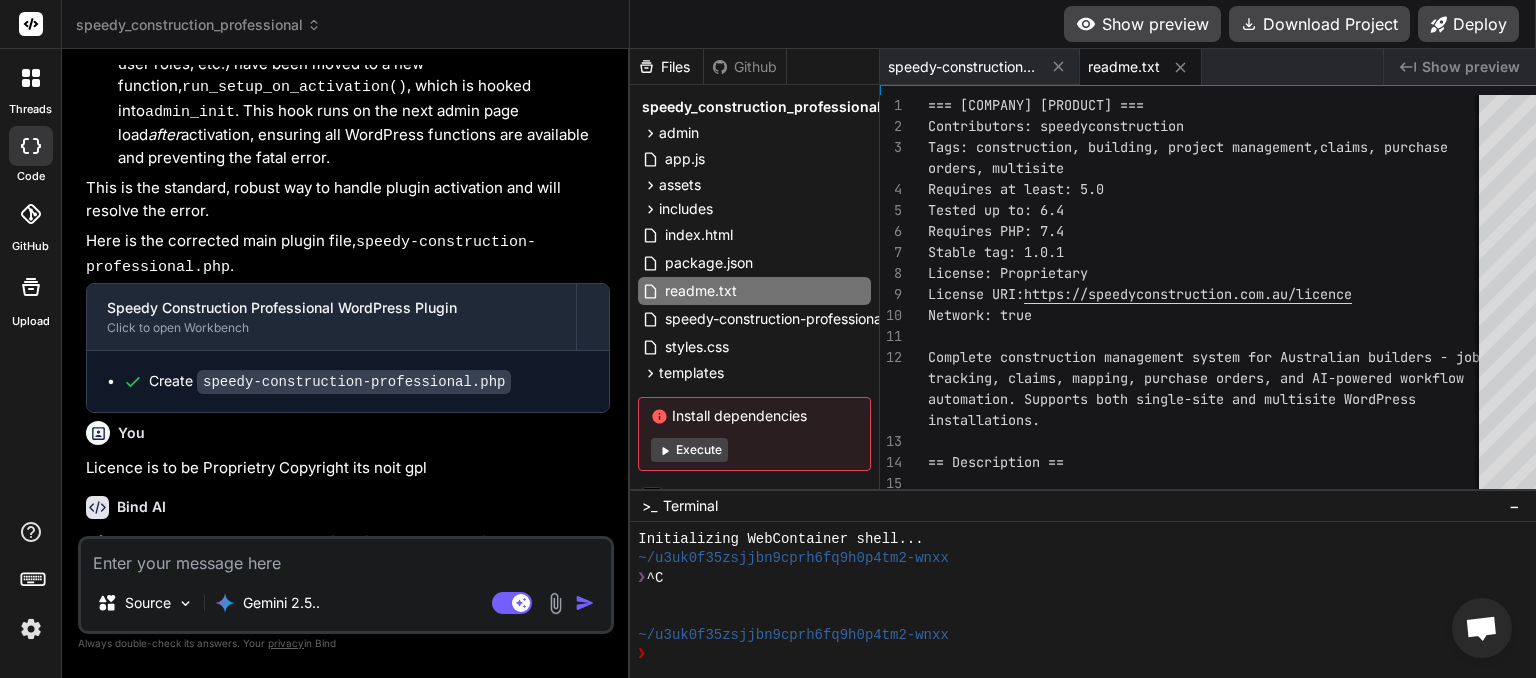type on "c" 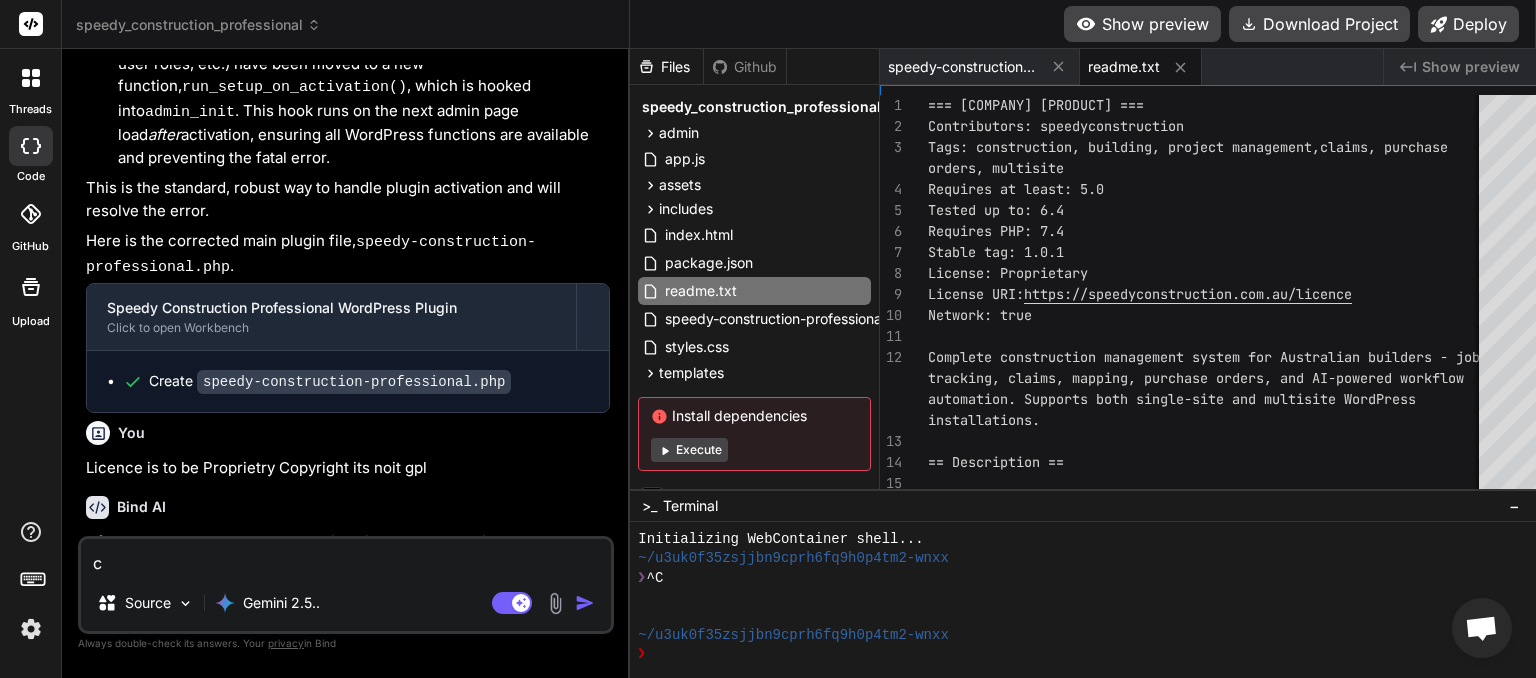 type on "ch" 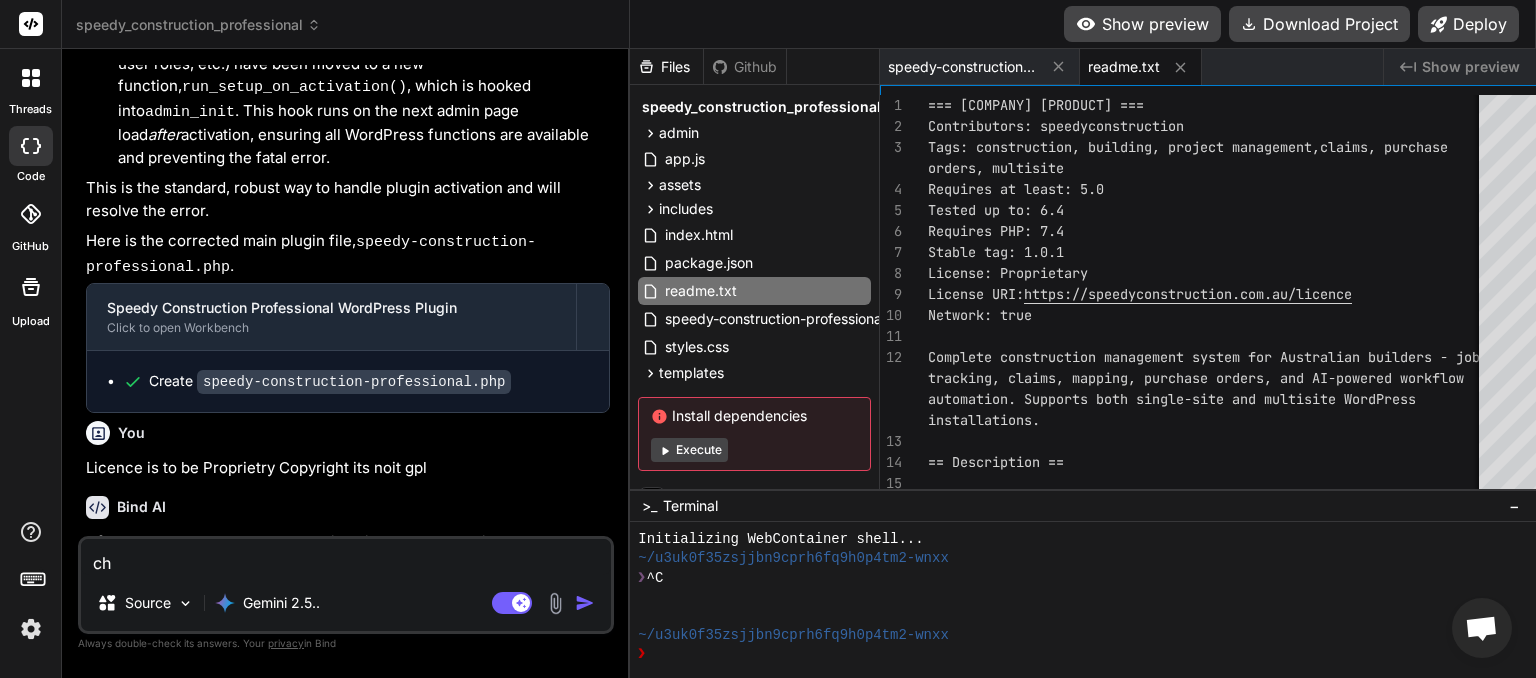 type on "che" 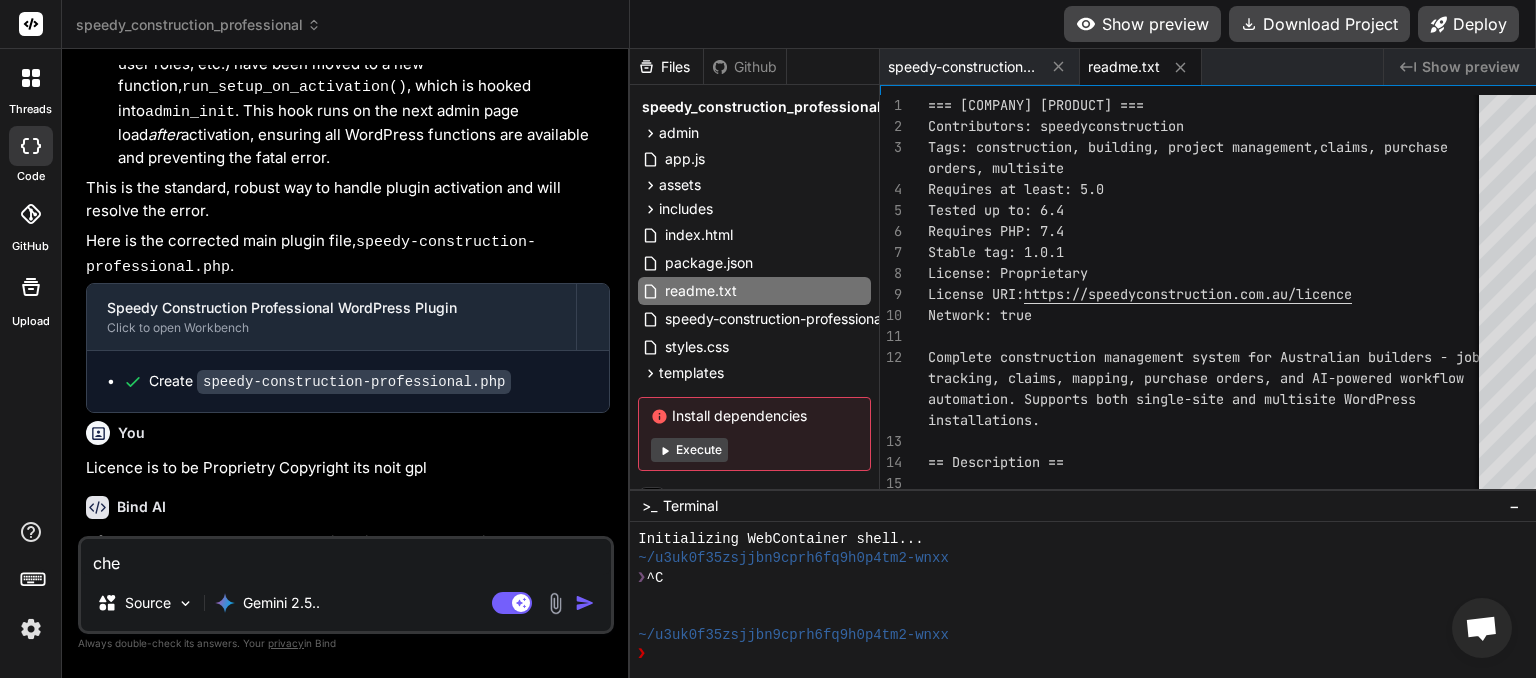 type on "chec" 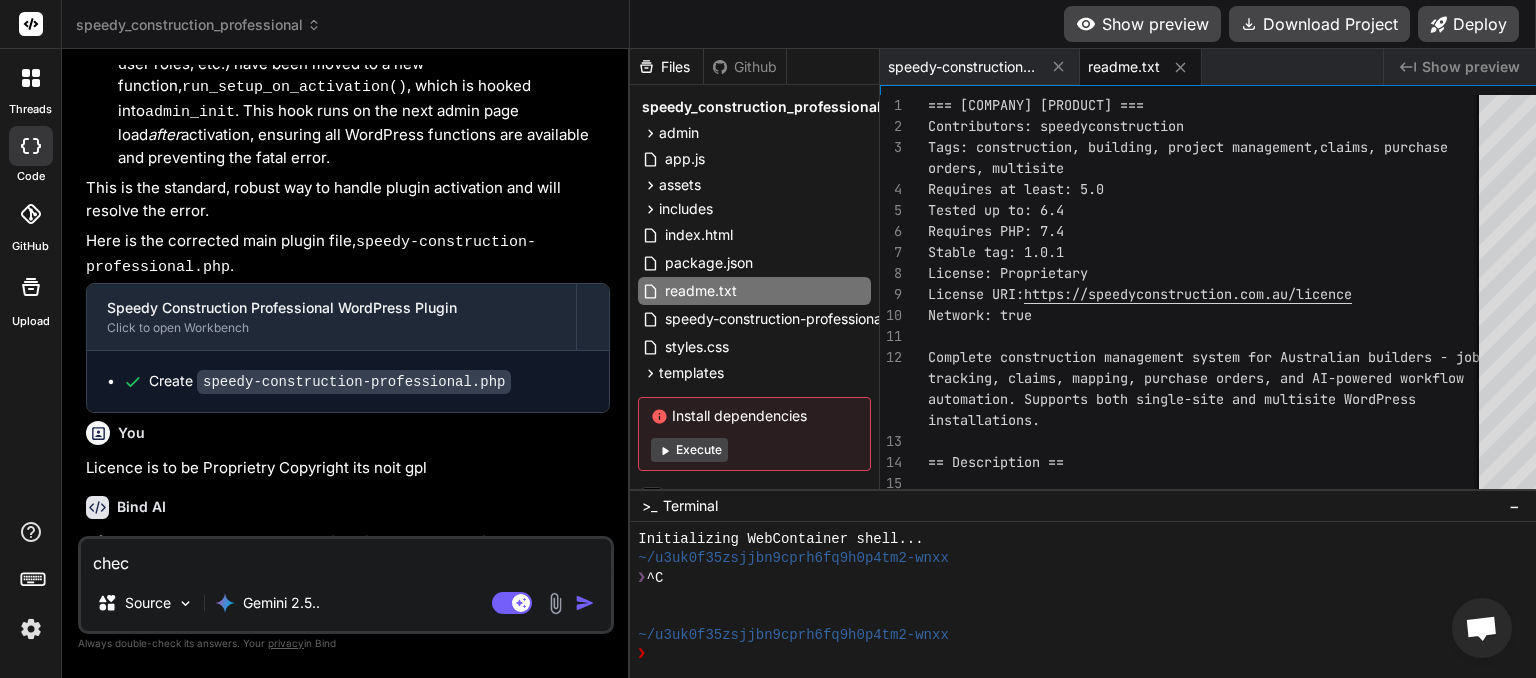 type on "check" 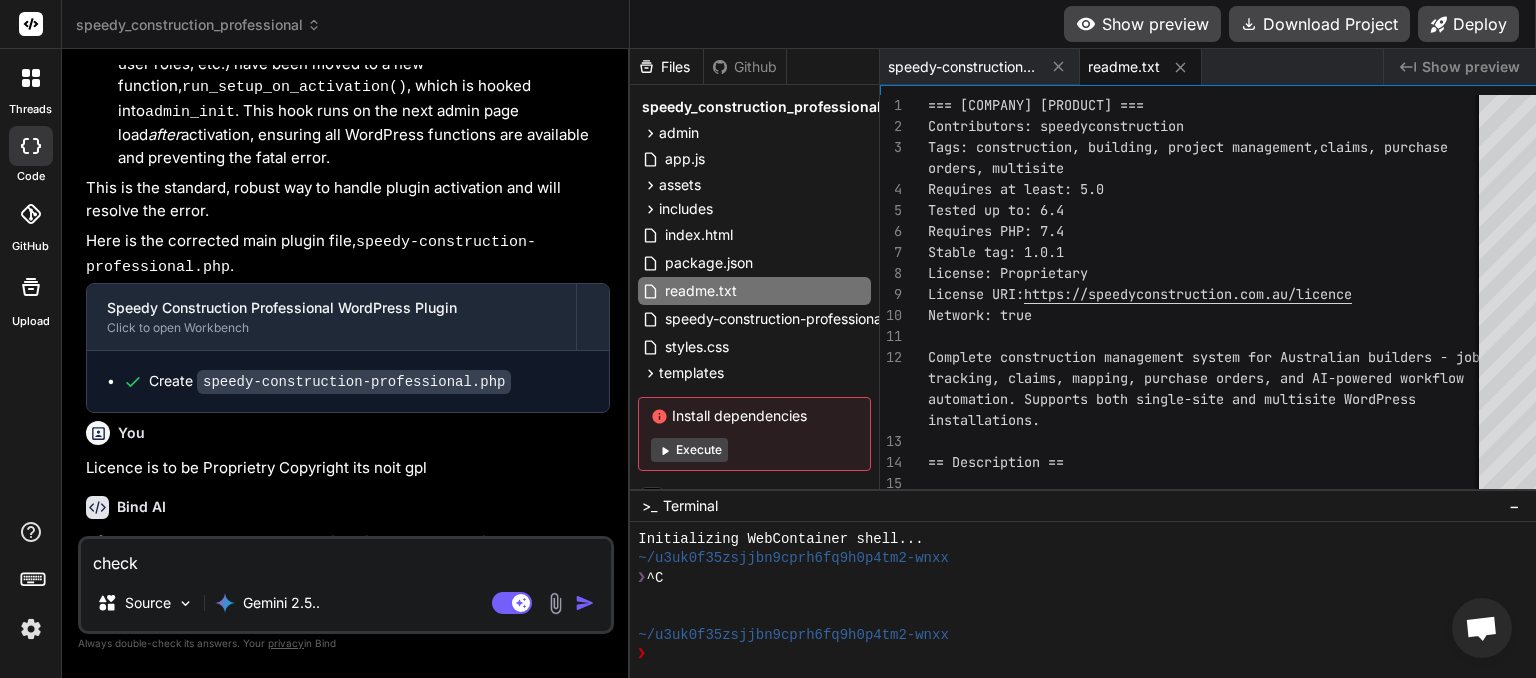 type on "check" 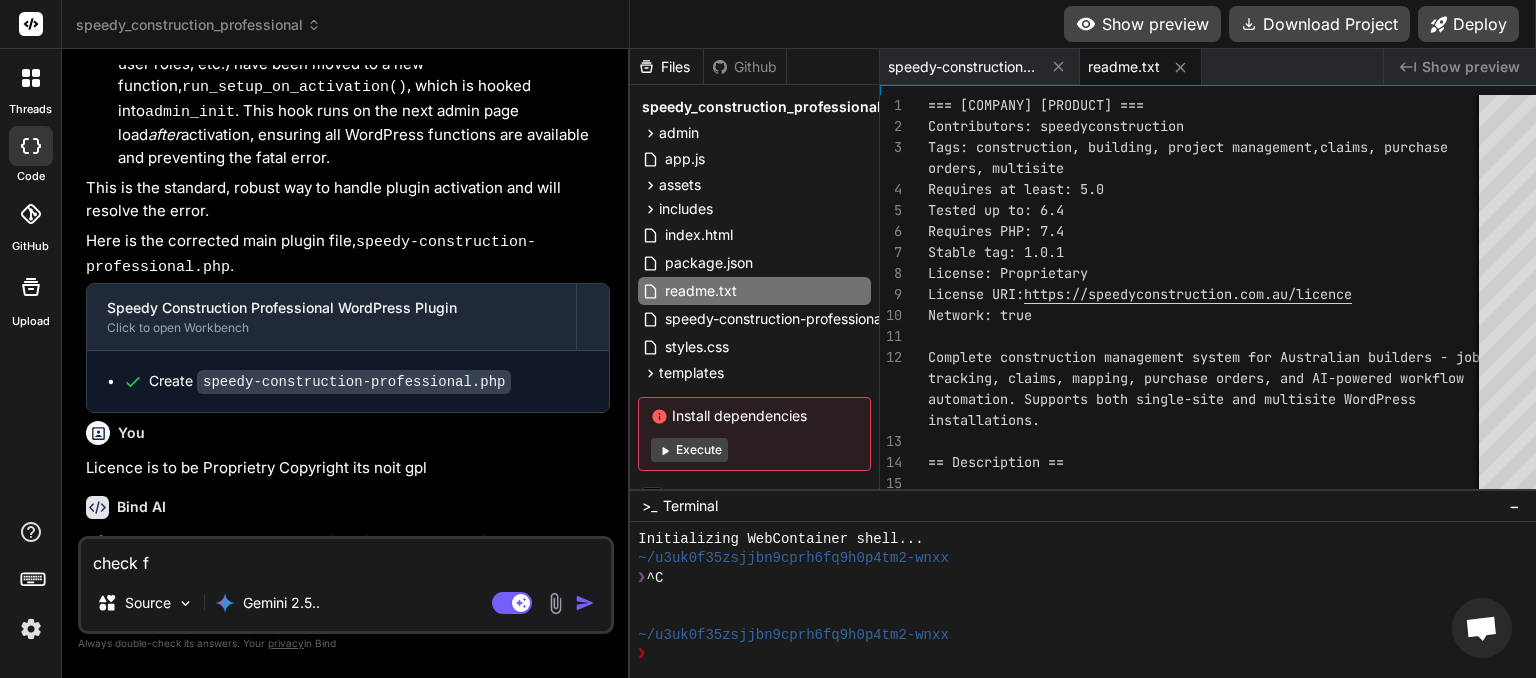type on "check fo" 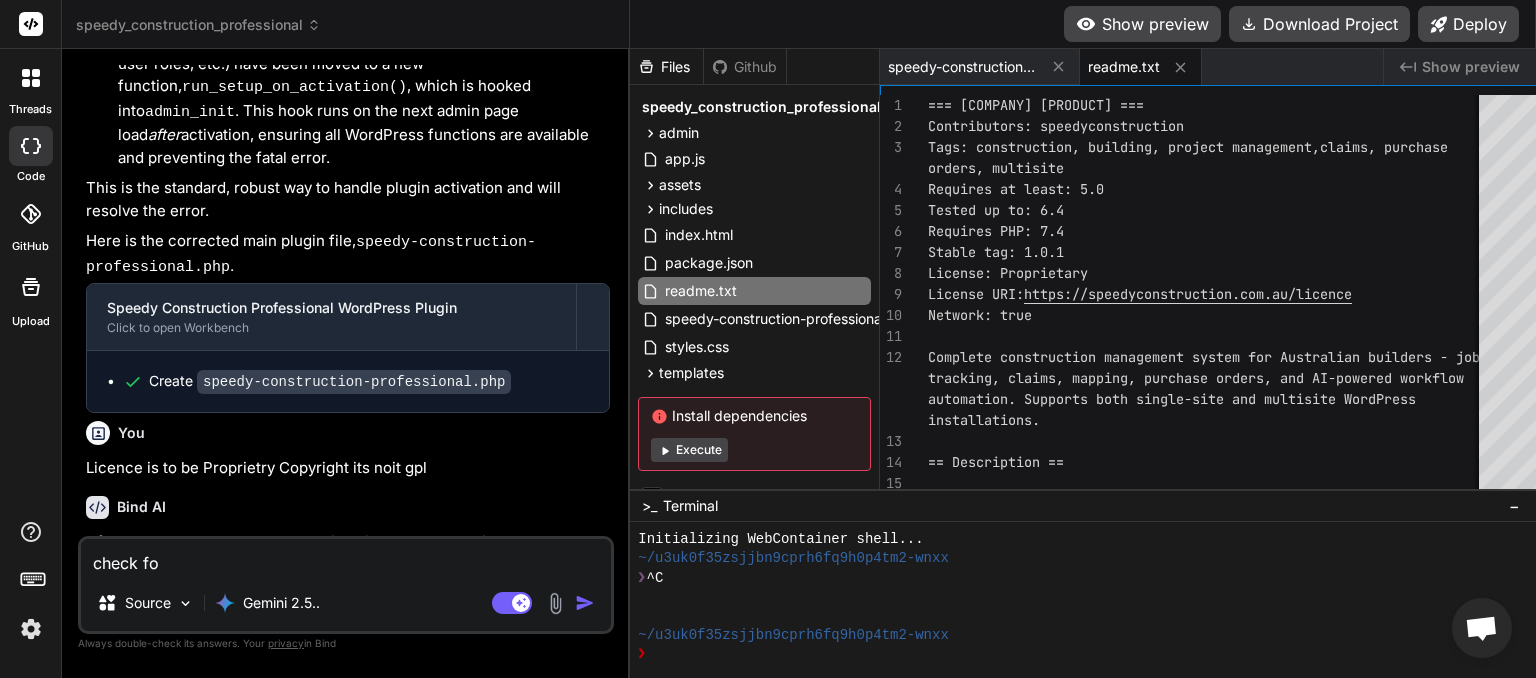 type on "check for" 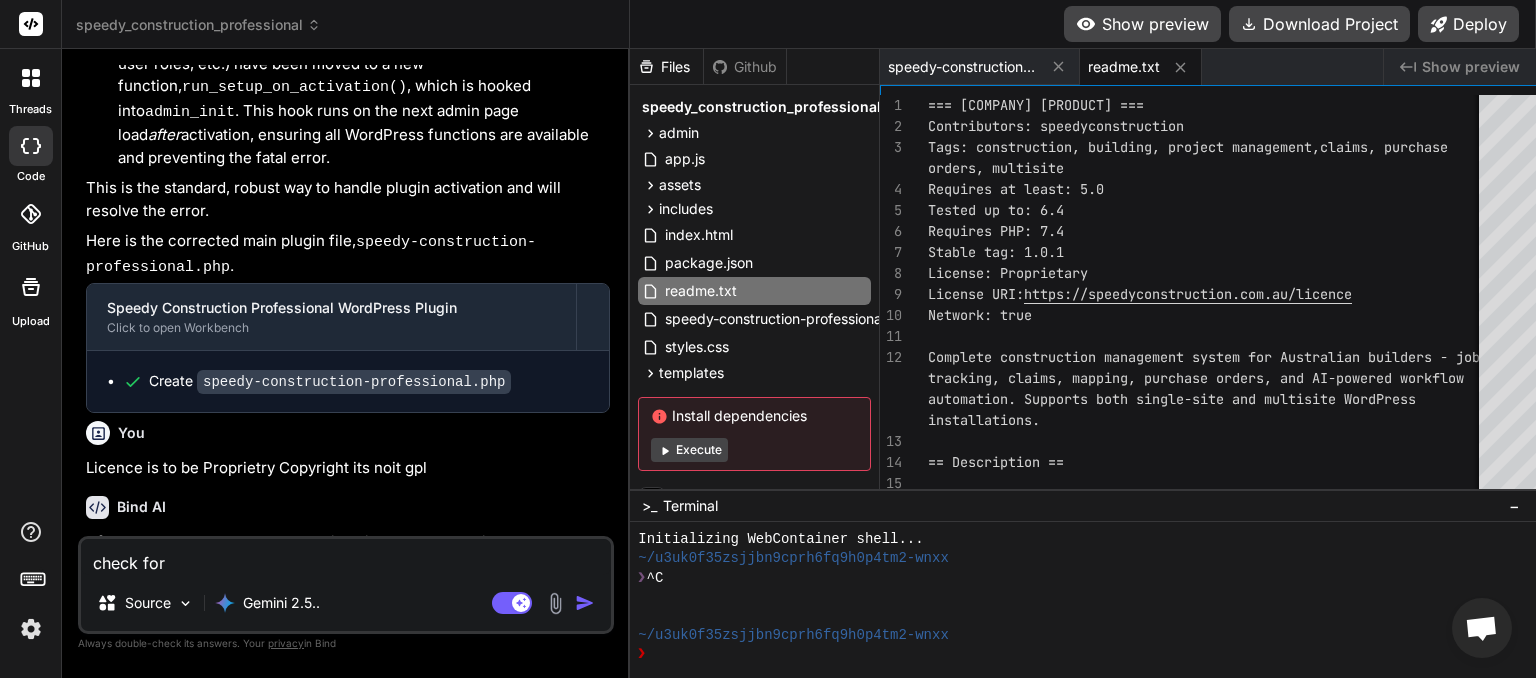 type on "check for" 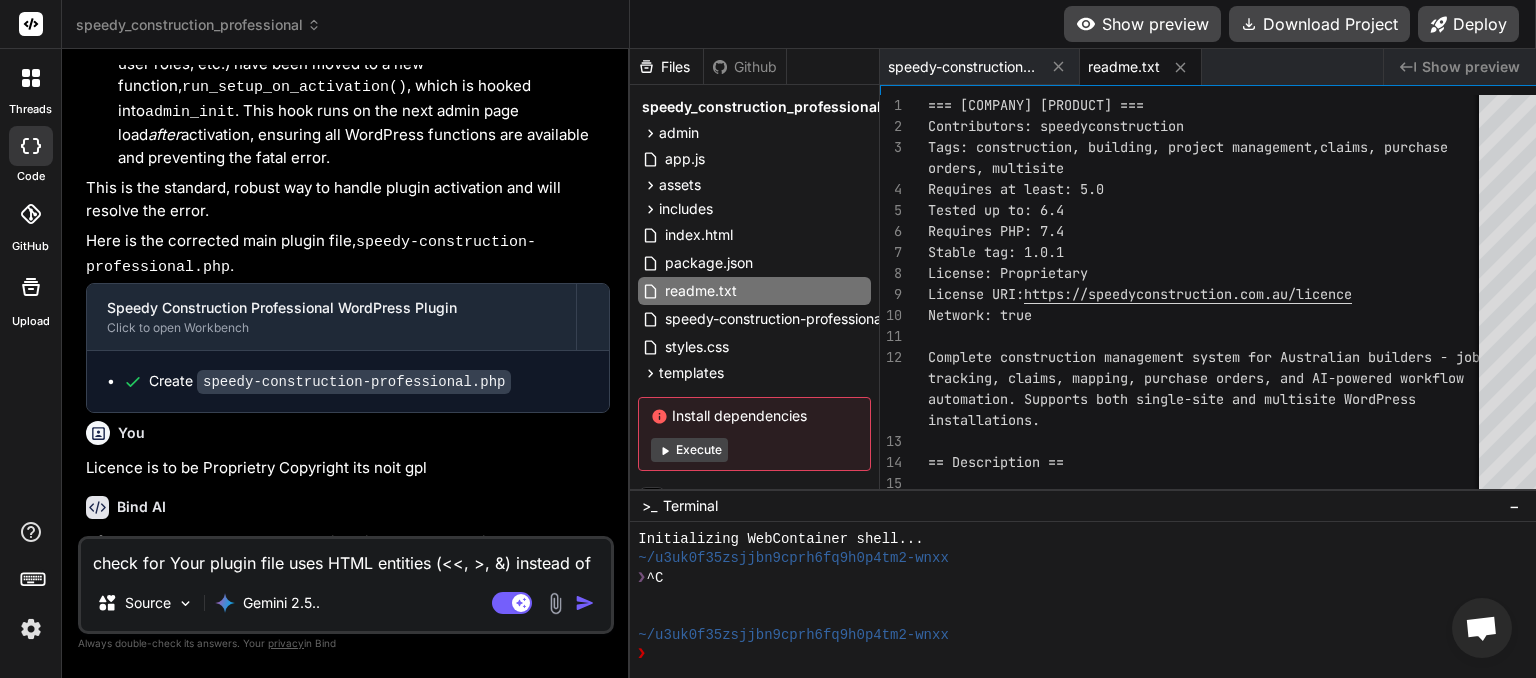 type on "x" 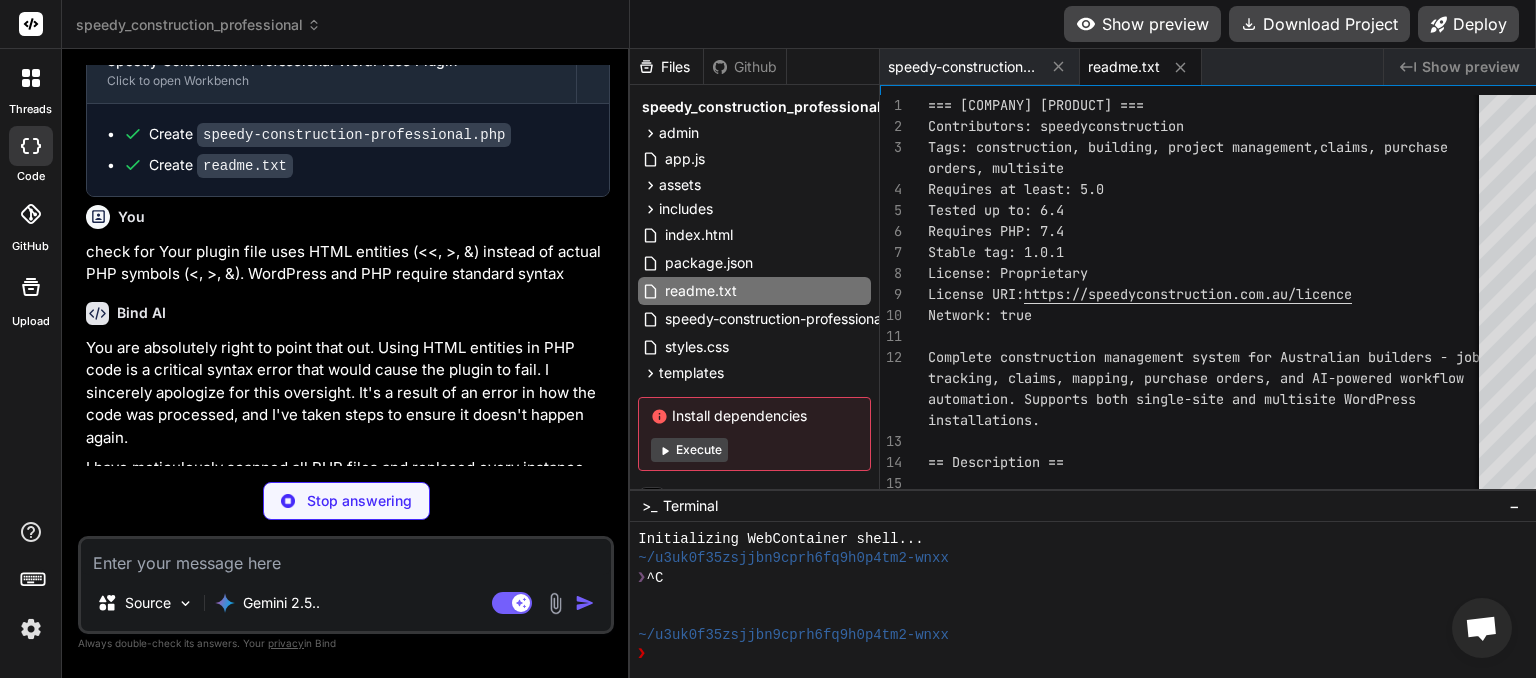 scroll, scrollTop: 9175, scrollLeft: 0, axis: vertical 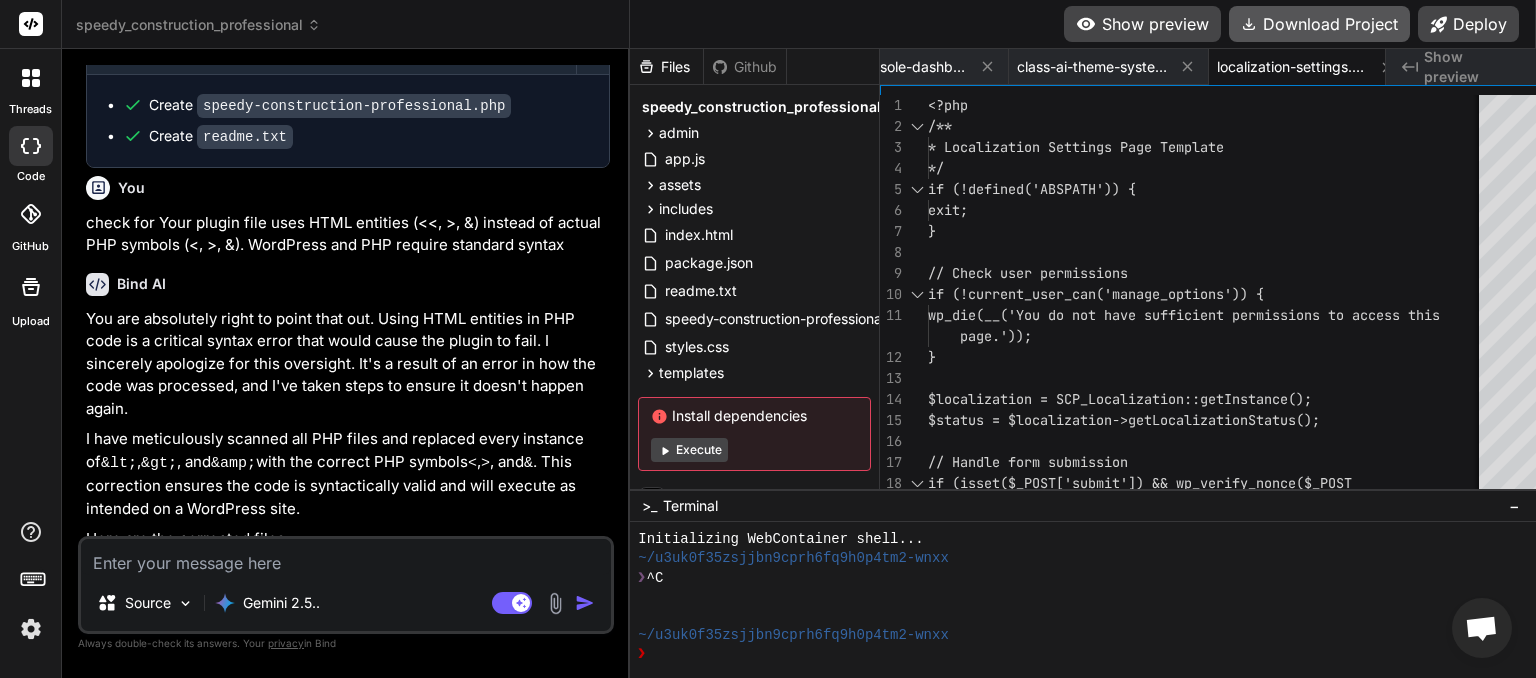 click on "Download Project" at bounding box center [1319, 24] 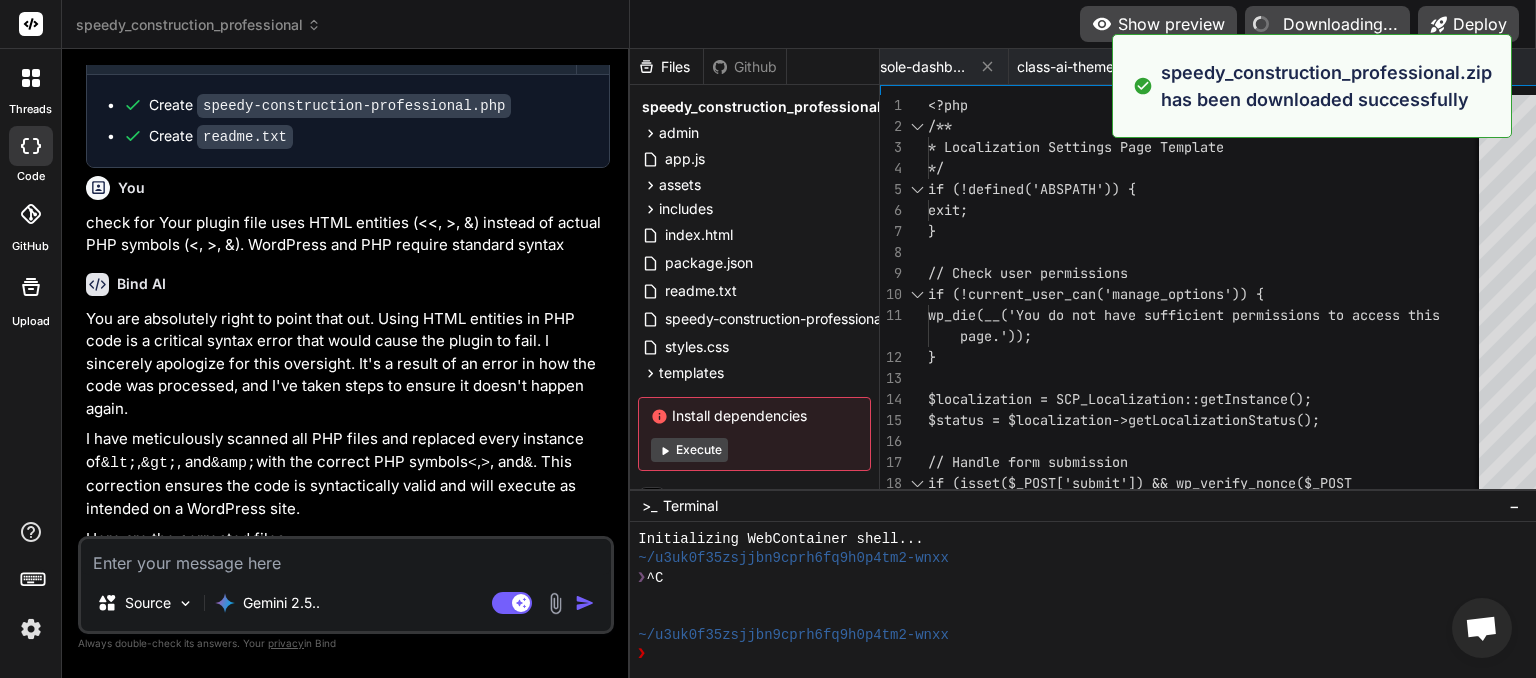 type on "x" 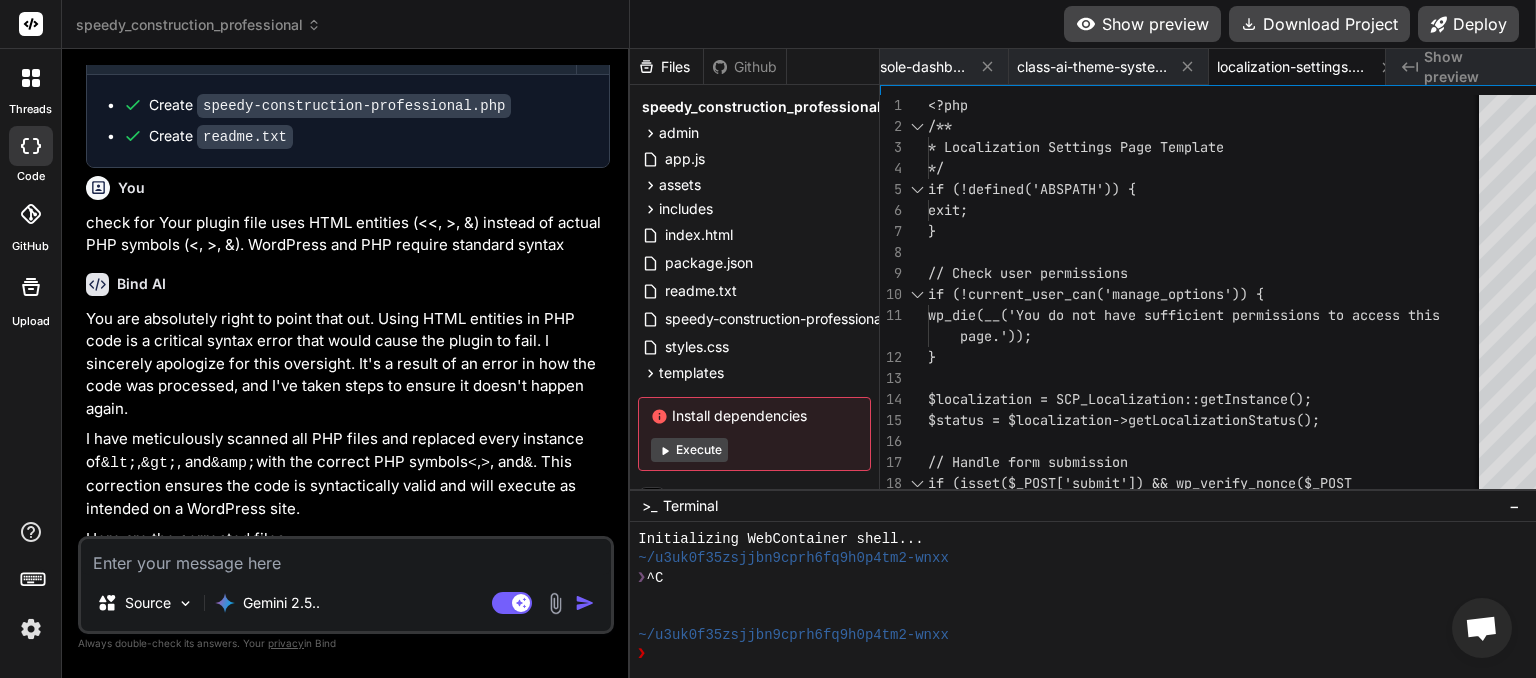 paste on "[DATE] PHP Fatal error:  Cannot redeclare SCP_AI_Assistant::scheduledCheck() in /home/myinspector/public_html/wp-content/plugins/speedy_construction_professional/includes/class-ai-assistant.php on line 329" 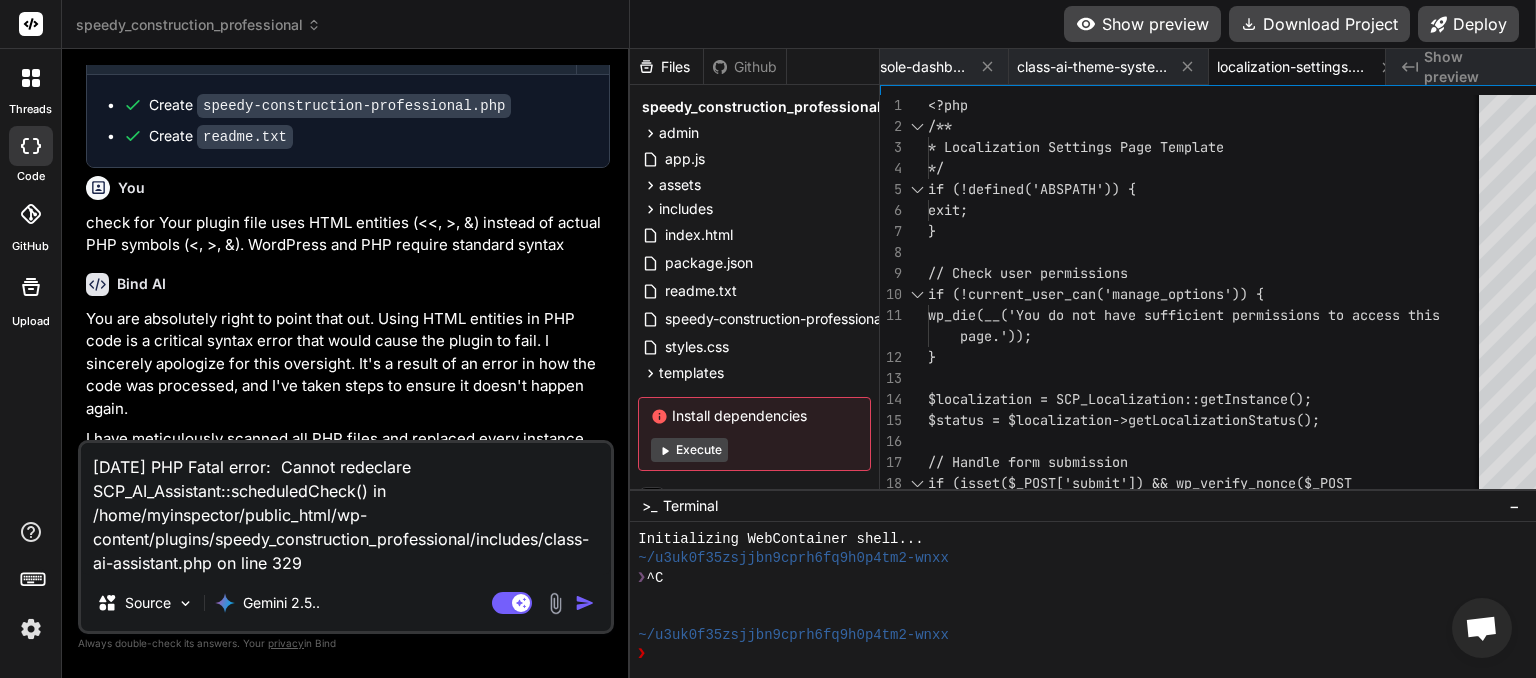 type on "[DATE] PHP Fatal error:  Cannot redeclare SCP_AI_Assistant::scheduledCheck() in /home/myinspector/public_html/wp-content/plugins/speedy_construction_professional/includes/class-ai-assistant.php on line 329" 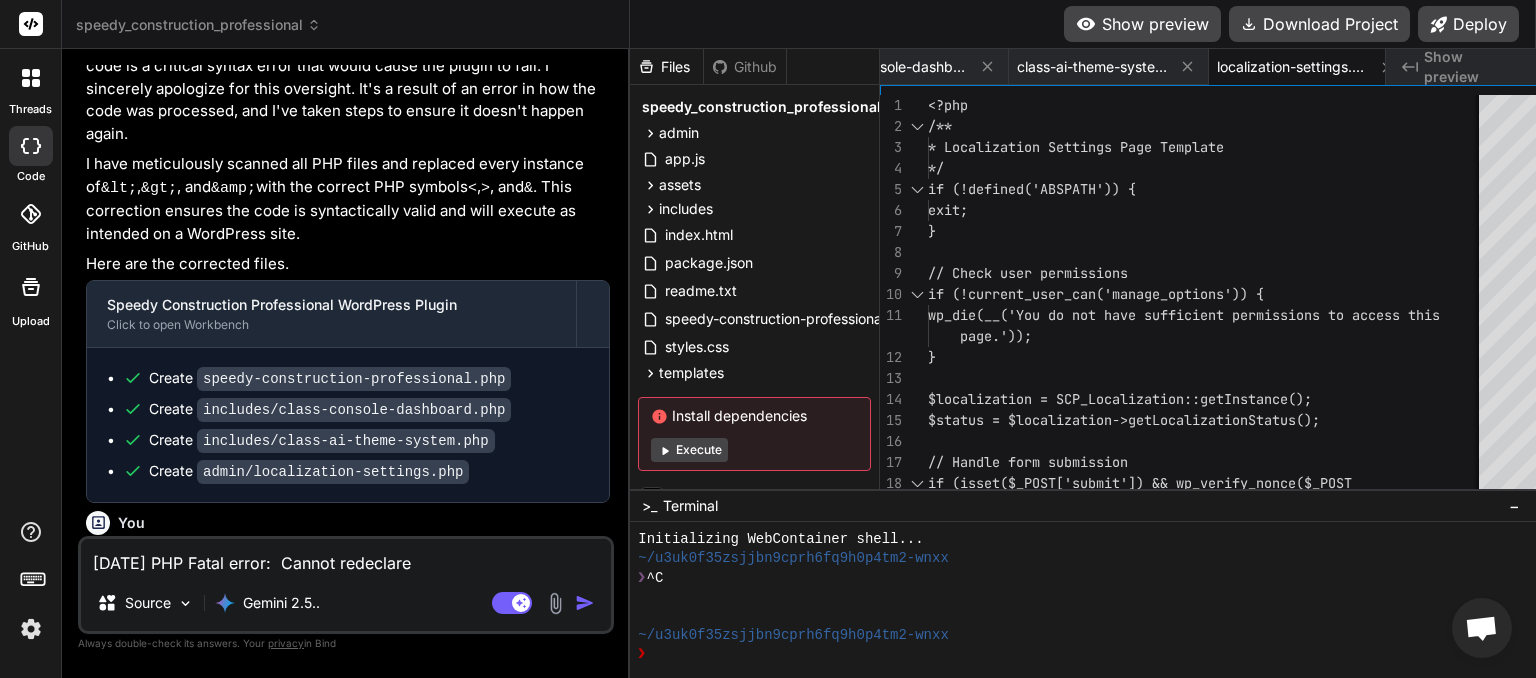 scroll, scrollTop: 9472, scrollLeft: 0, axis: vertical 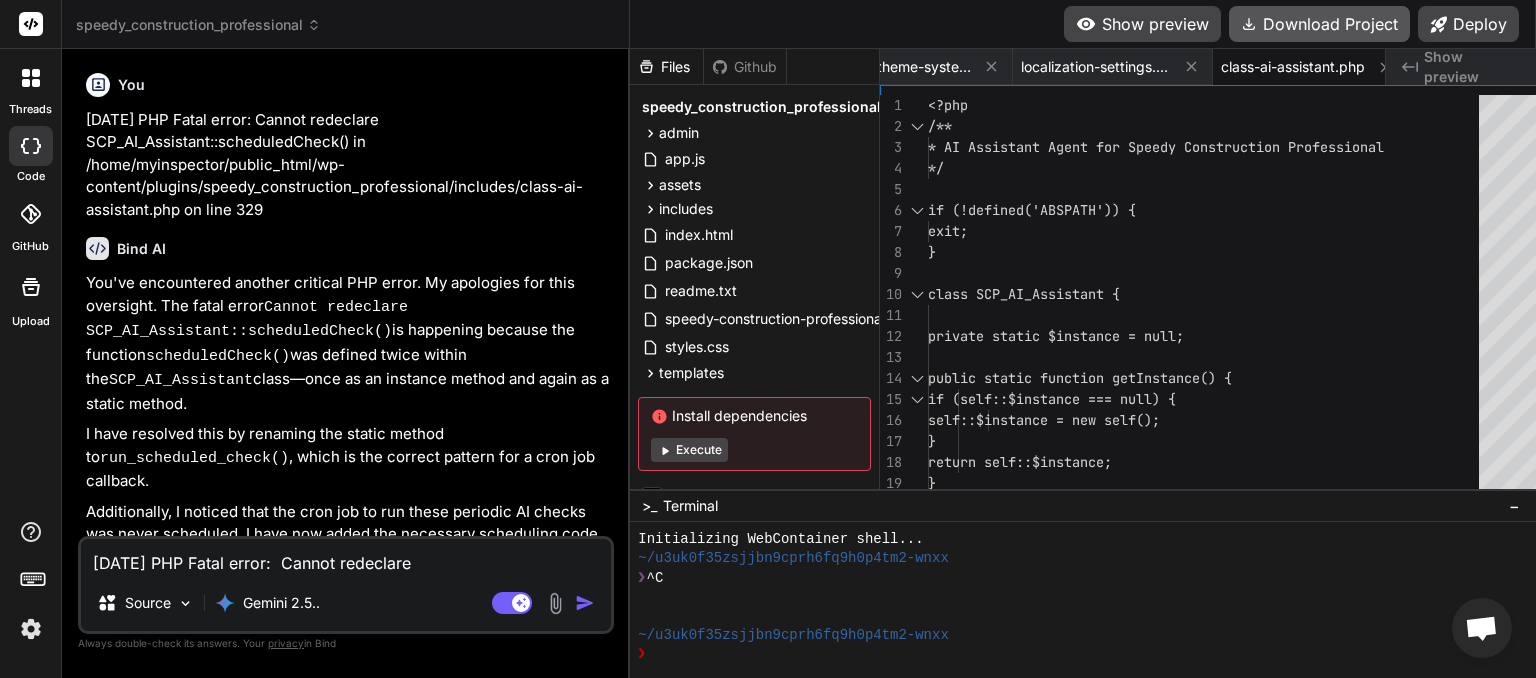 click on "Download Project" at bounding box center [1319, 24] 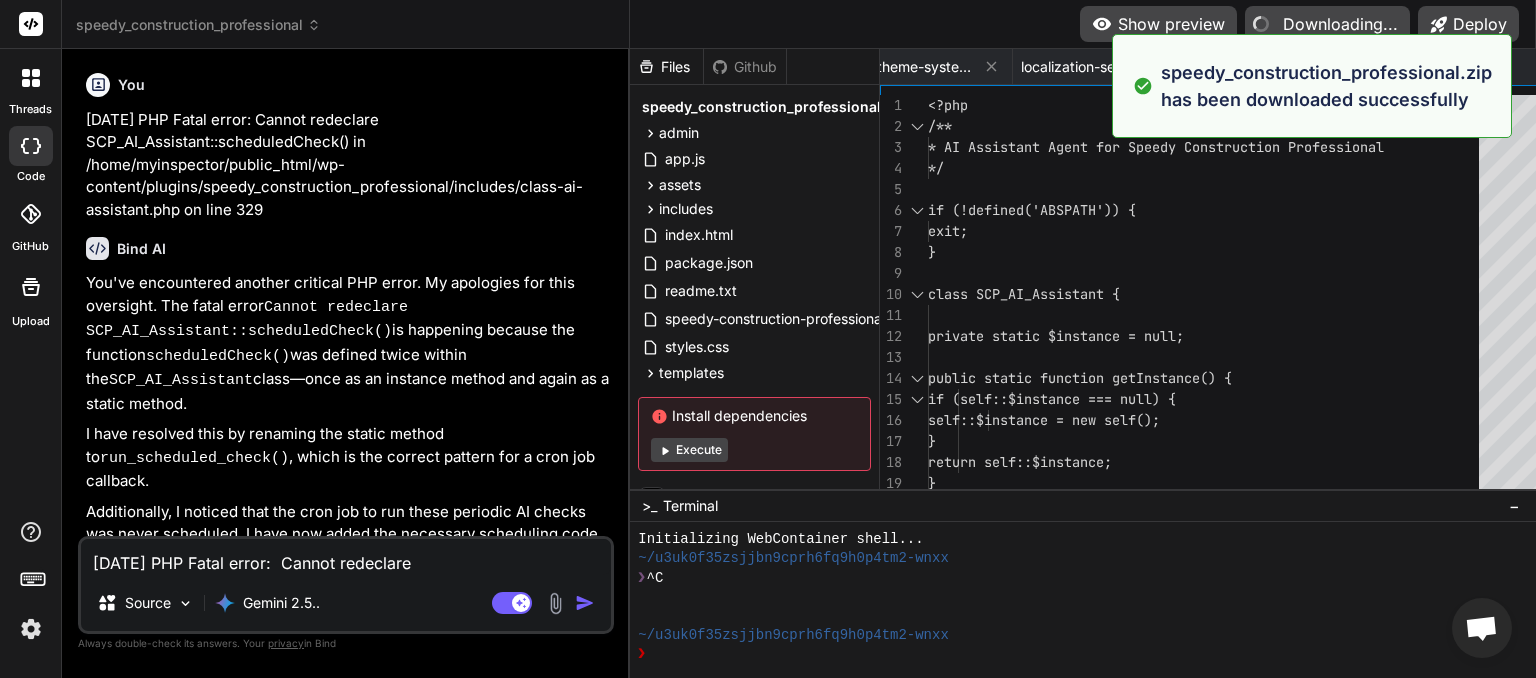 type on "x" 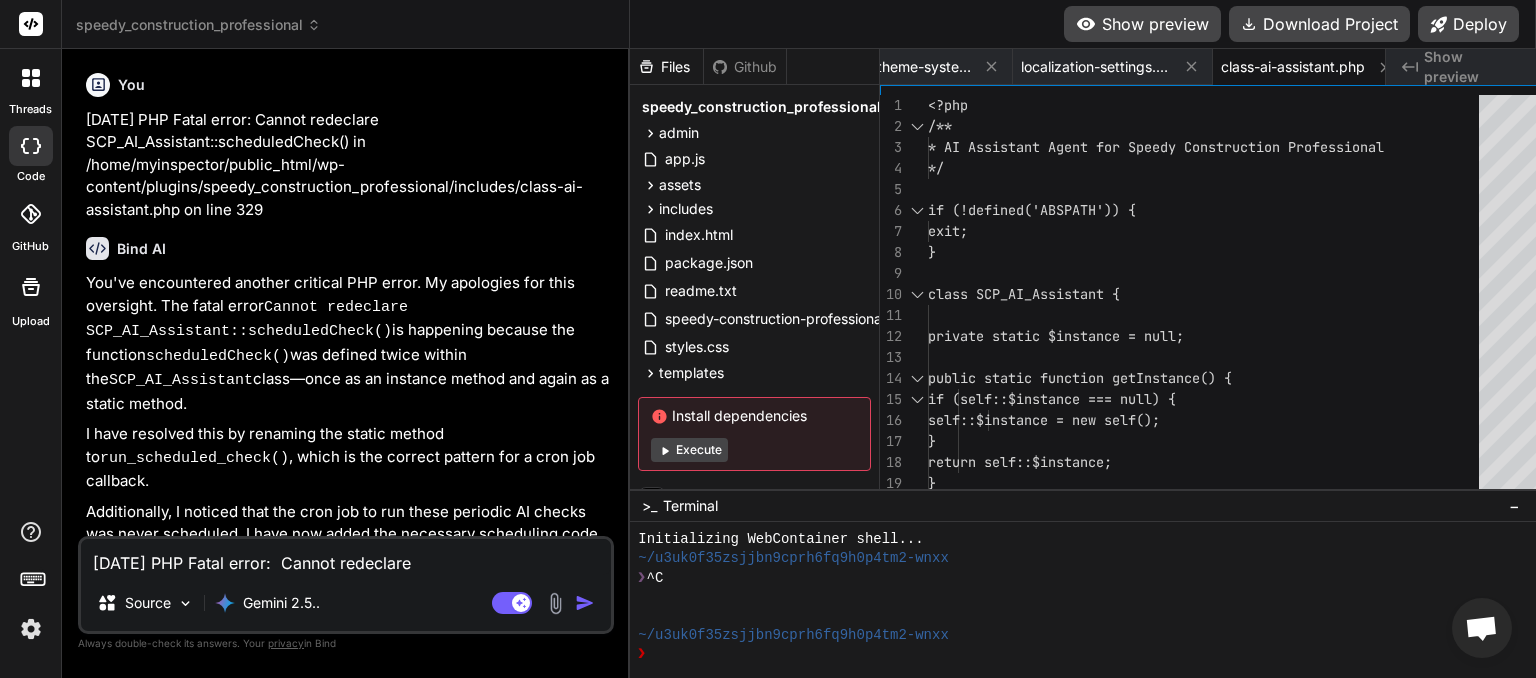 click on "[DATE] PHP Fatal error:  Cannot redeclare SCP_AI_Assistant::scheduledCheck() in /home/myinspector/public_html/wp-content/plugins/speedy_construction_professional/includes/class-ai-assistant.php on line 329" at bounding box center (346, 557) 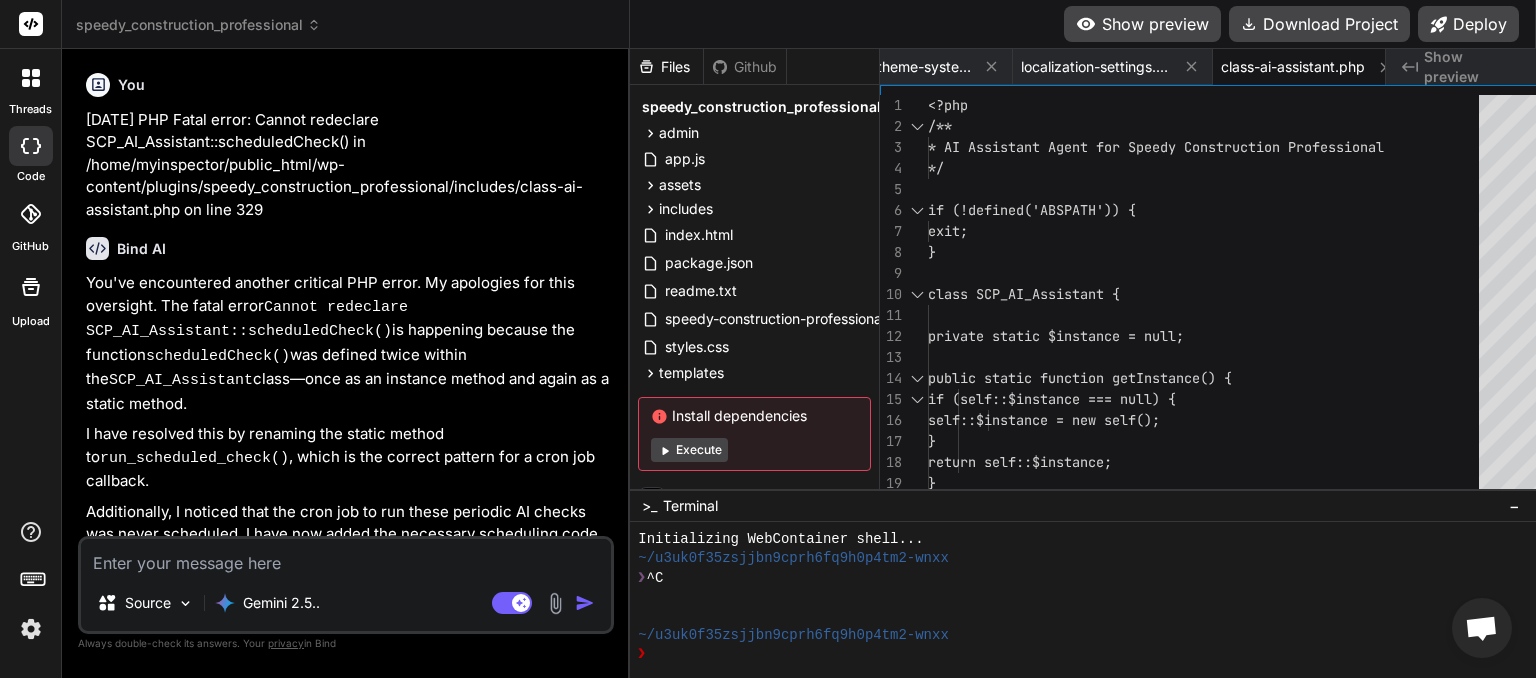 type on "s" 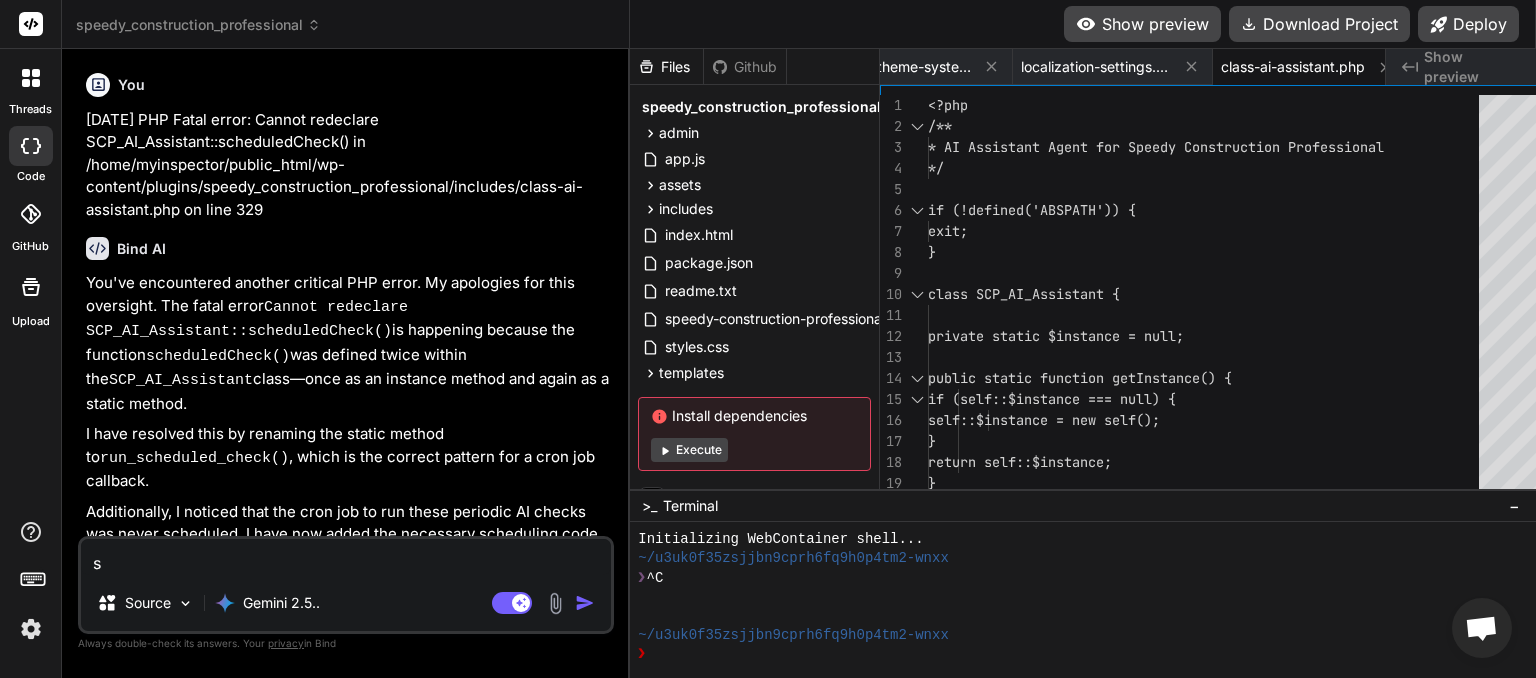 type on "st" 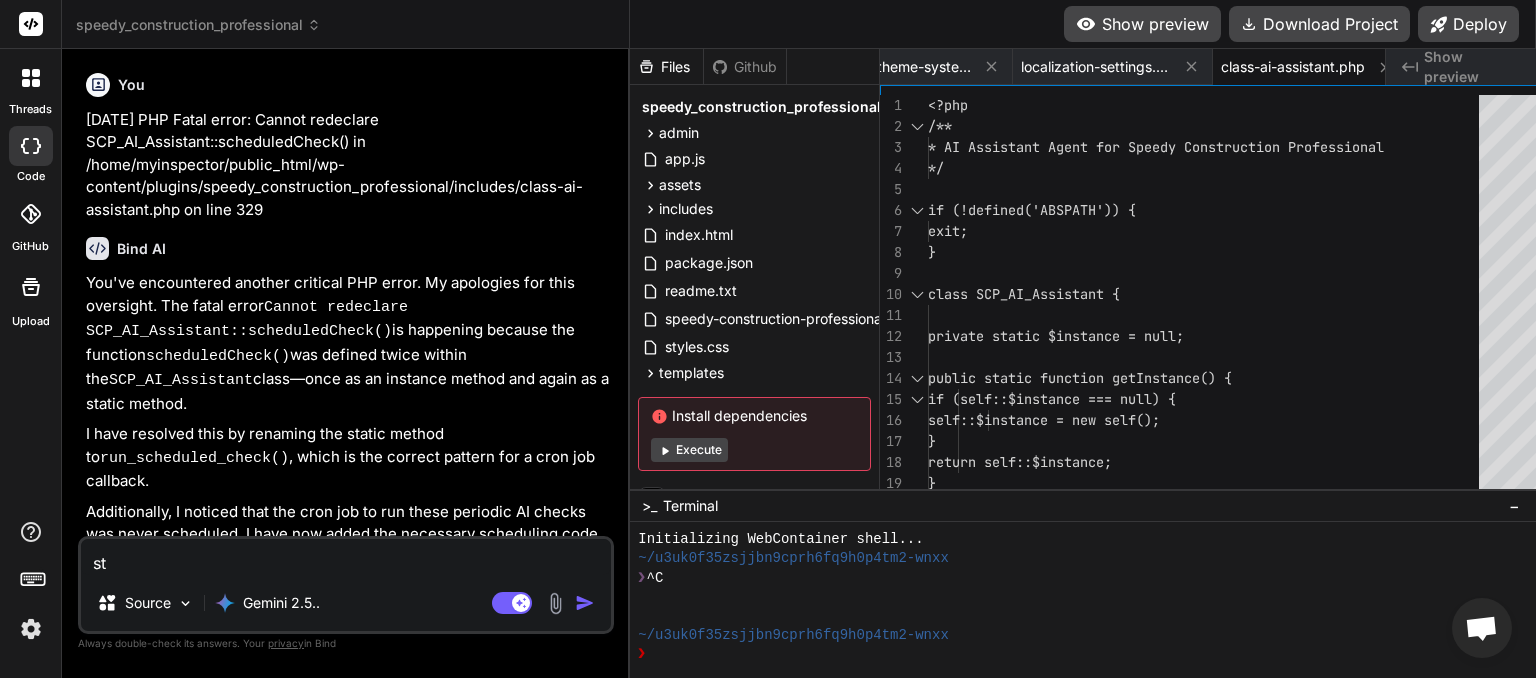 type on "sti" 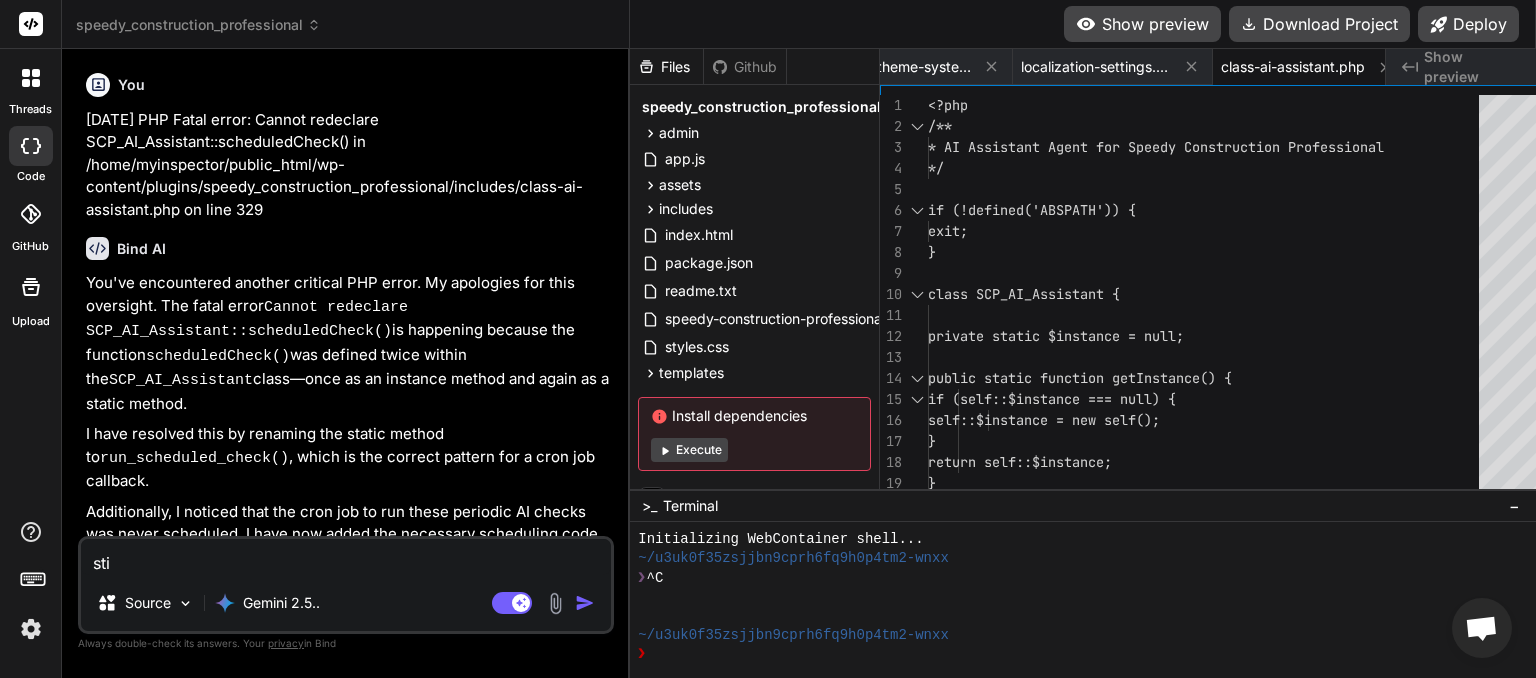 type on "stil" 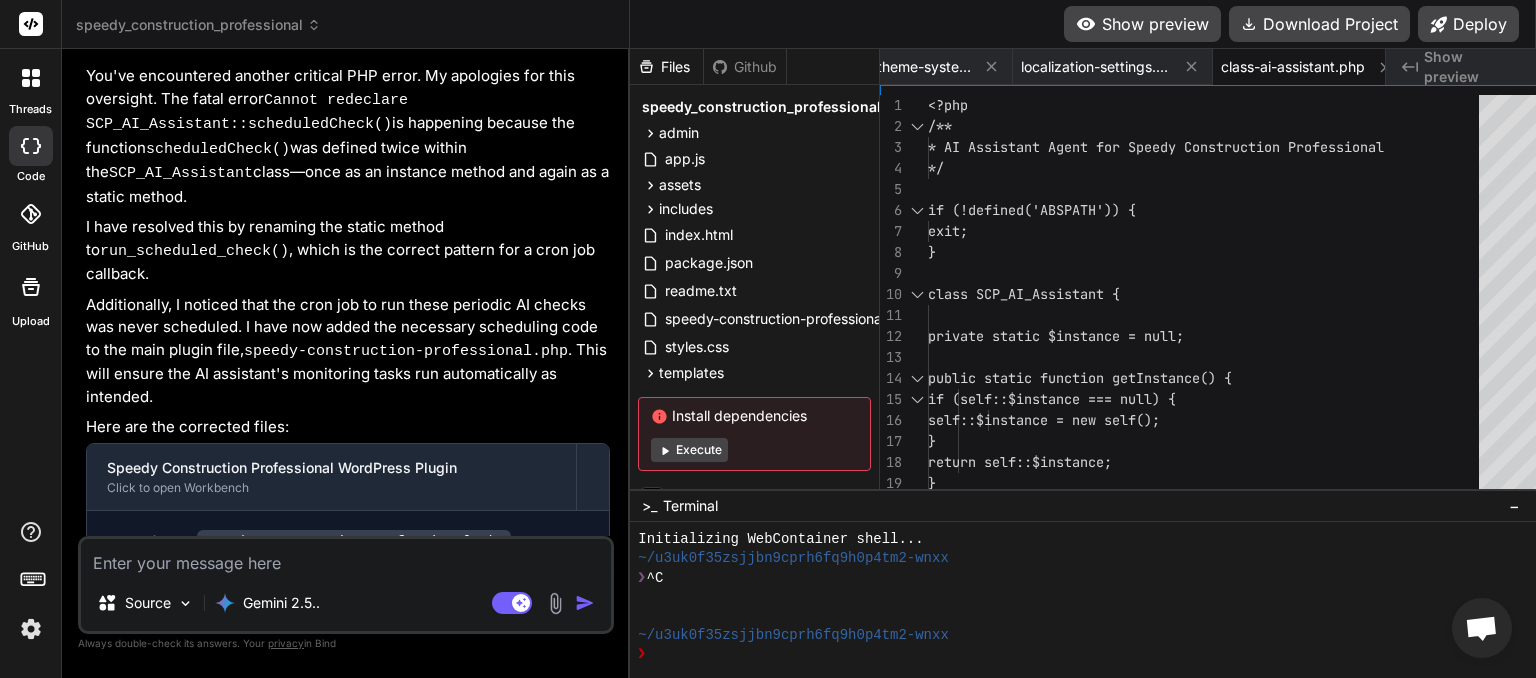 scroll, scrollTop: 10116, scrollLeft: 0, axis: vertical 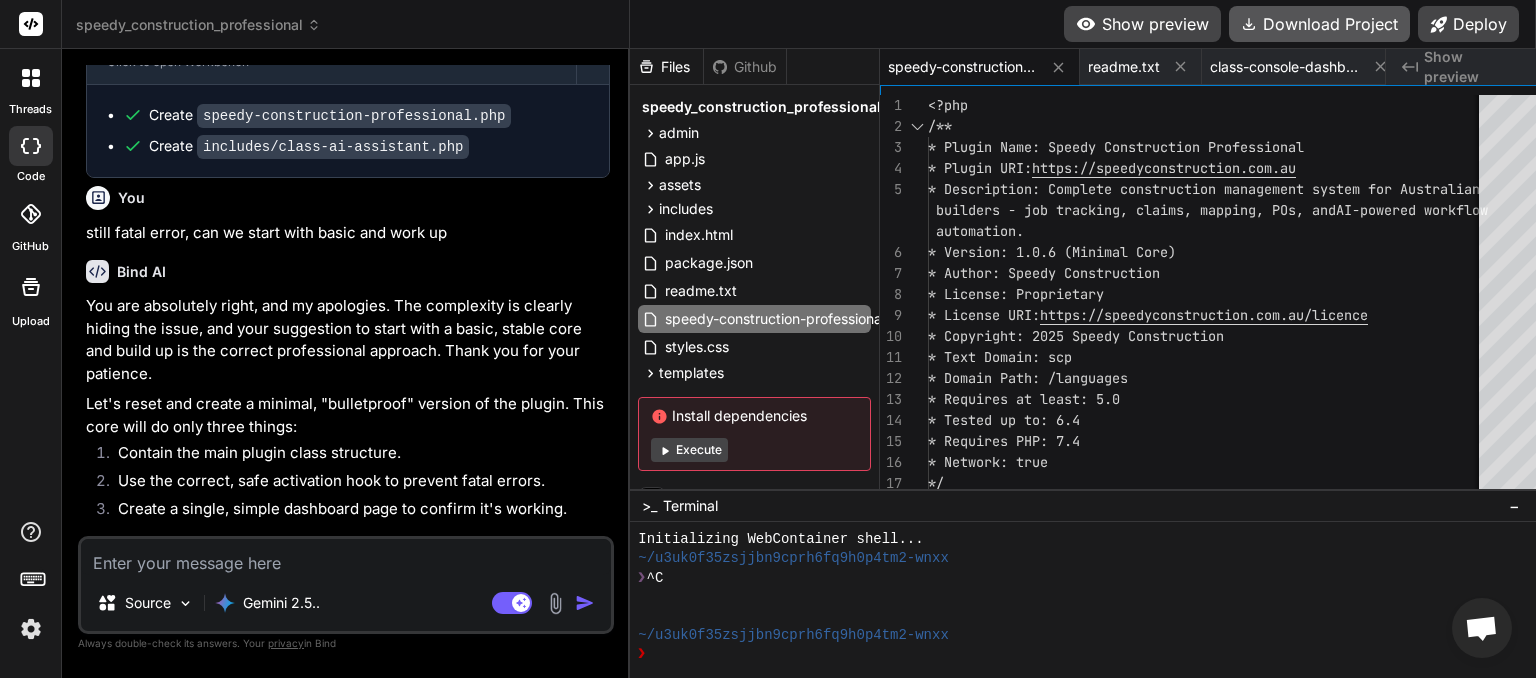 click on "Download Project" at bounding box center [1319, 24] 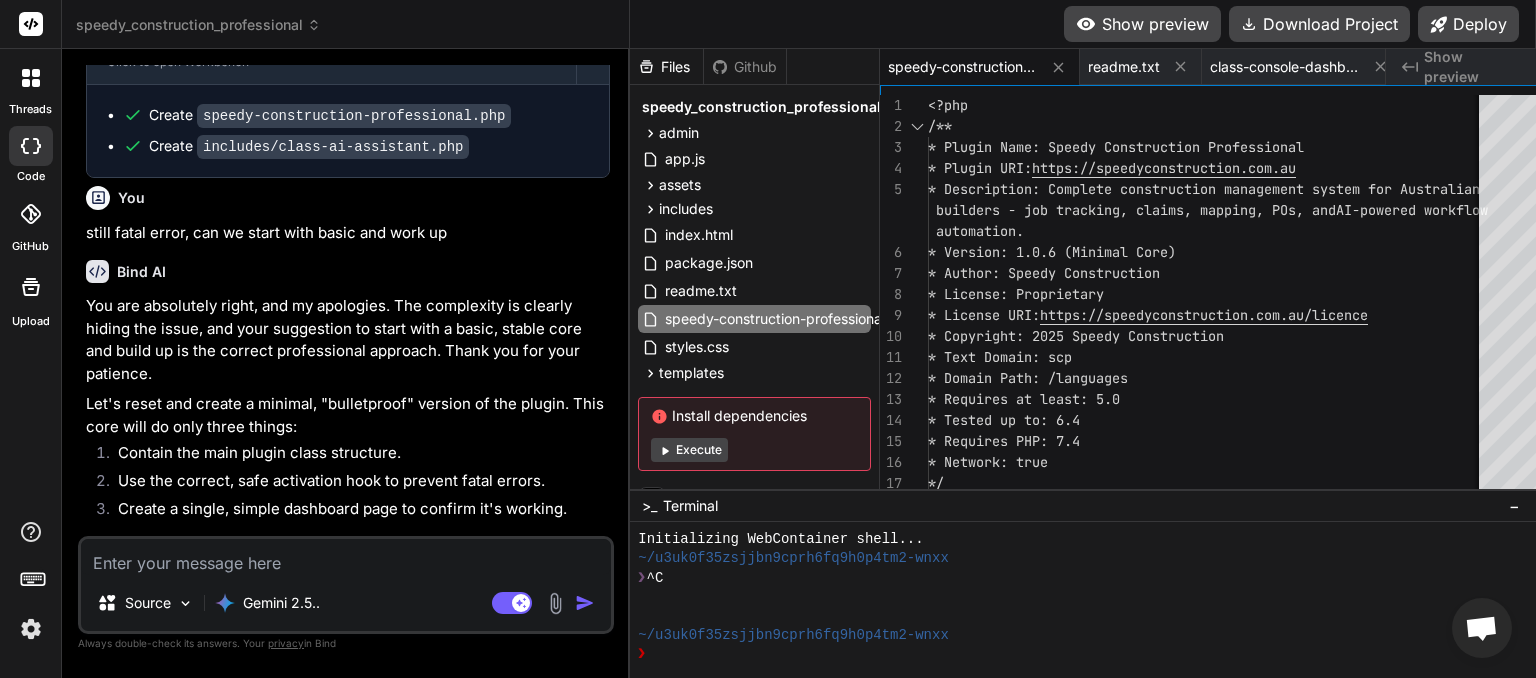 paste on "Plugin Core is Active!" 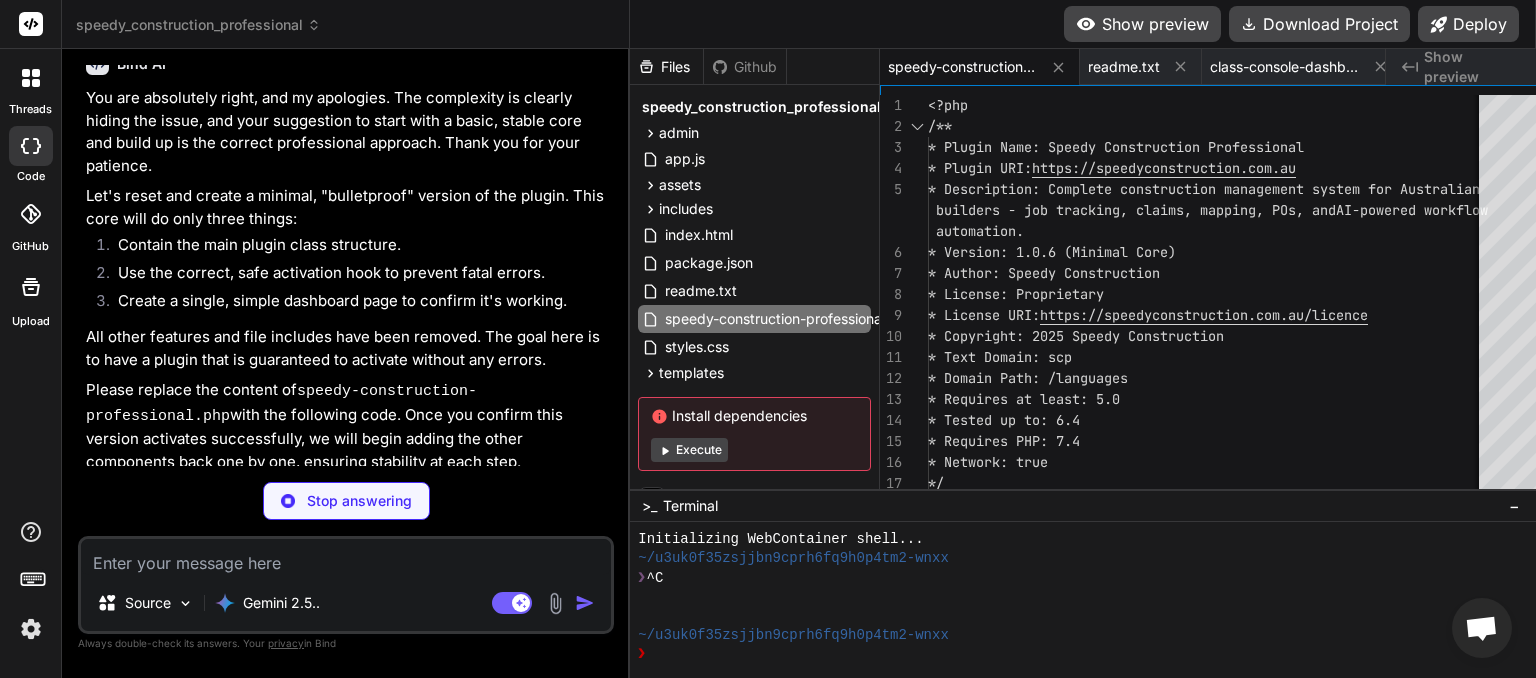 scroll, scrollTop: 10729, scrollLeft: 0, axis: vertical 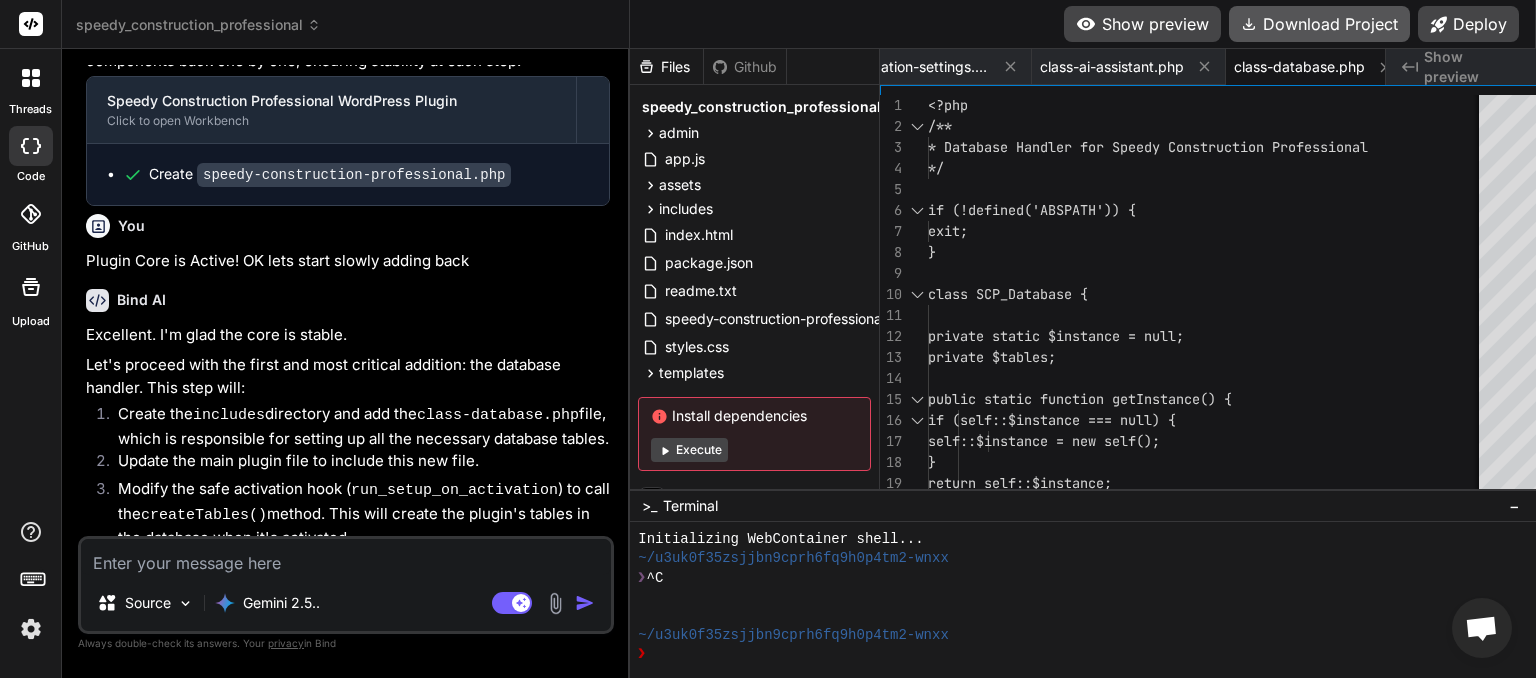 click on "Download Project" at bounding box center [1319, 24] 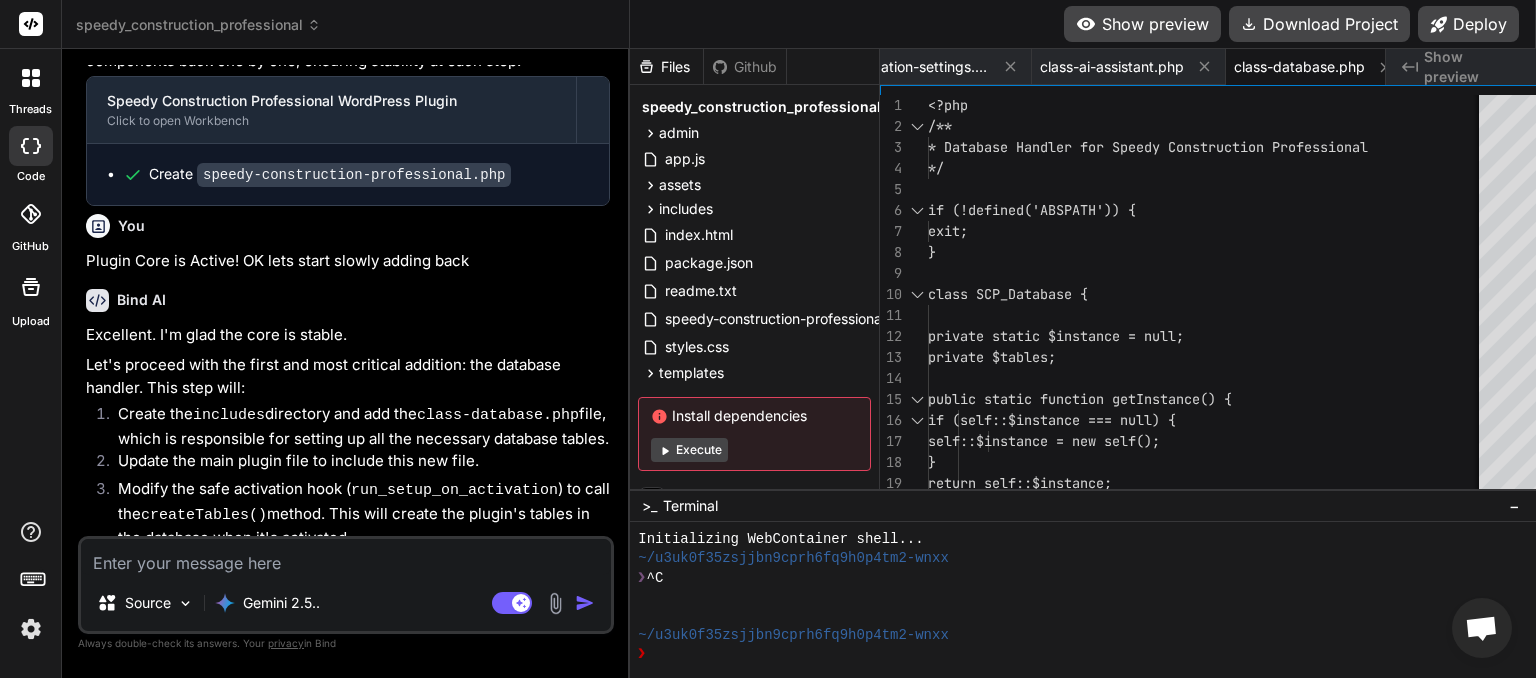 paste on "System Status
Plugin Version: 	1.0.7
Activation Hook: 	✅ Successfully executed on 2025-08-02 07:32:14
Database Tables: 	❌ Tables have not been created.
Next Step: 	Once you confirm this is stable, we will add the core feature classes (Job Manager, Dashboard, etc.)." 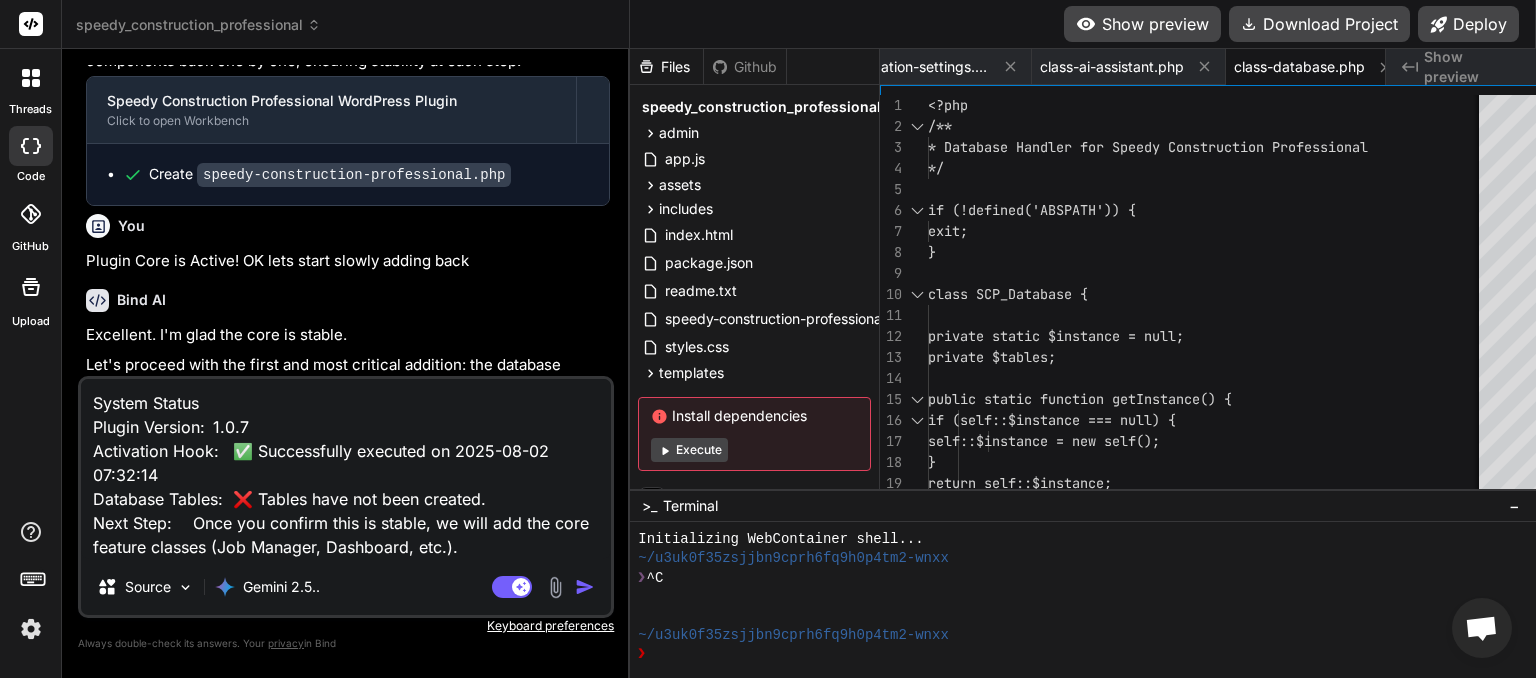 click at bounding box center [585, 587] 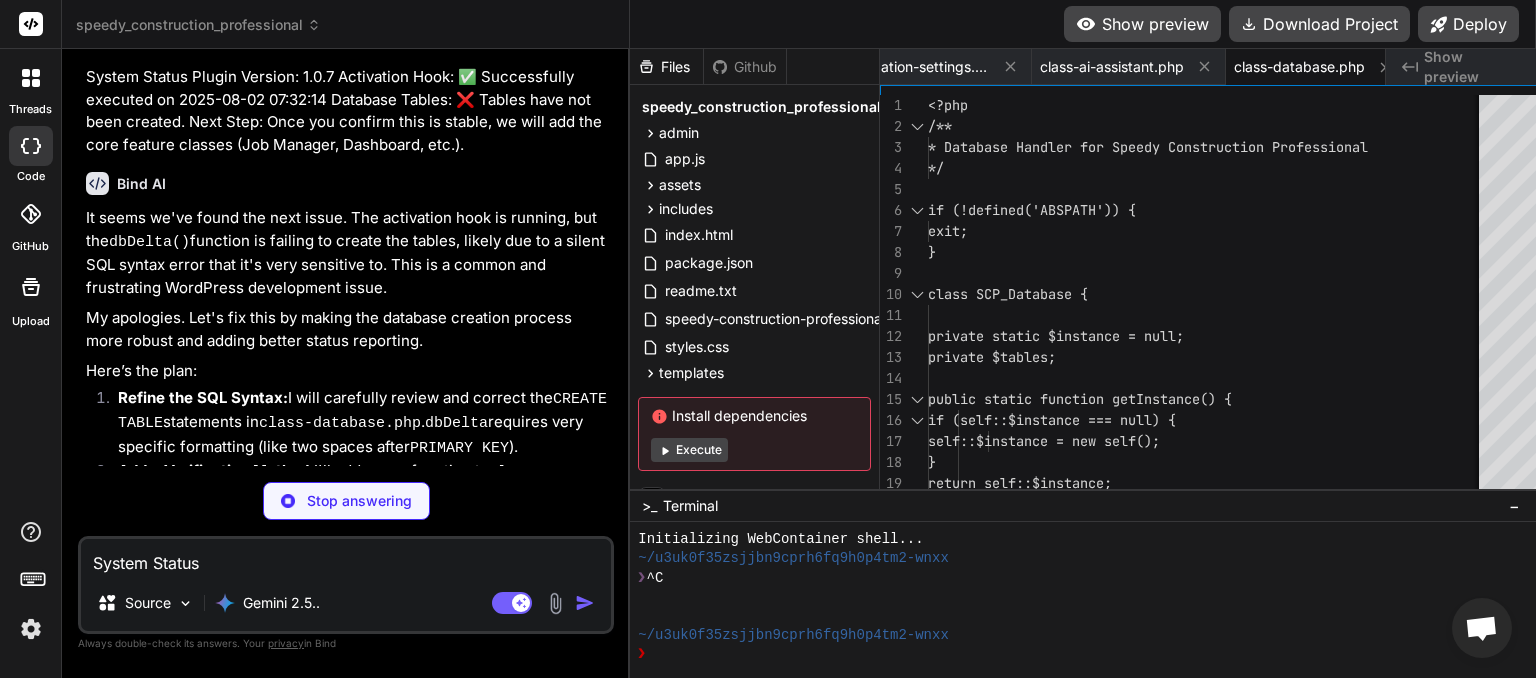 scroll, scrollTop: 12004, scrollLeft: 0, axis: vertical 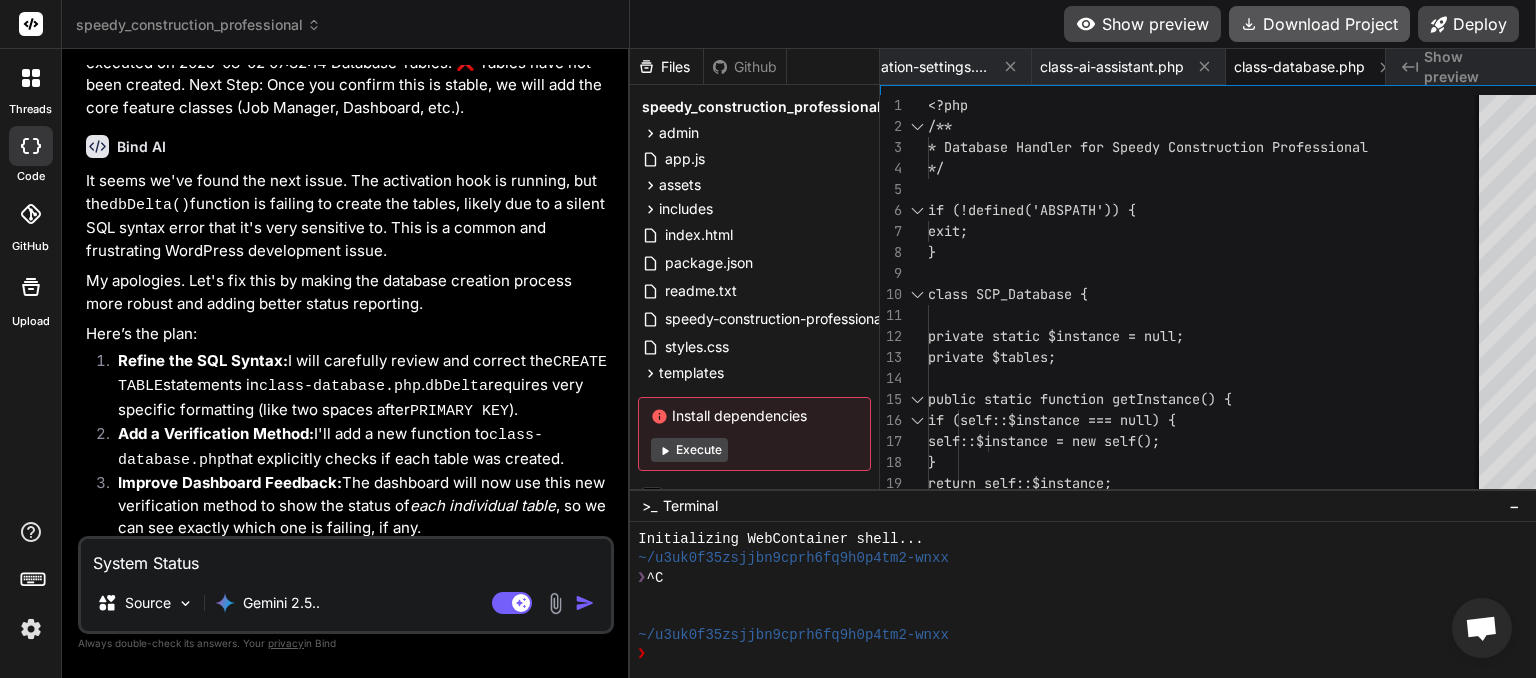 click on "Download Project" at bounding box center [1319, 24] 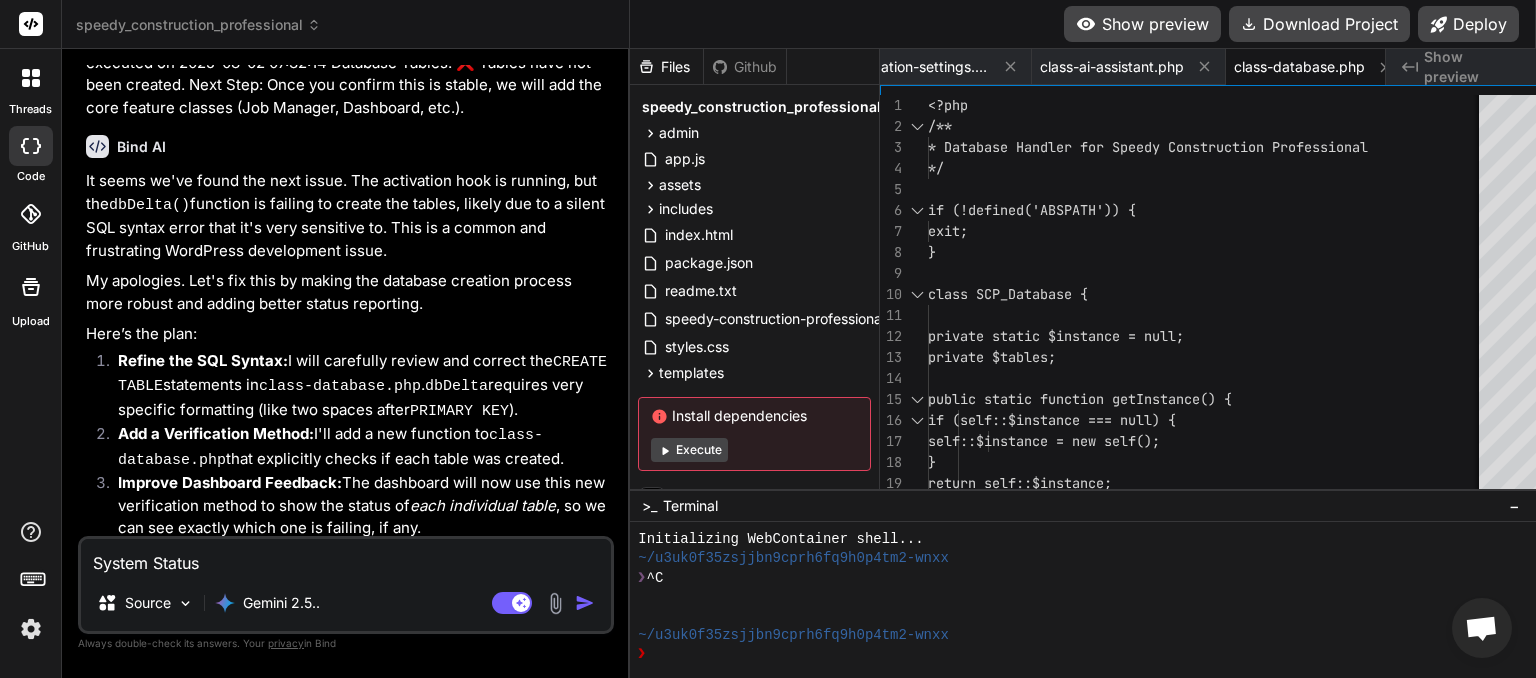 click on "System Status
Plugin Version: 	1.0.7
Activation Hook: 	✅ Successfully executed on 2025-08-02 07:32:14
Database Tables: 	❌ Tables have not been created.
Next Step: 	Once you confirm this is stable, we will add the core feature classes (Job Manager, Dashboard, etc.)." at bounding box center [346, 557] 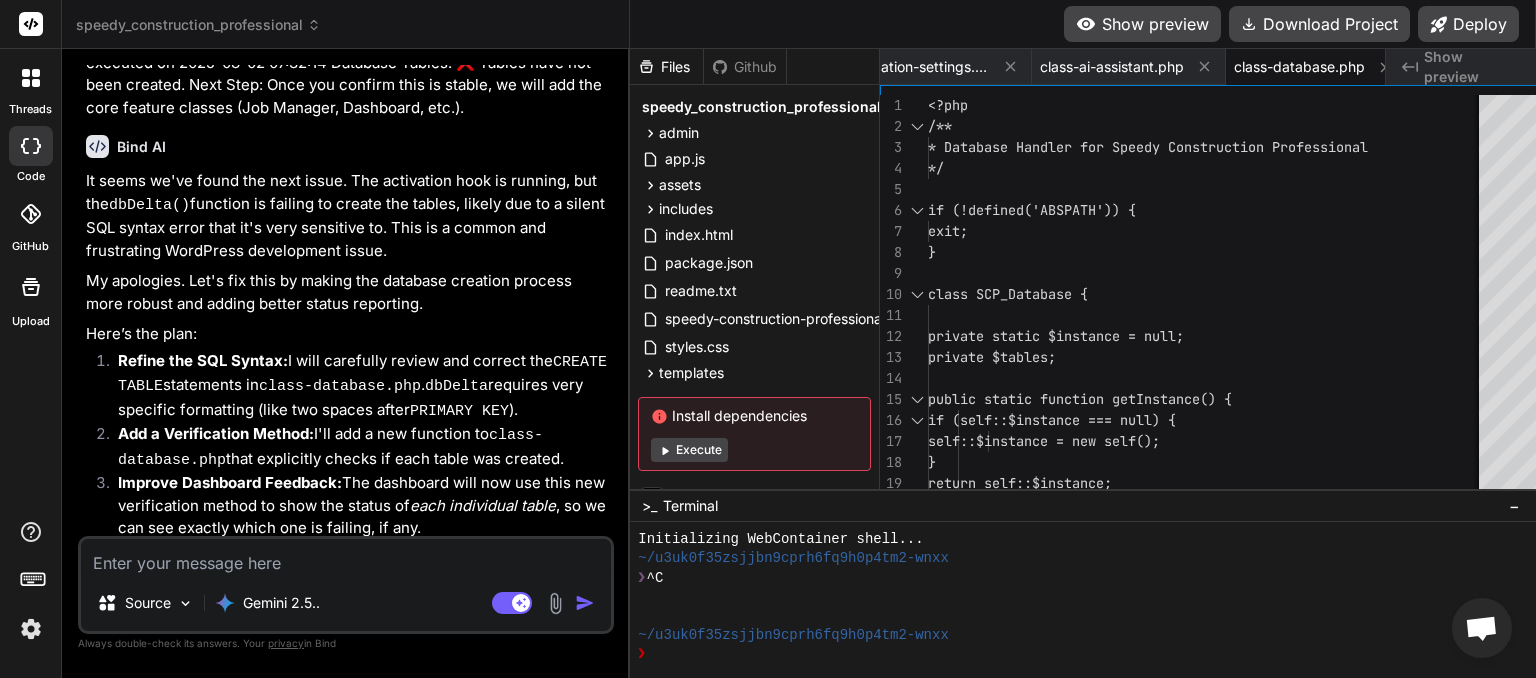 paste on "Database Table Status Details
Table Name 	Status
wp_scp_jobs 	❌ Missing
wp_scp_milestones 	❌ Missing
wp_scp_purchase_orders 	❌ Missing
wp_scp_map_annotations 	❌ Missing
wp_scp_communications 	❌ Missing
wp_scp_call_logs 	❌ Missing
wp_scp_ai_actions 	❌ Missing
wp_scp_compliance 	❌ Missing
wp_scp_sync_log 	❌ Missing" 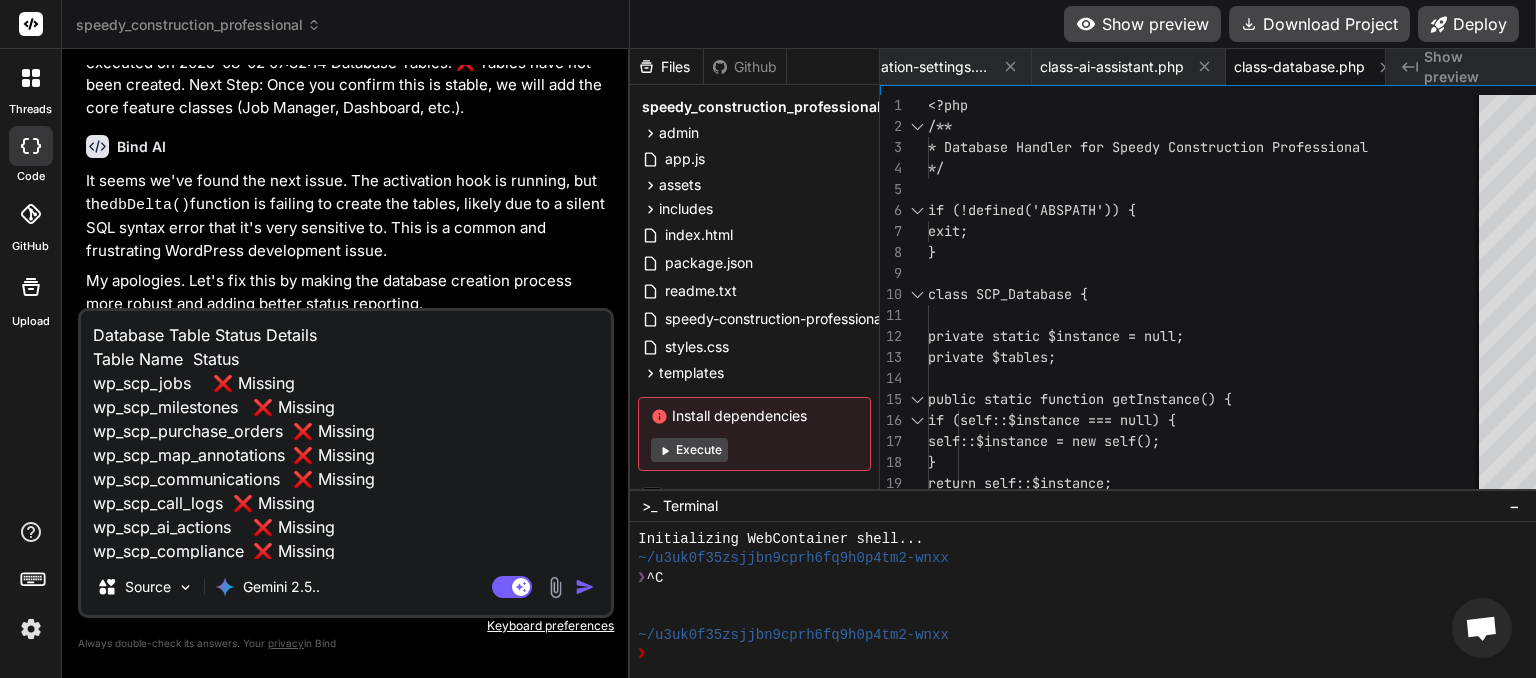 scroll, scrollTop: 25, scrollLeft: 0, axis: vertical 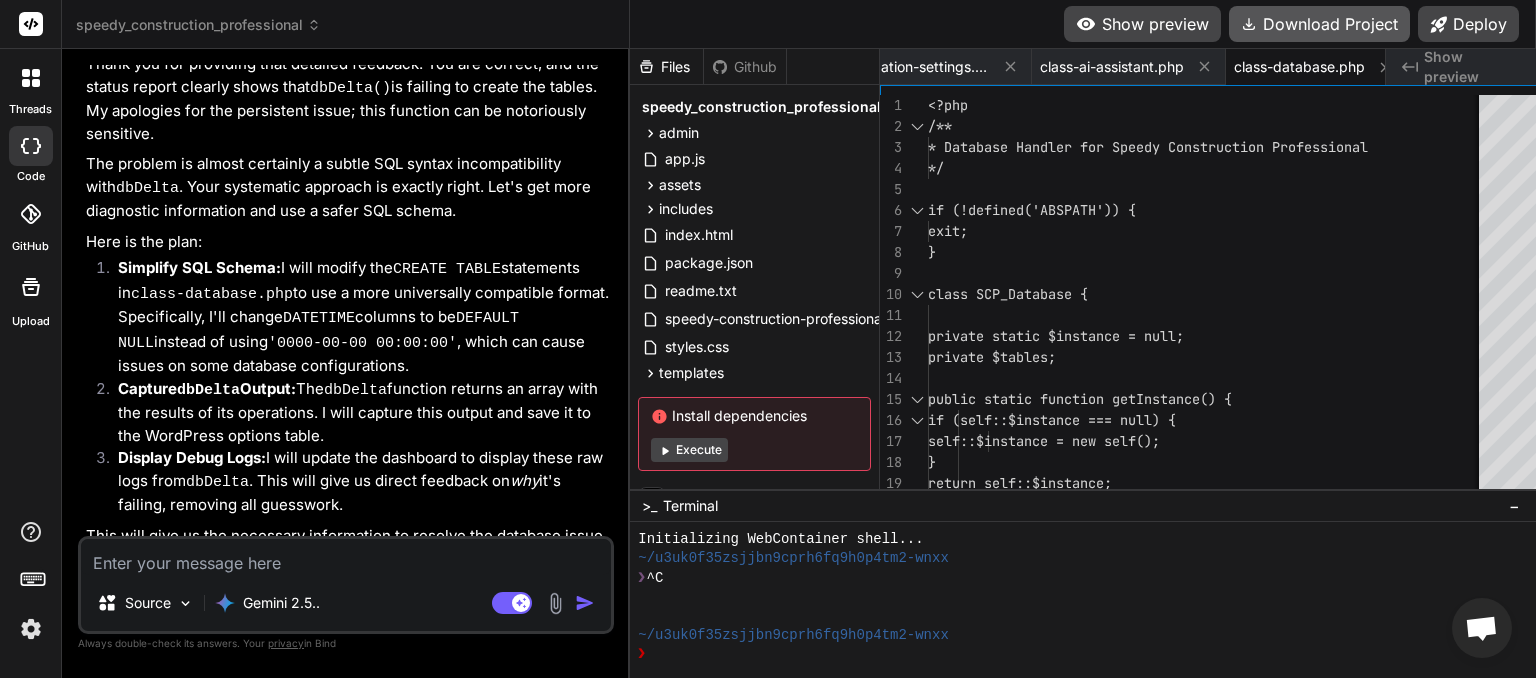 click on "Download Project" at bounding box center (1319, 24) 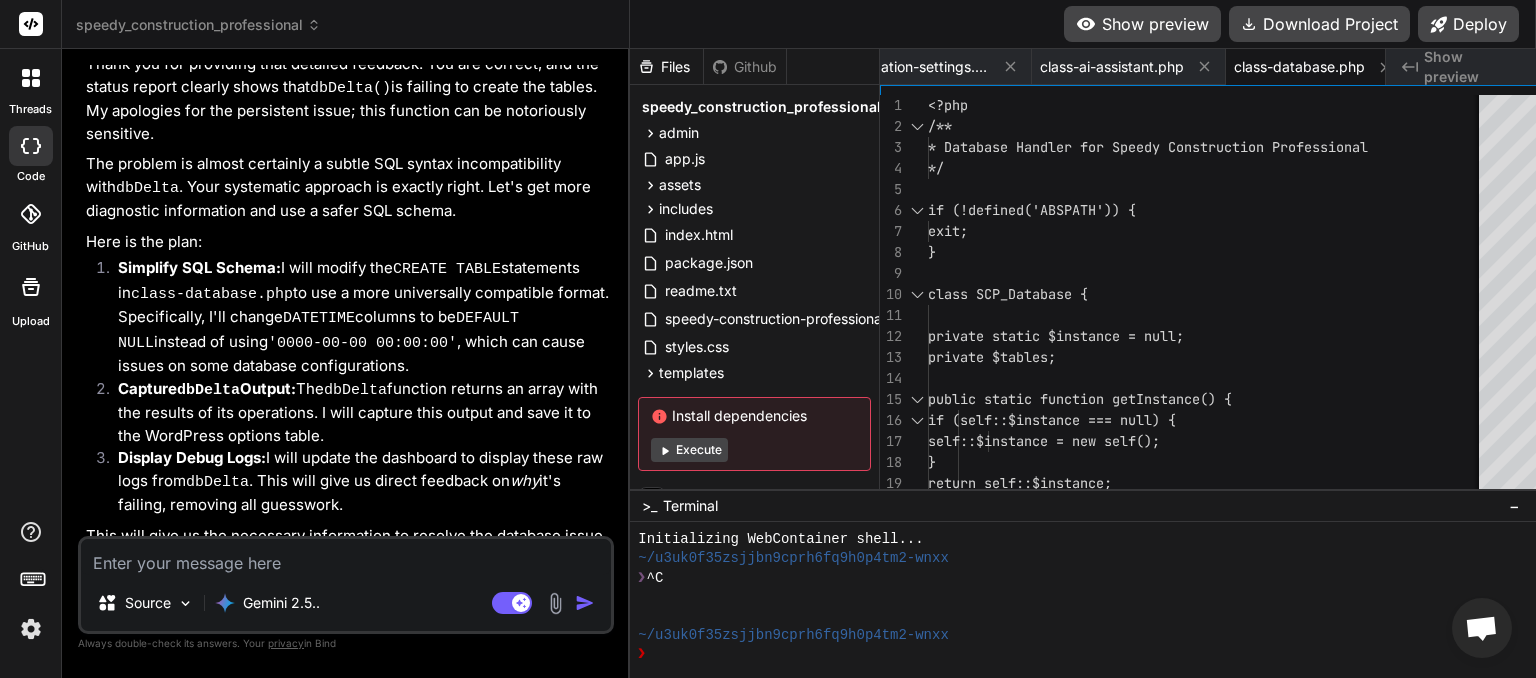 click at bounding box center (346, 557) 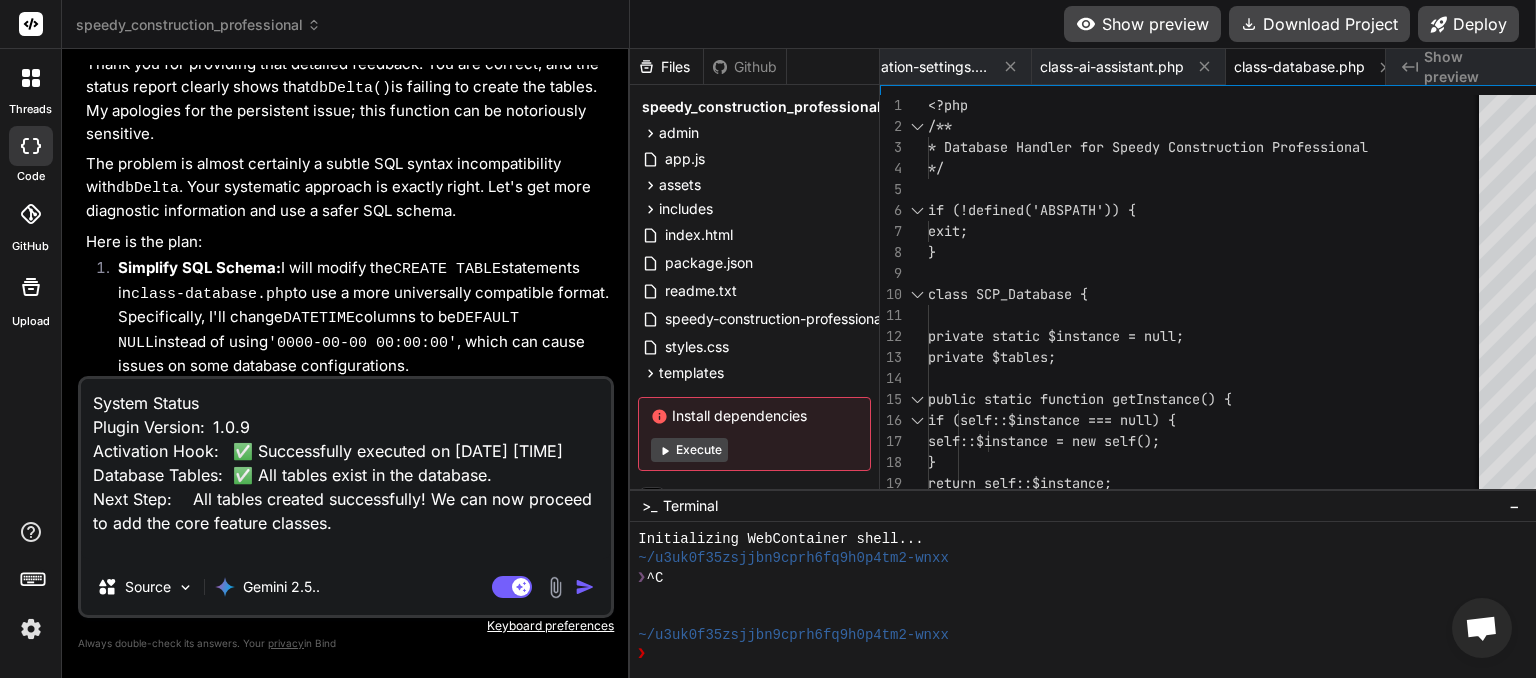 click at bounding box center [585, 587] 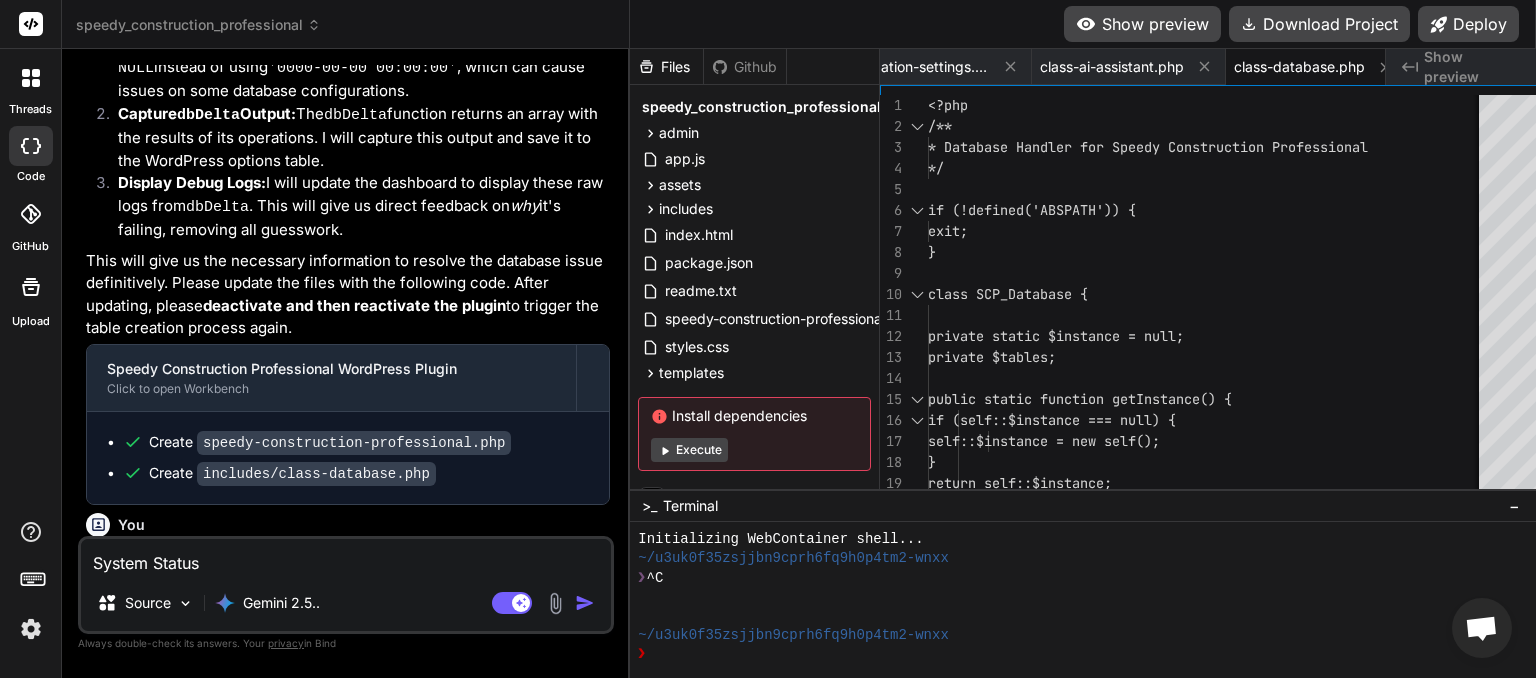 scroll, scrollTop: 13204, scrollLeft: 0, axis: vertical 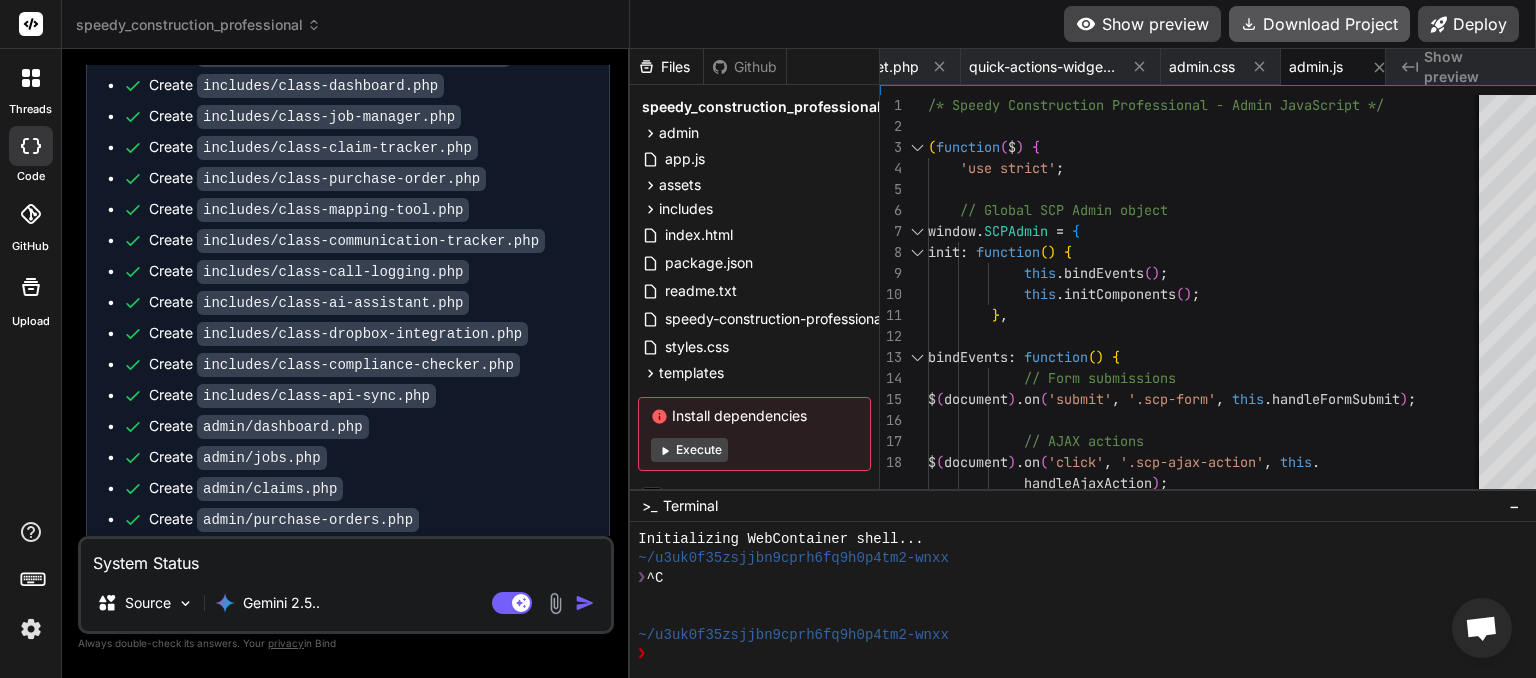 click on "Download Project" at bounding box center (1319, 24) 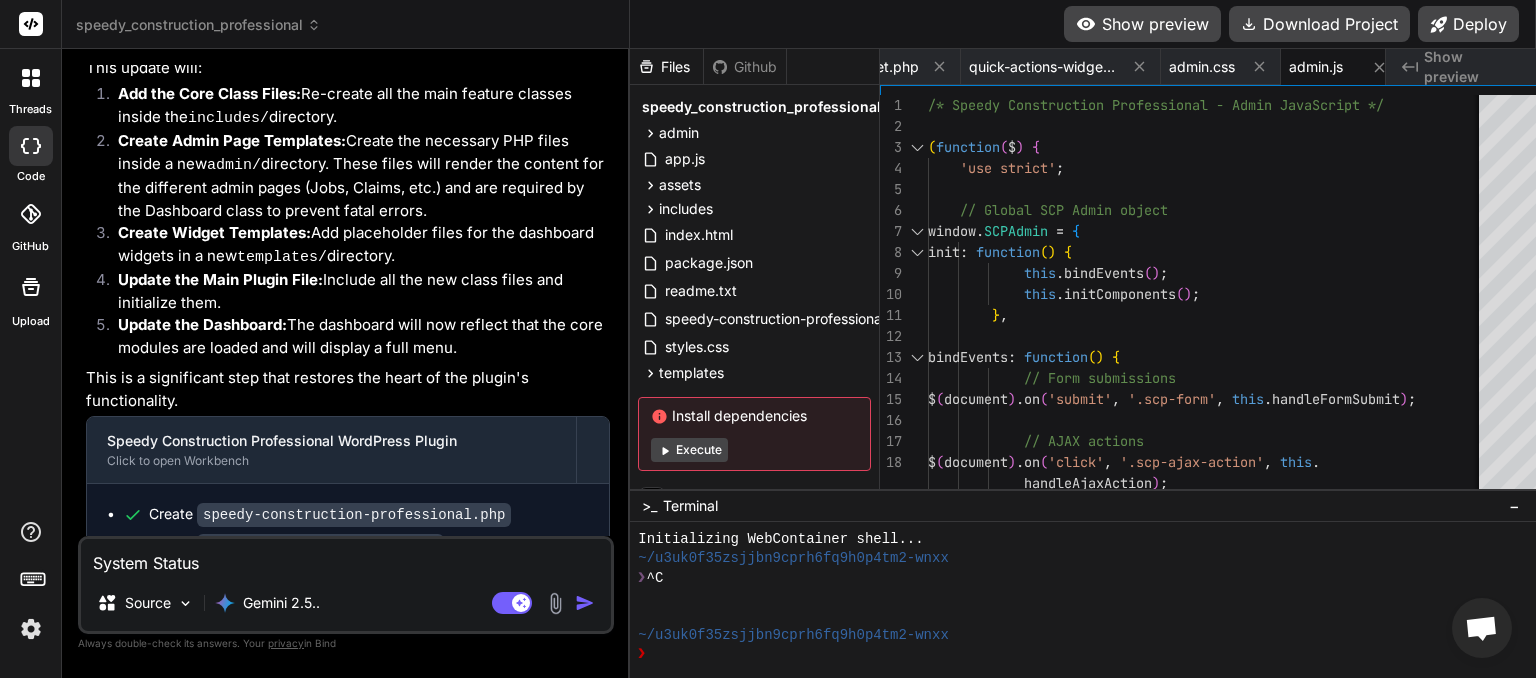 scroll, scrollTop: 14448, scrollLeft: 0, axis: vertical 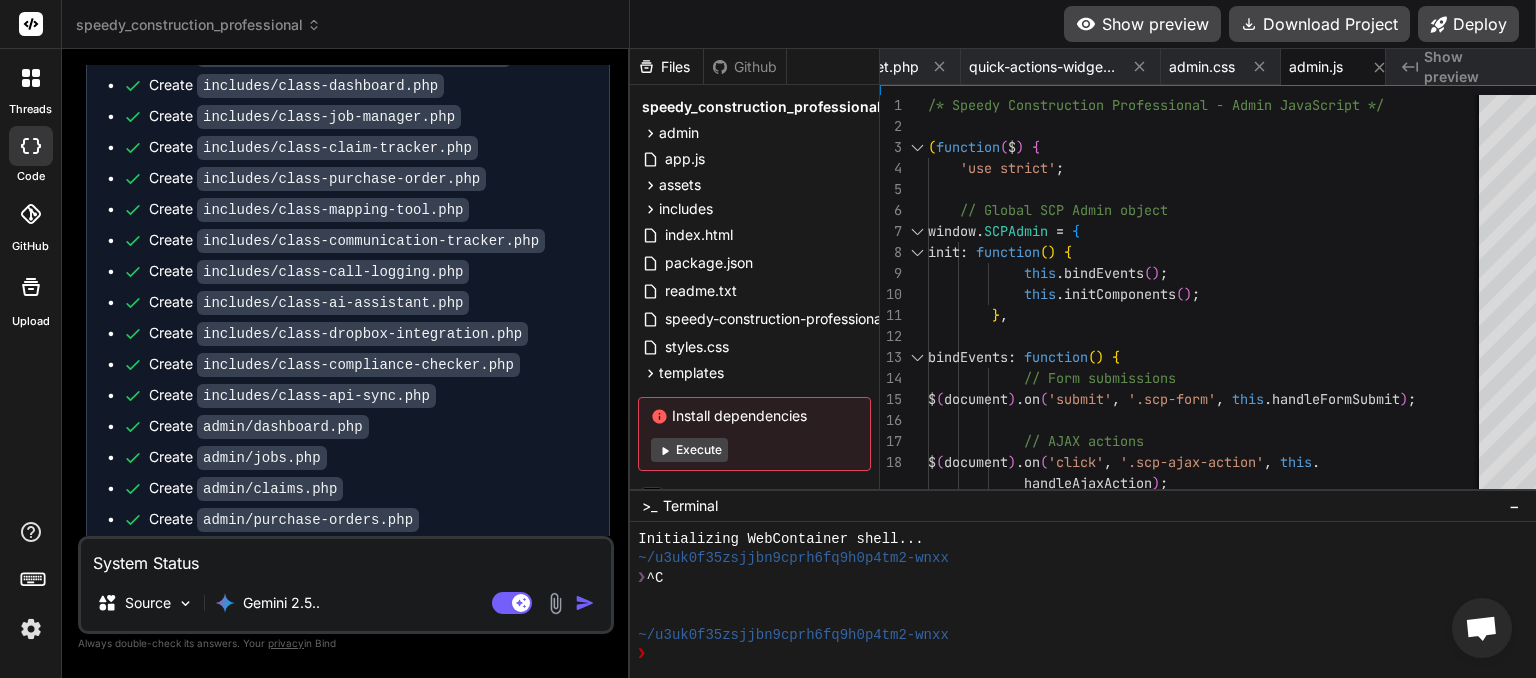 click on "System Status
Plugin Version: 	1.0.9
Activation Hook: 	✅ Successfully executed on [DATE] [TIME]
Database Tables: 	✅ All tables exist in the database.
Next Step: 	All tables created successfully! We can now proceed to add the core feature classes." at bounding box center [346, 557] 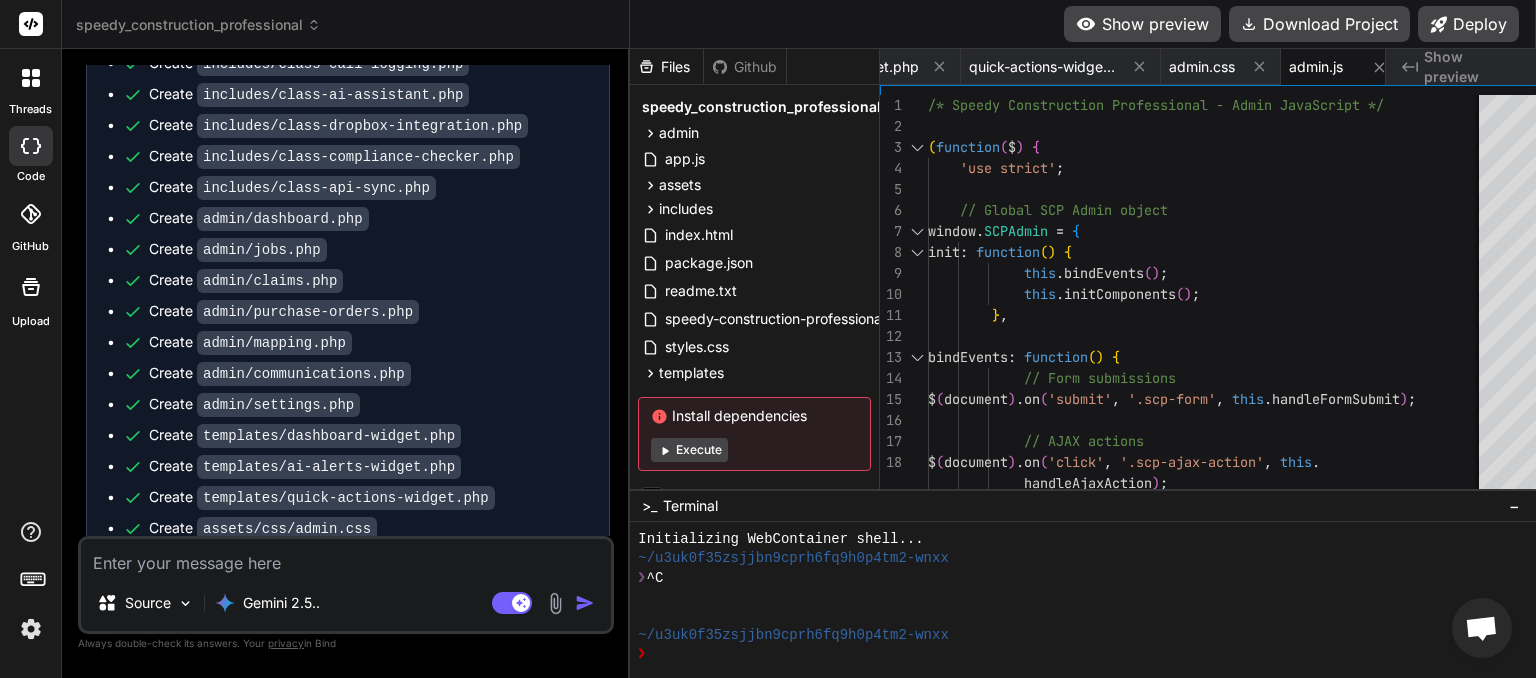 scroll, scrollTop: 14636, scrollLeft: 0, axis: vertical 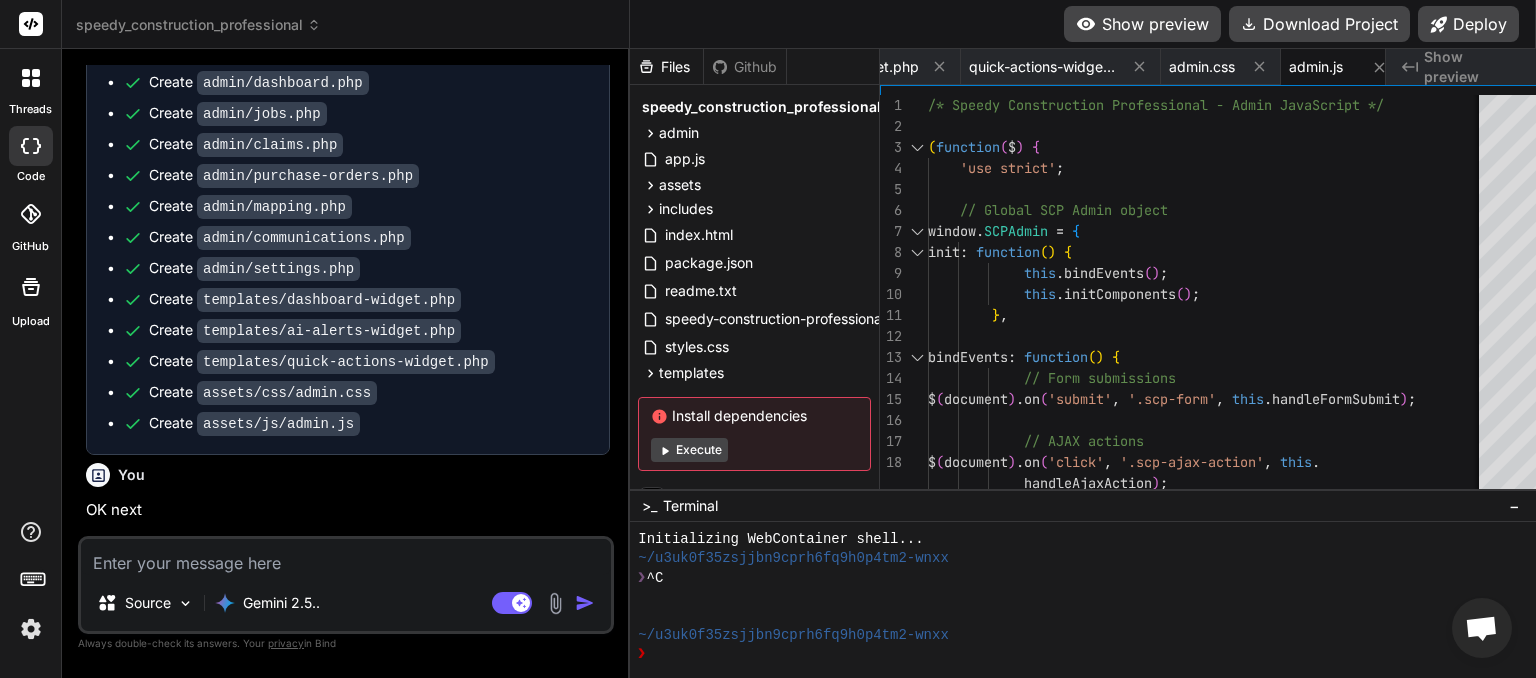 click at bounding box center (346, 557) 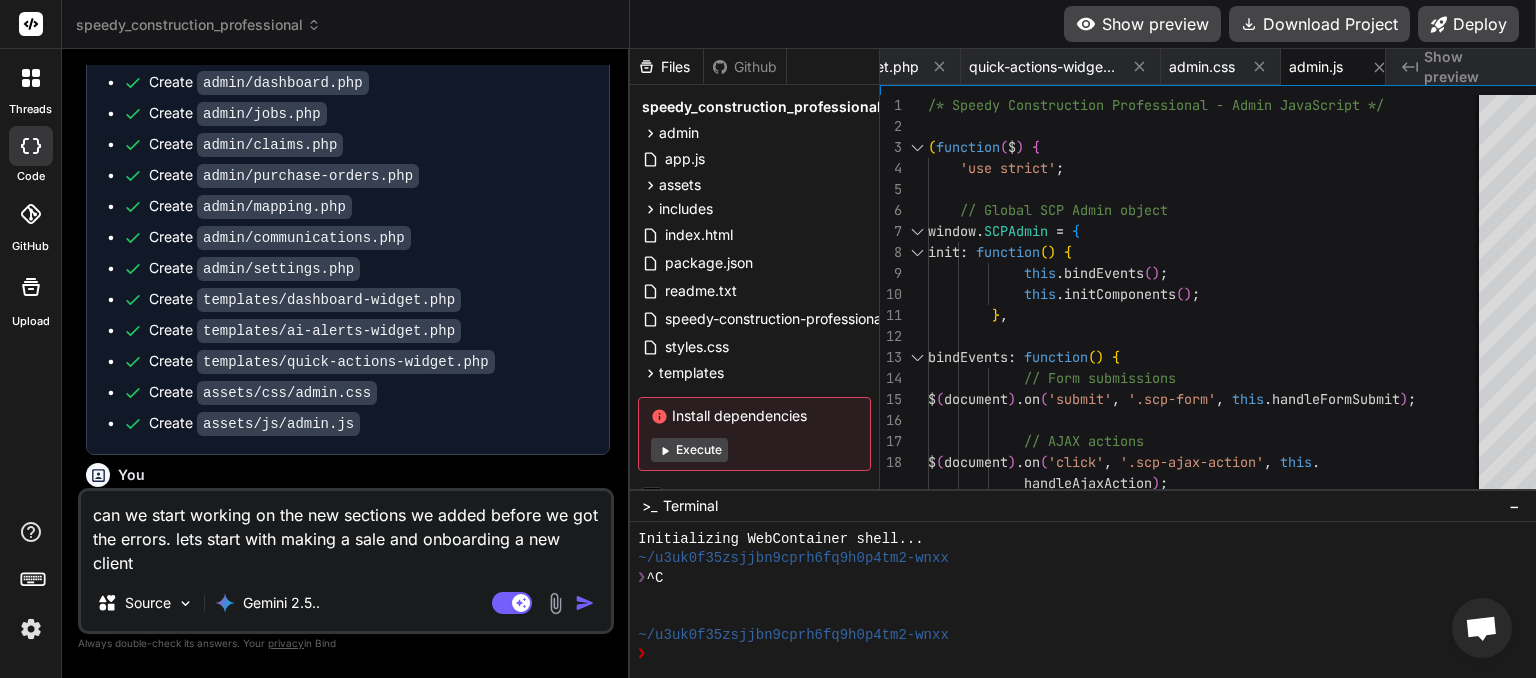 click at bounding box center [585, 603] 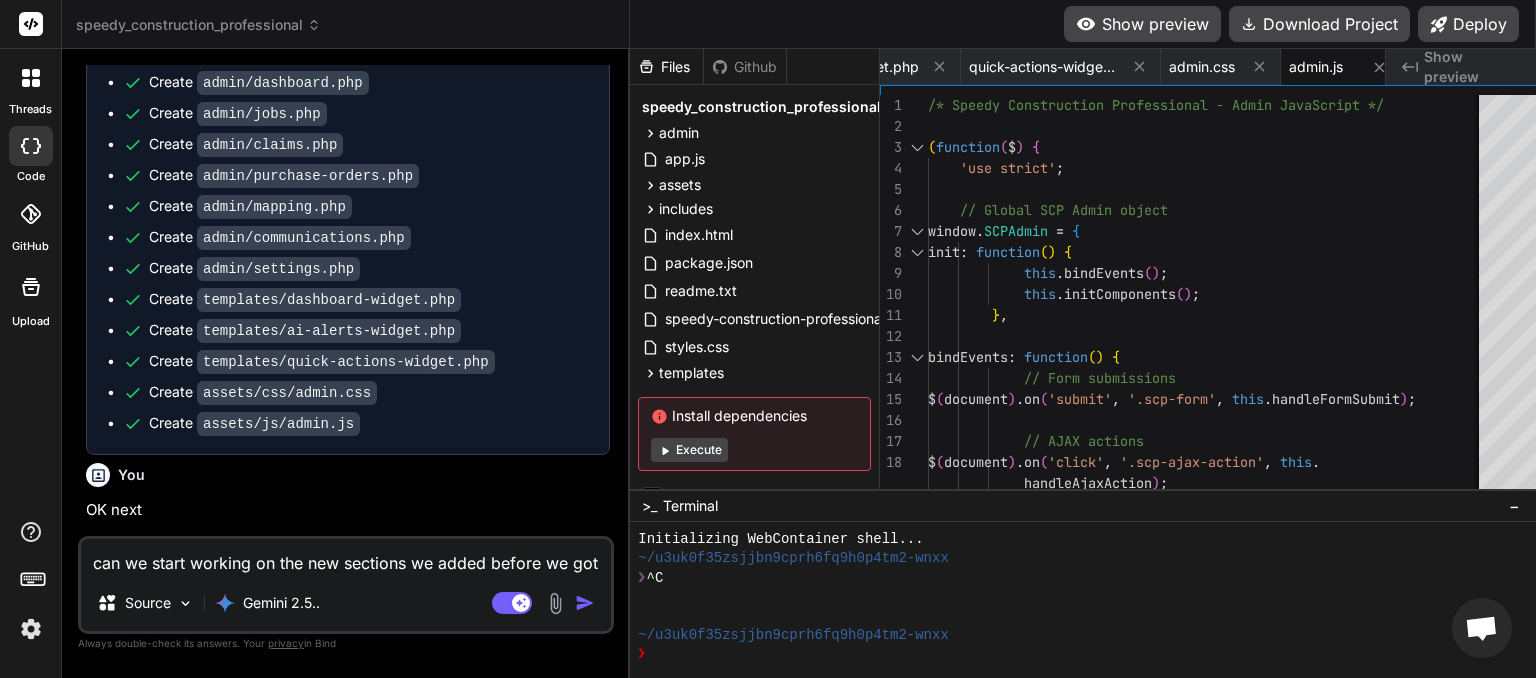 scroll, scrollTop: 15022, scrollLeft: 0, axis: vertical 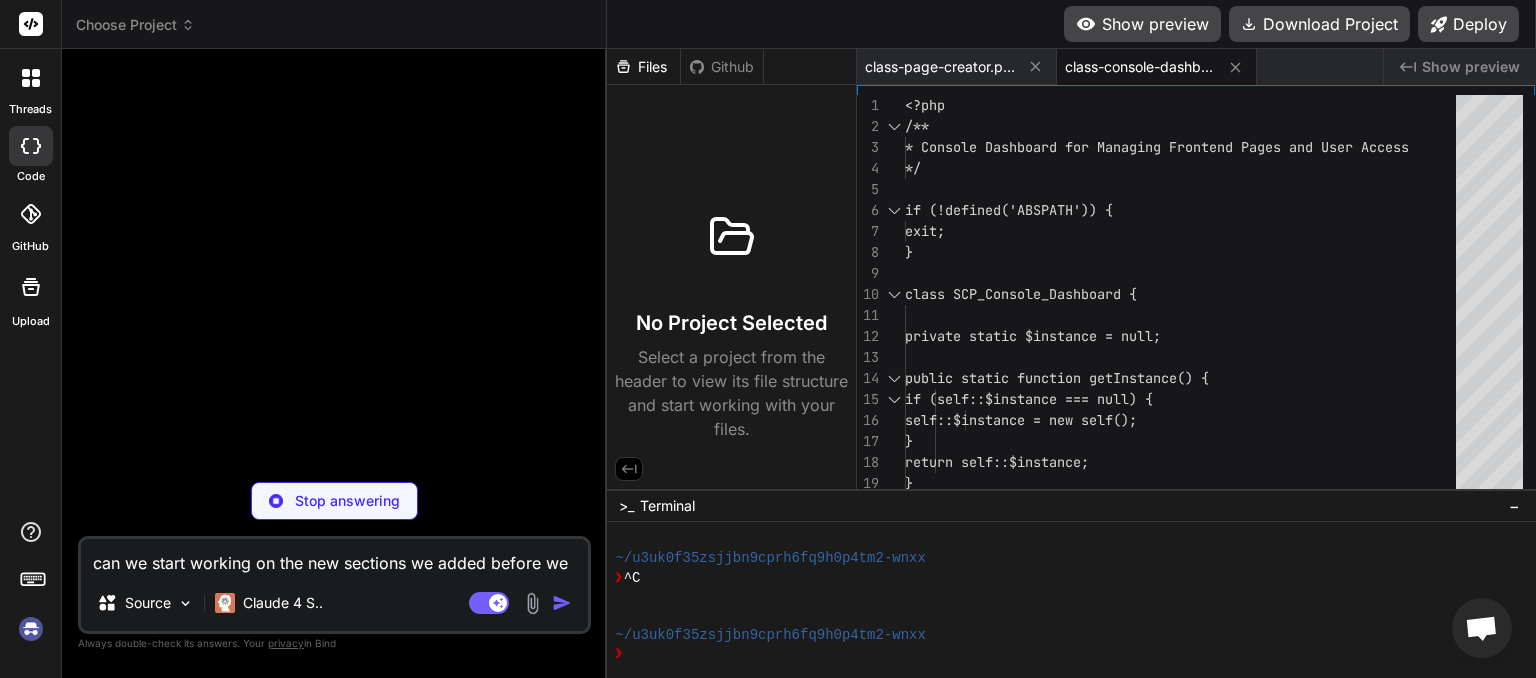 click on "can we start working on the new sections we added before we got the errors. lets start with making a sale and onboarding a new client" at bounding box center (334, 557) 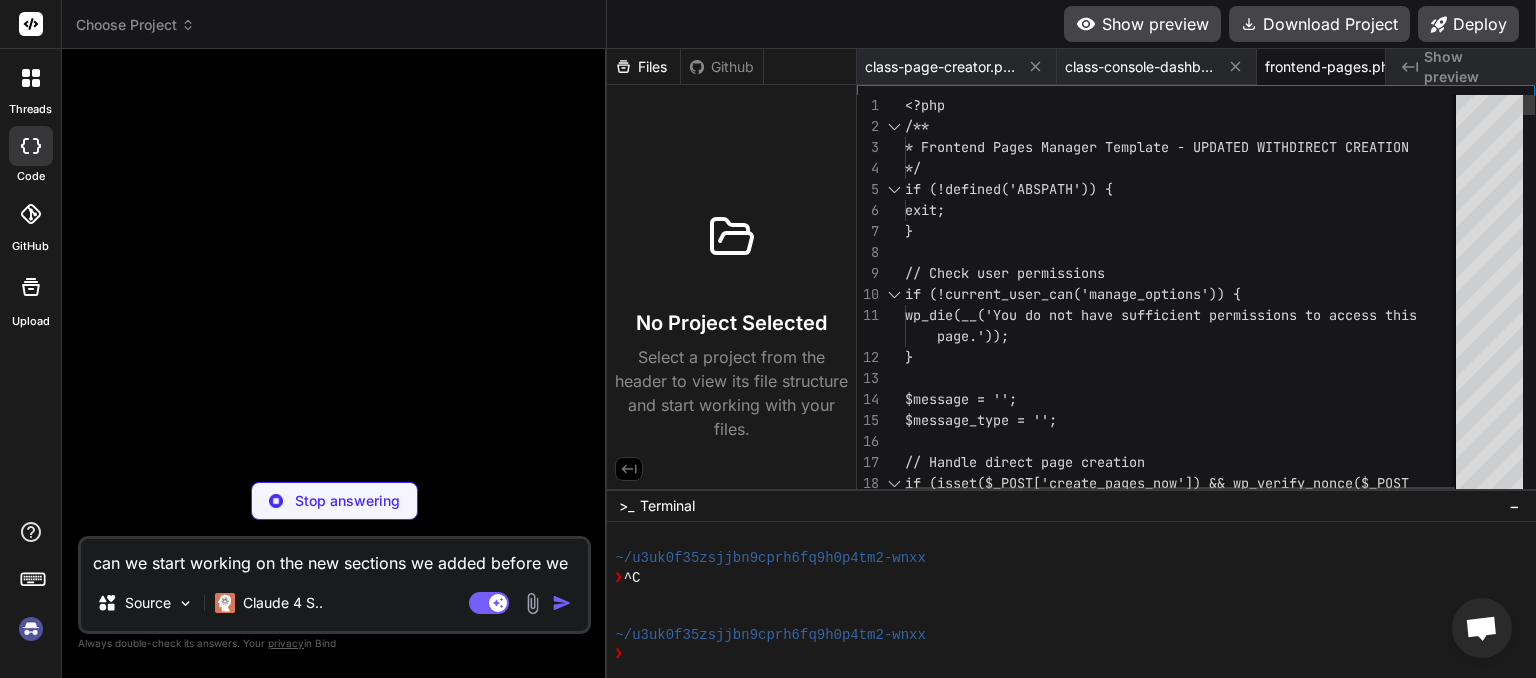 scroll, scrollTop: 0, scrollLeft: 55, axis: horizontal 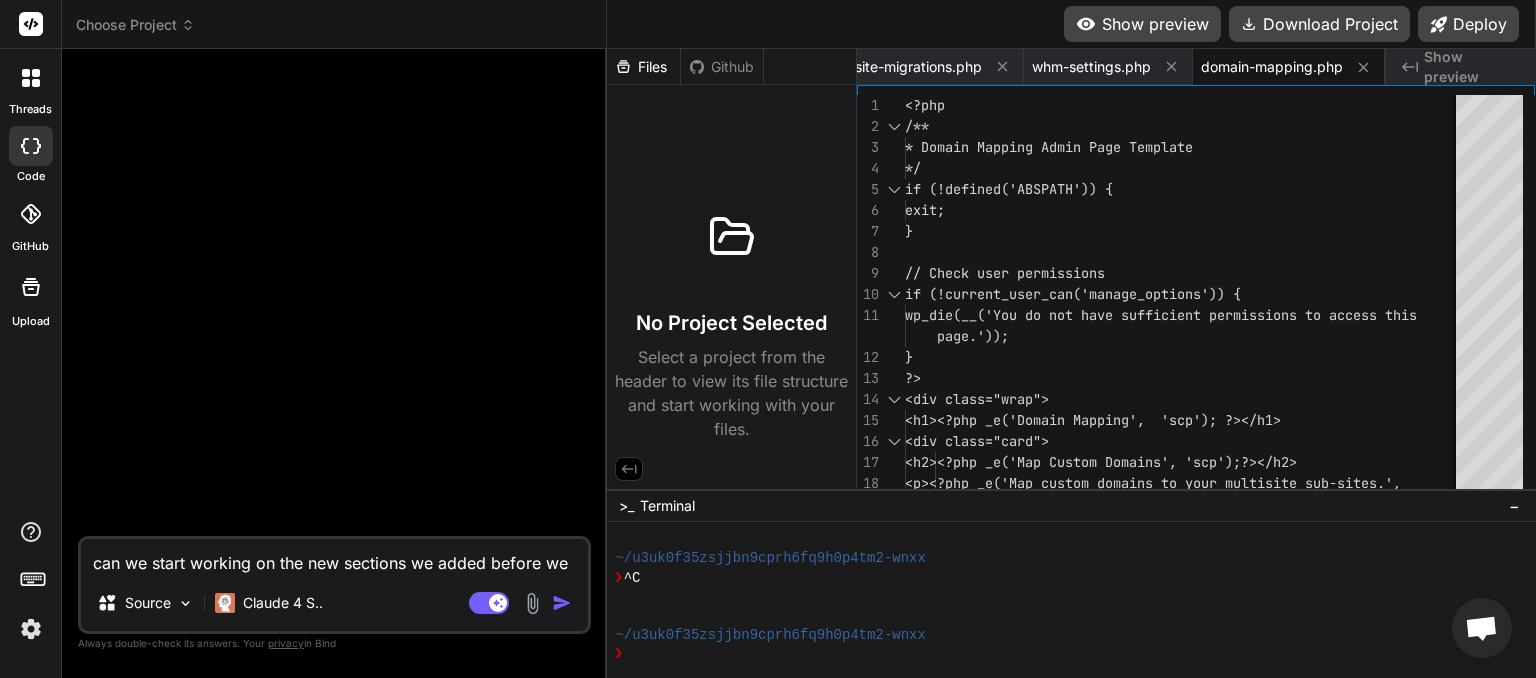 click on "Choose Project" at bounding box center [135, 25] 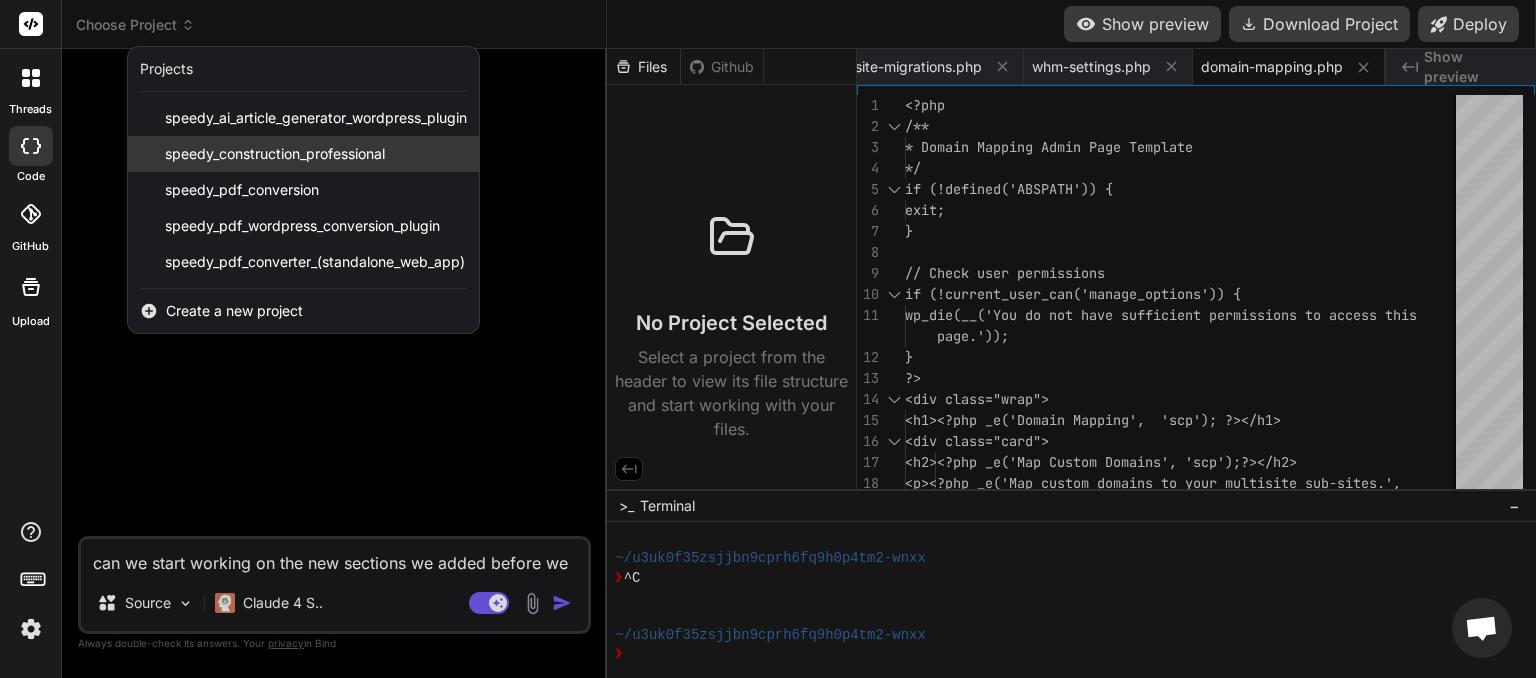 click on "speedy_construction_professional" at bounding box center (275, 154) 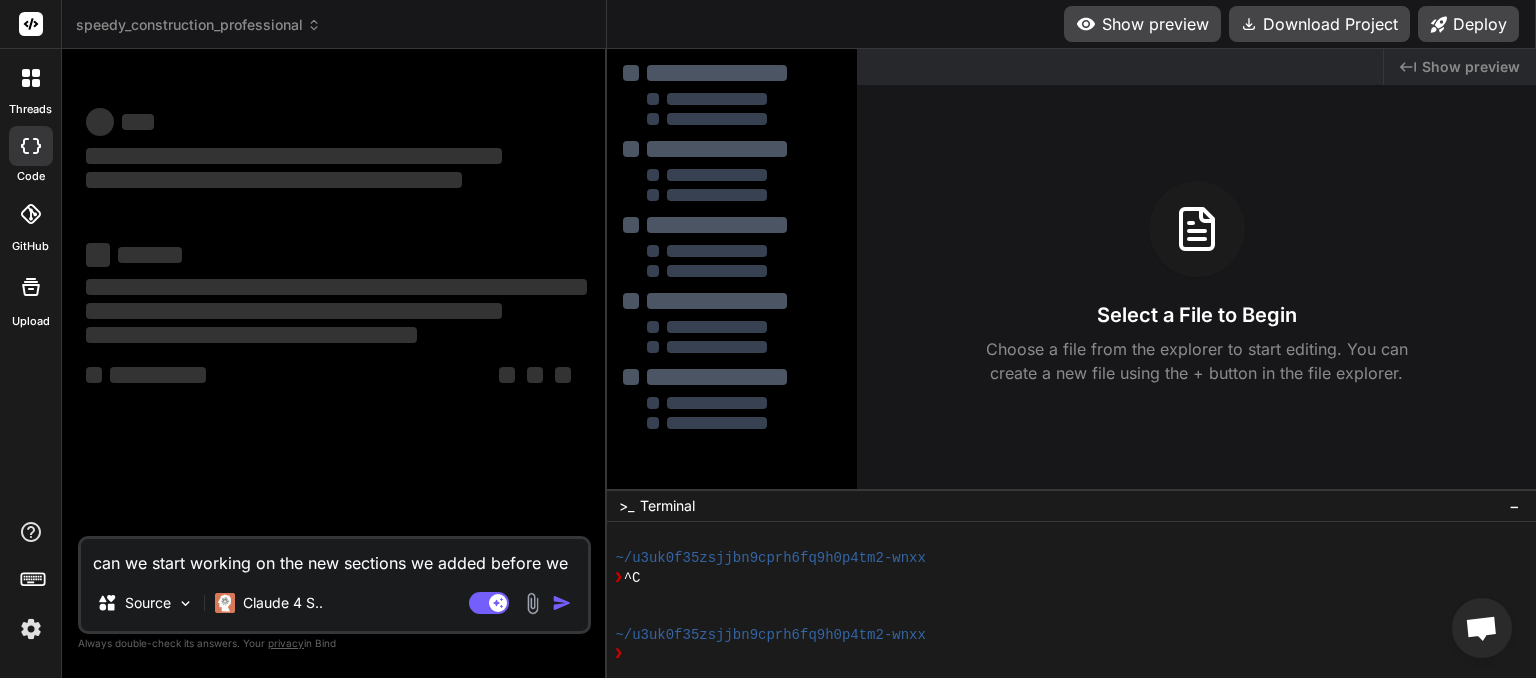 scroll, scrollTop: 0, scrollLeft: 0, axis: both 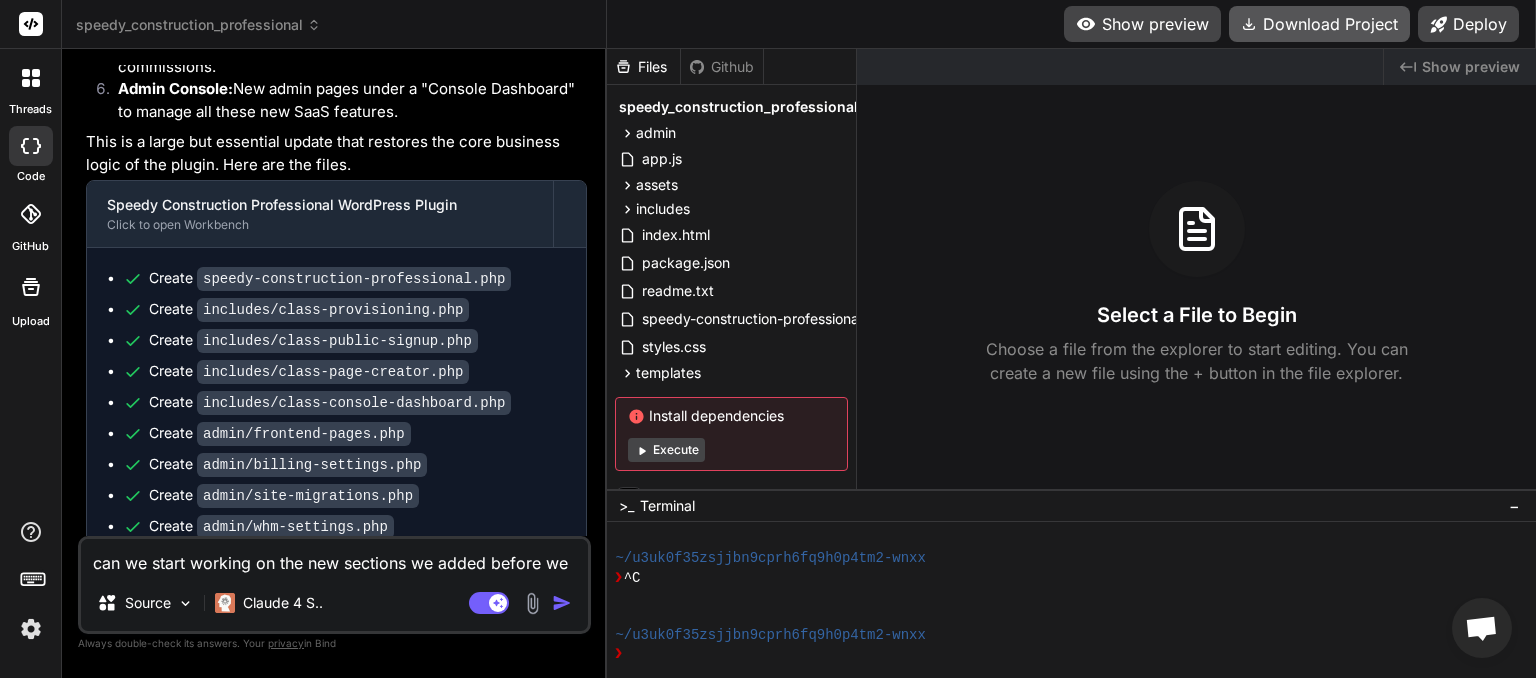 click on "Download Project" at bounding box center (1319, 24) 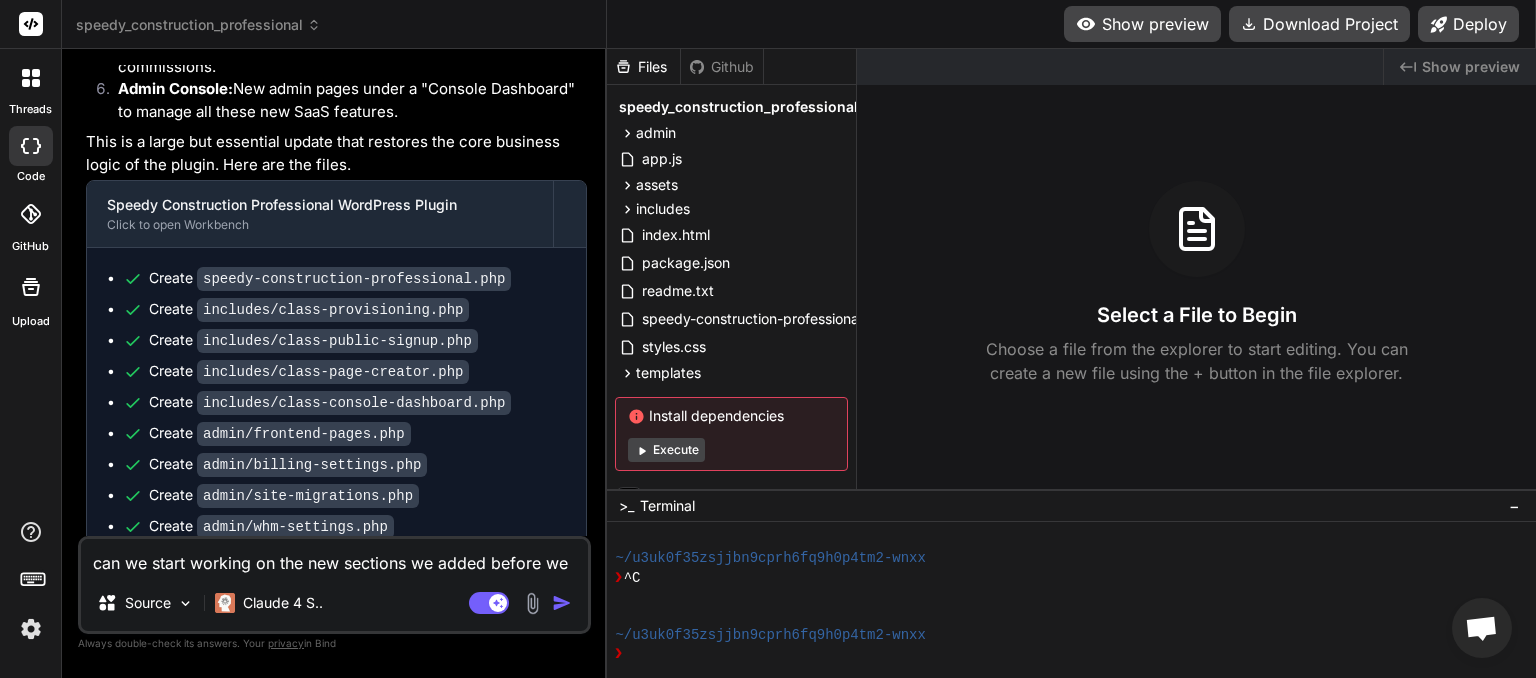 click on "can we start working on the new sections we added before we got the errors. lets start with making a sale and onboarding a new client" at bounding box center (334, 557) 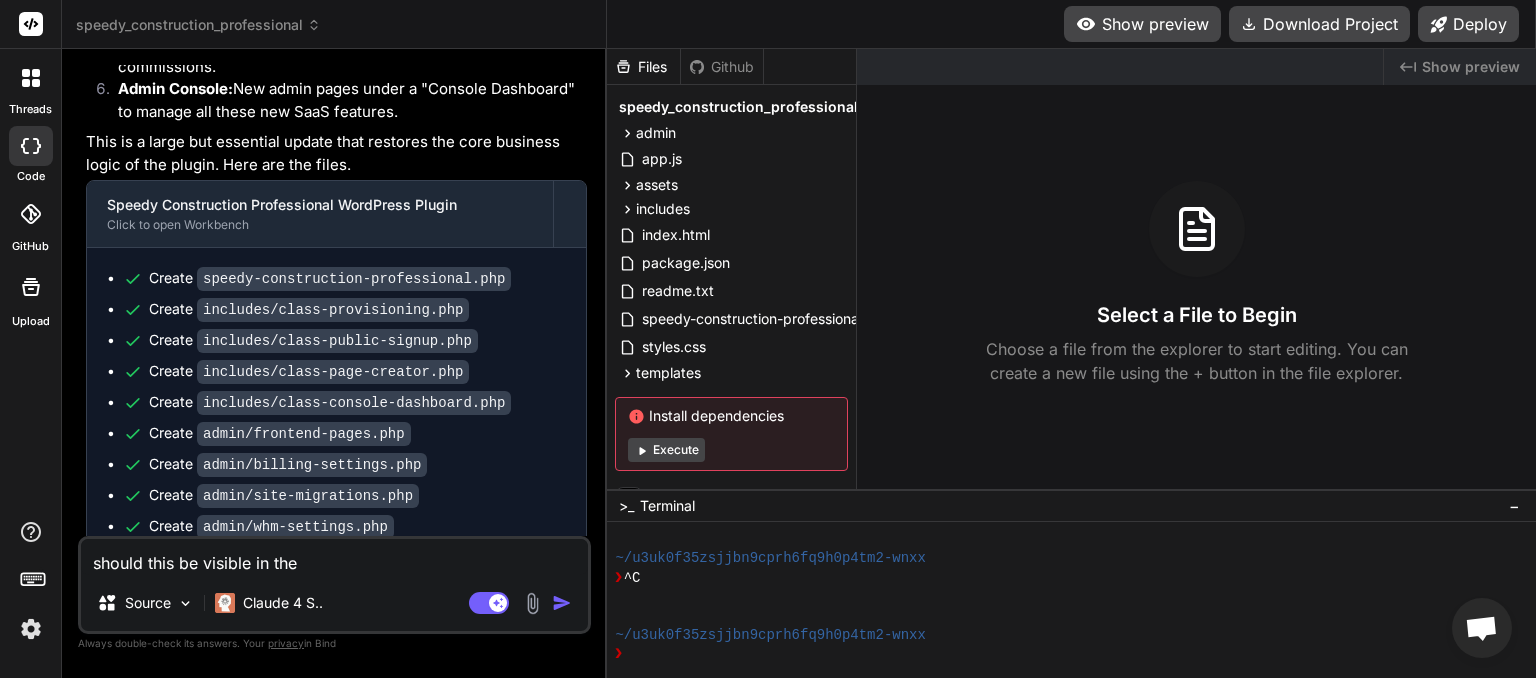 drag, startPoint x: 324, startPoint y: 570, endPoint x: 31, endPoint y: 585, distance: 293.3837 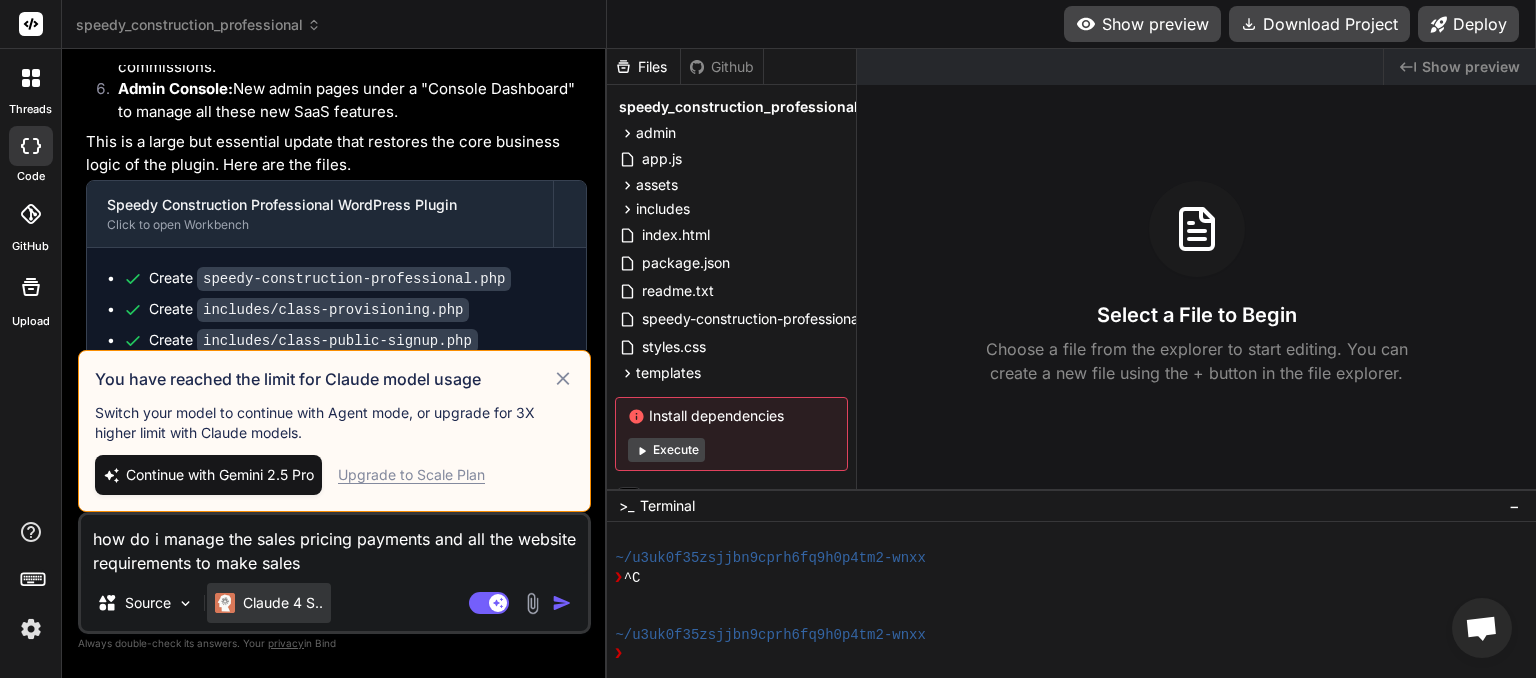 click on "Claude 4 S.." at bounding box center [283, 603] 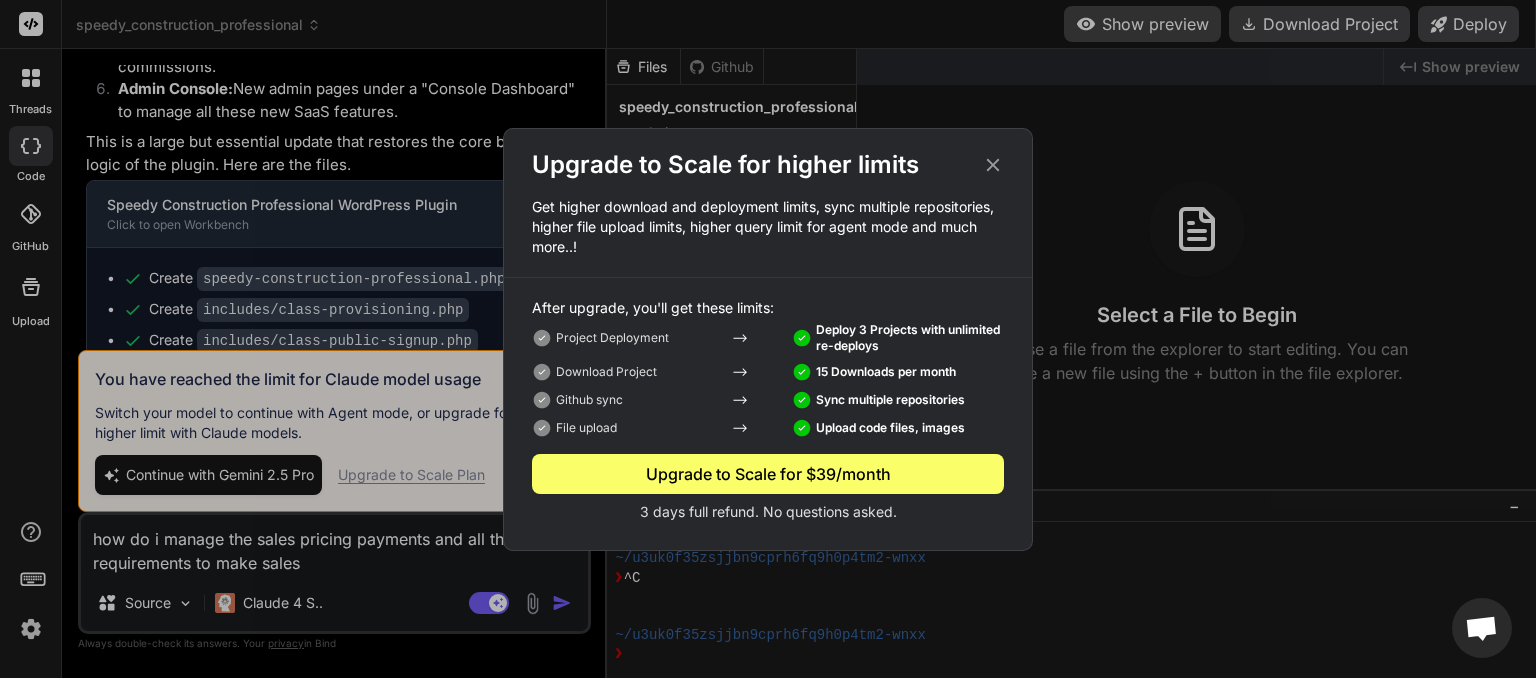 click 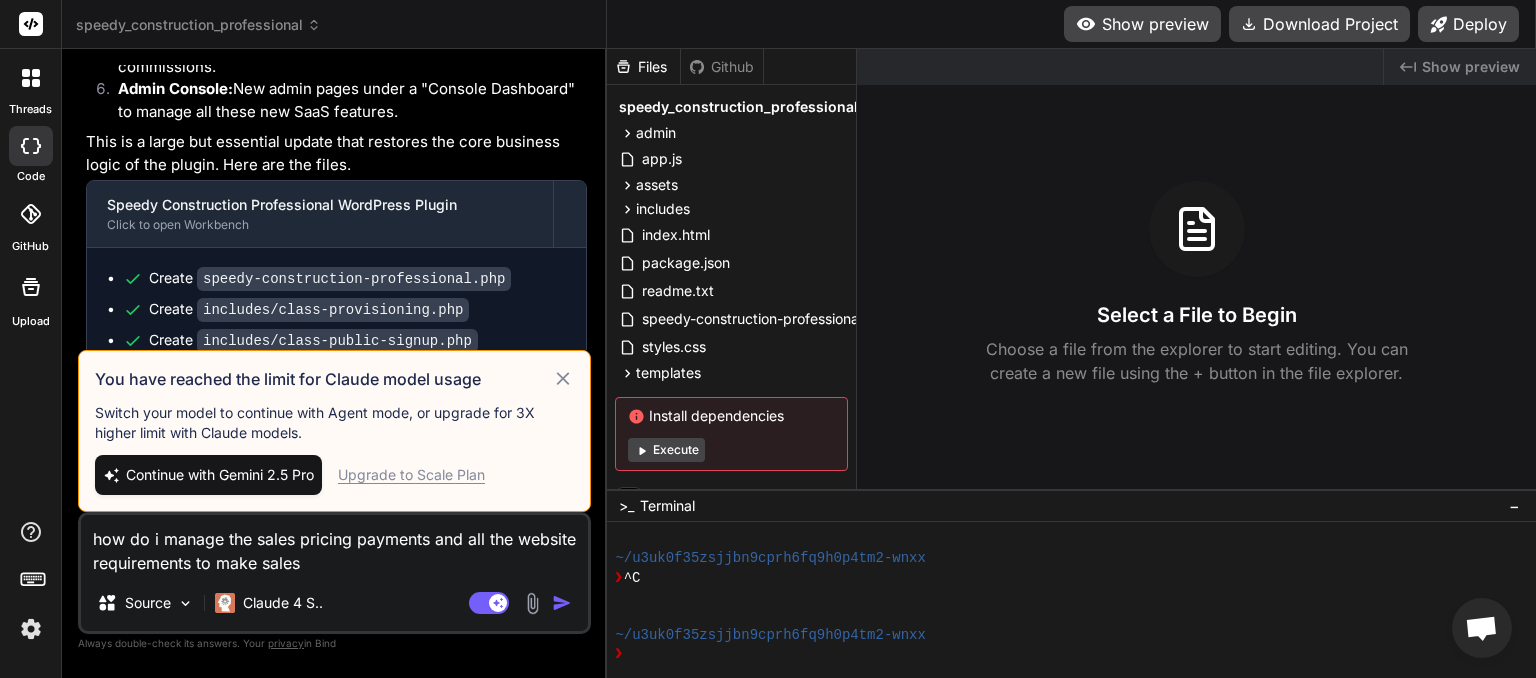 click on "Continue with Gemini 2.5 Pro" at bounding box center [220, 475] 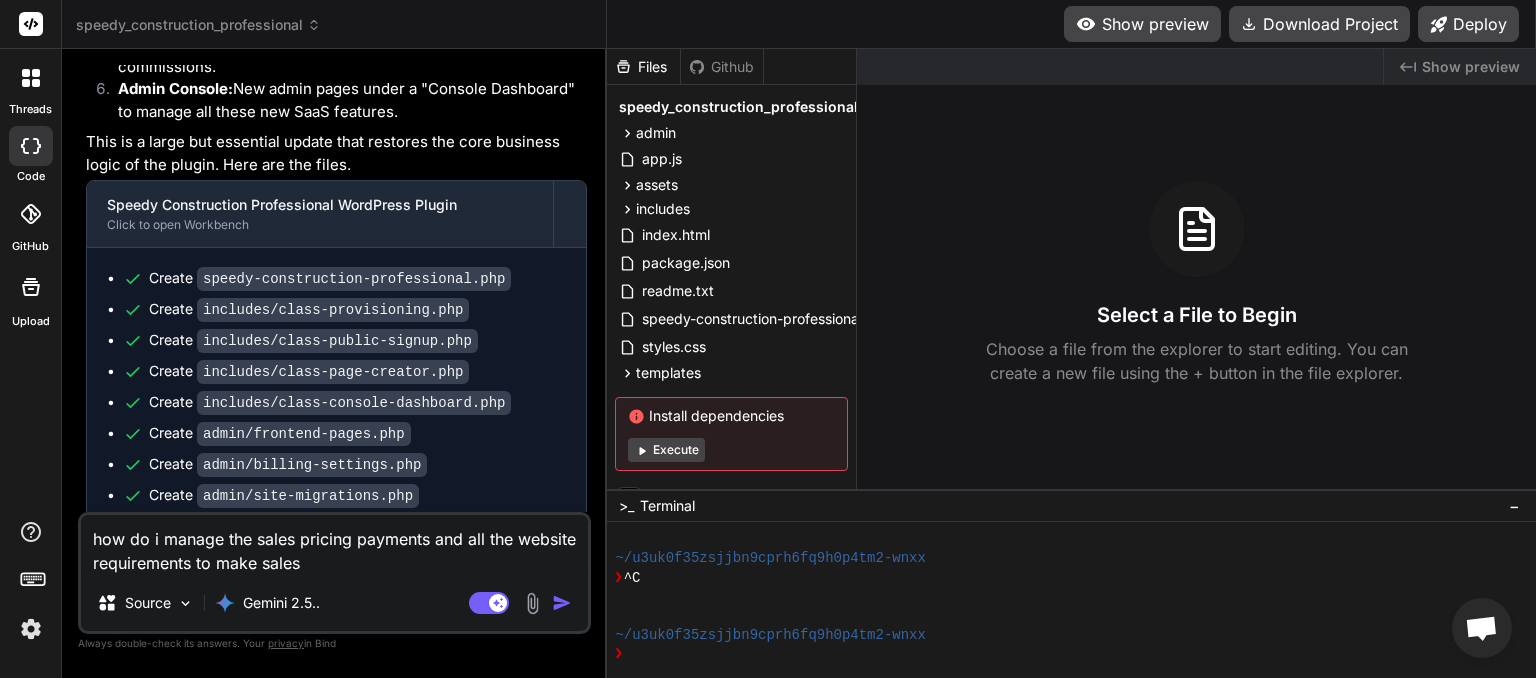 scroll, scrollTop: 4434, scrollLeft: 0, axis: vertical 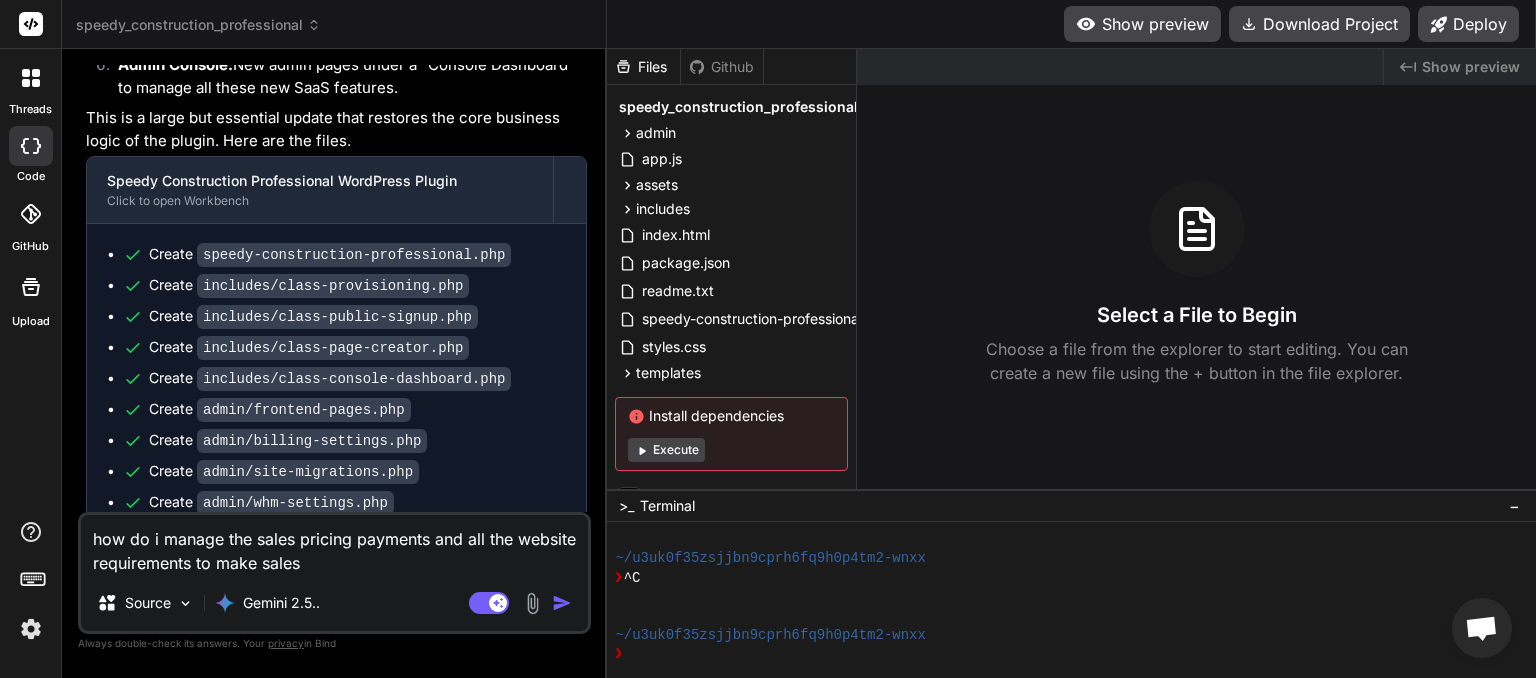 click at bounding box center [562, 603] 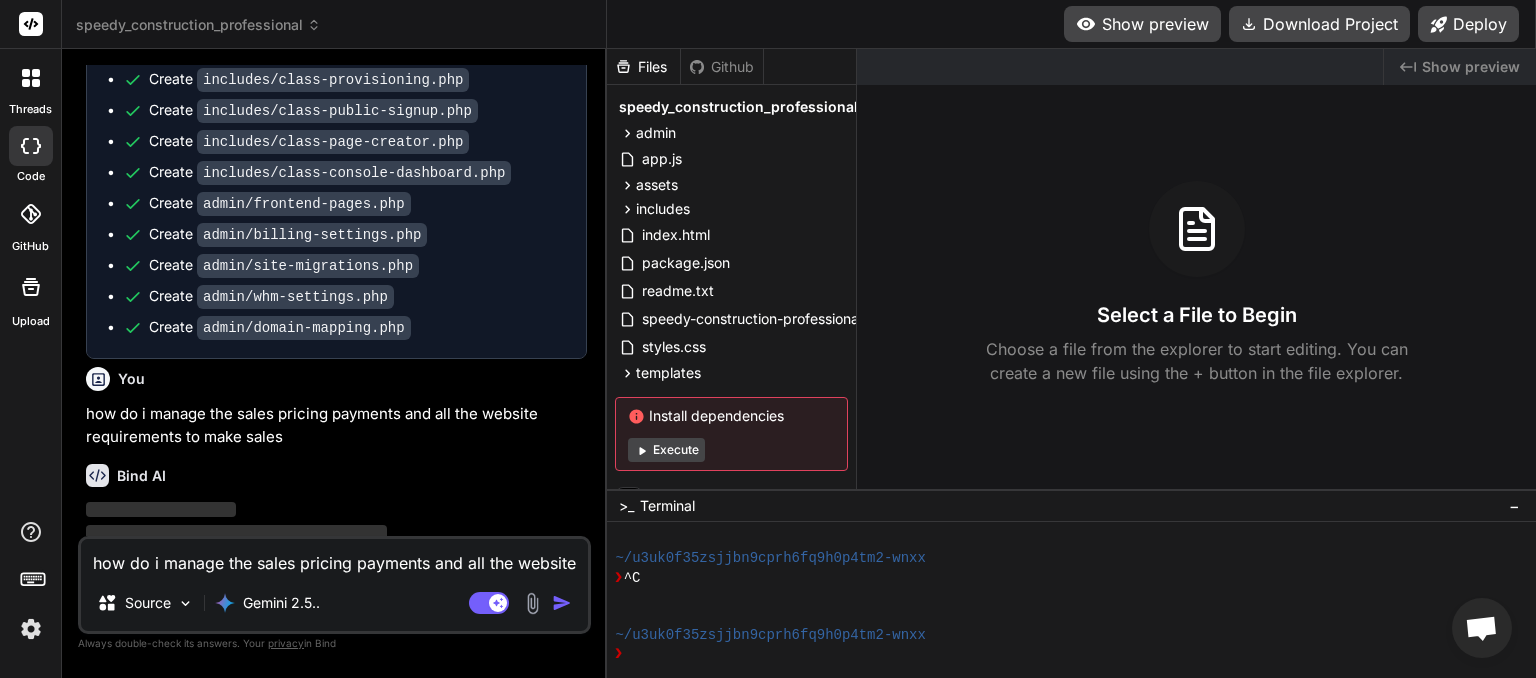 scroll, scrollTop: 4640, scrollLeft: 0, axis: vertical 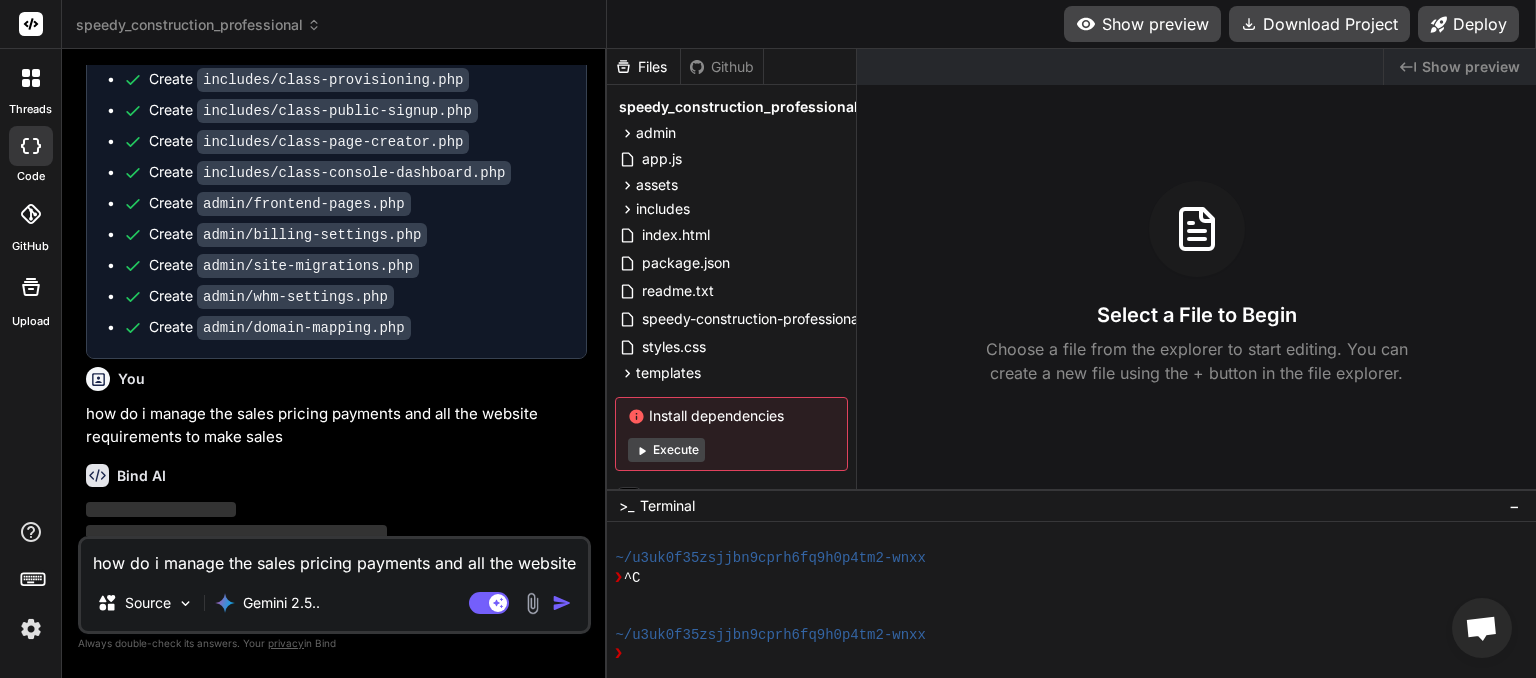click on "Execute" at bounding box center (666, 450) 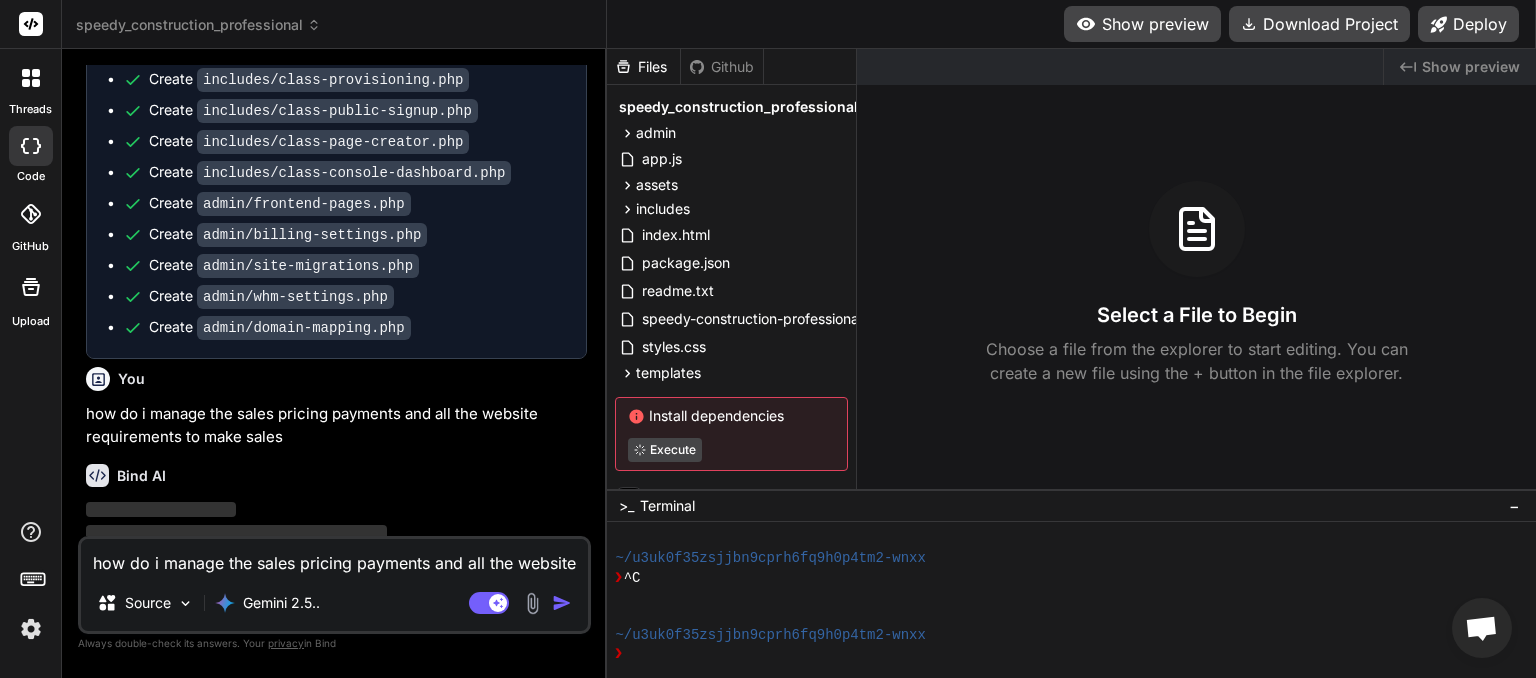 scroll, scrollTop: 268, scrollLeft: 0, axis: vertical 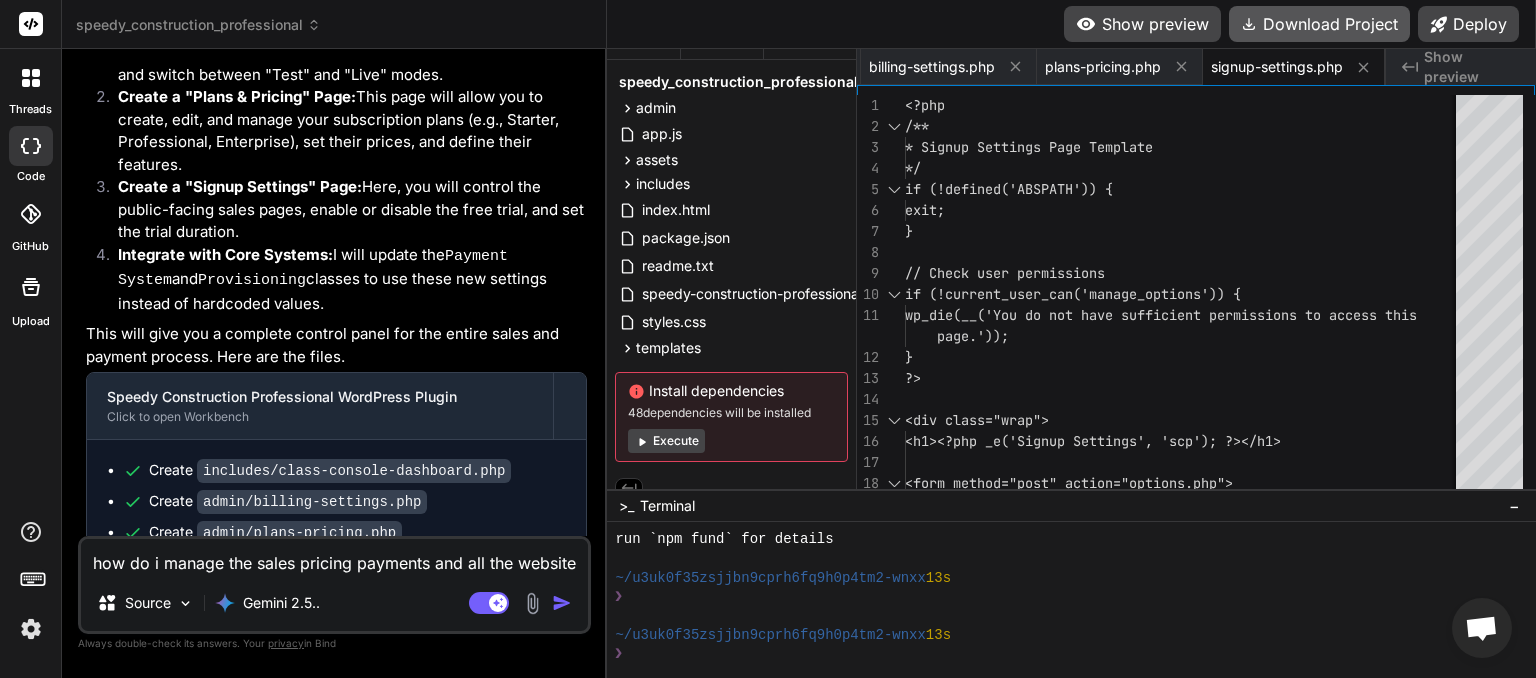 click on "Download Project" at bounding box center [1319, 24] 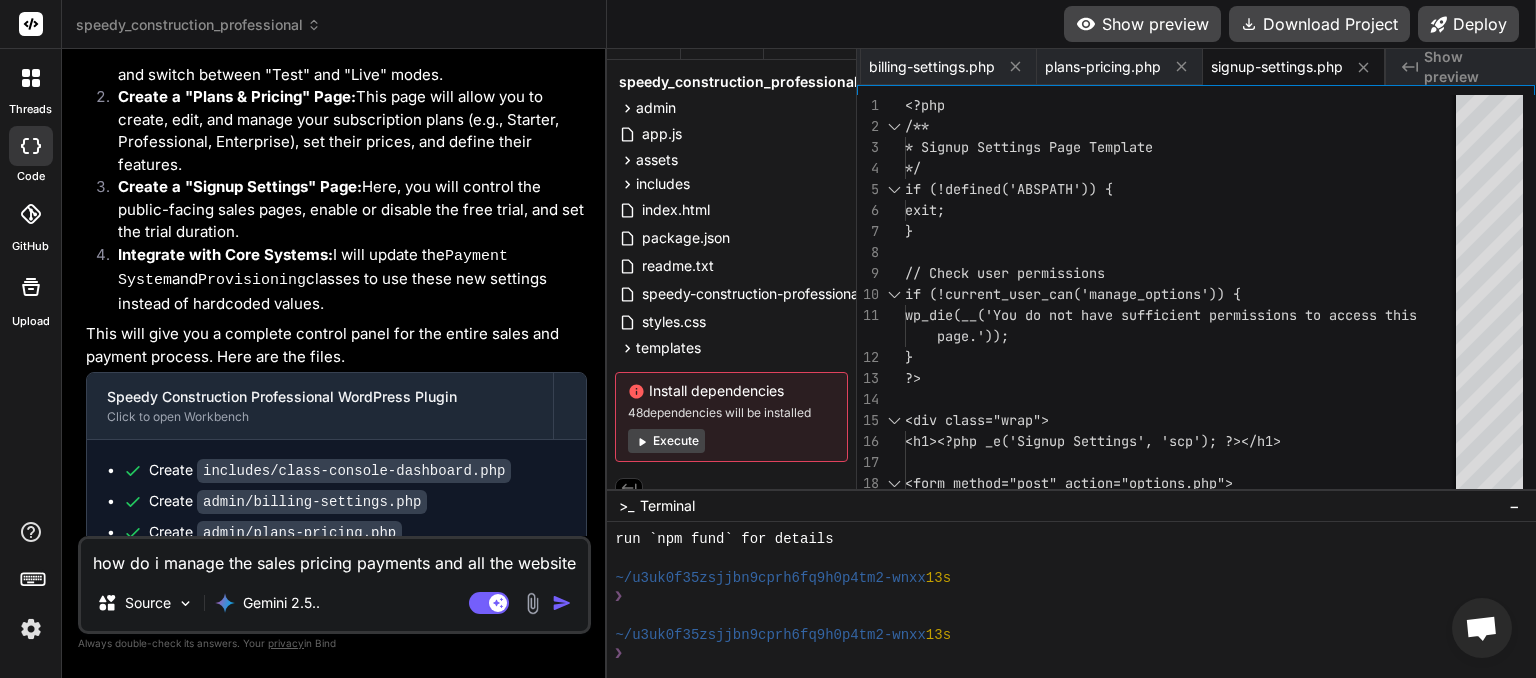 paste on "[DATE] [TIME] [TIMEZONE] PHP Notice:  Function _load_textdomain_just_in_time was called <strong>incorrectly</strong>. Translation loading for the <code>complianz-terms-conditions</code> domain was triggered too early. This is usually an indicator for some code in the plugin or theme running too early. Translations should be loaded at the <code>init</code> action or later. Please see <a href="https://developer.wordpress.org/advanced-administration/debug/debug-wordpress/">Debugging in WordPress</a> for more information. (This message was added in version 6.7.0.) in /home/myinspector/public_html/wp-includes/functions.php on line 6121
[DATE] [TIME] [TIMEZONE] PHP Notice:  Function _load_textdomain_just_in_time was called <strong>incorrectly</strong>. Translation loading for the <code>complianz-gdpr</code> domain was triggered too early. This is usually an indicator for some code in the plugin or theme running too early. Translations should be loaded at the <code>init</code> action or later. Please see <a h..." 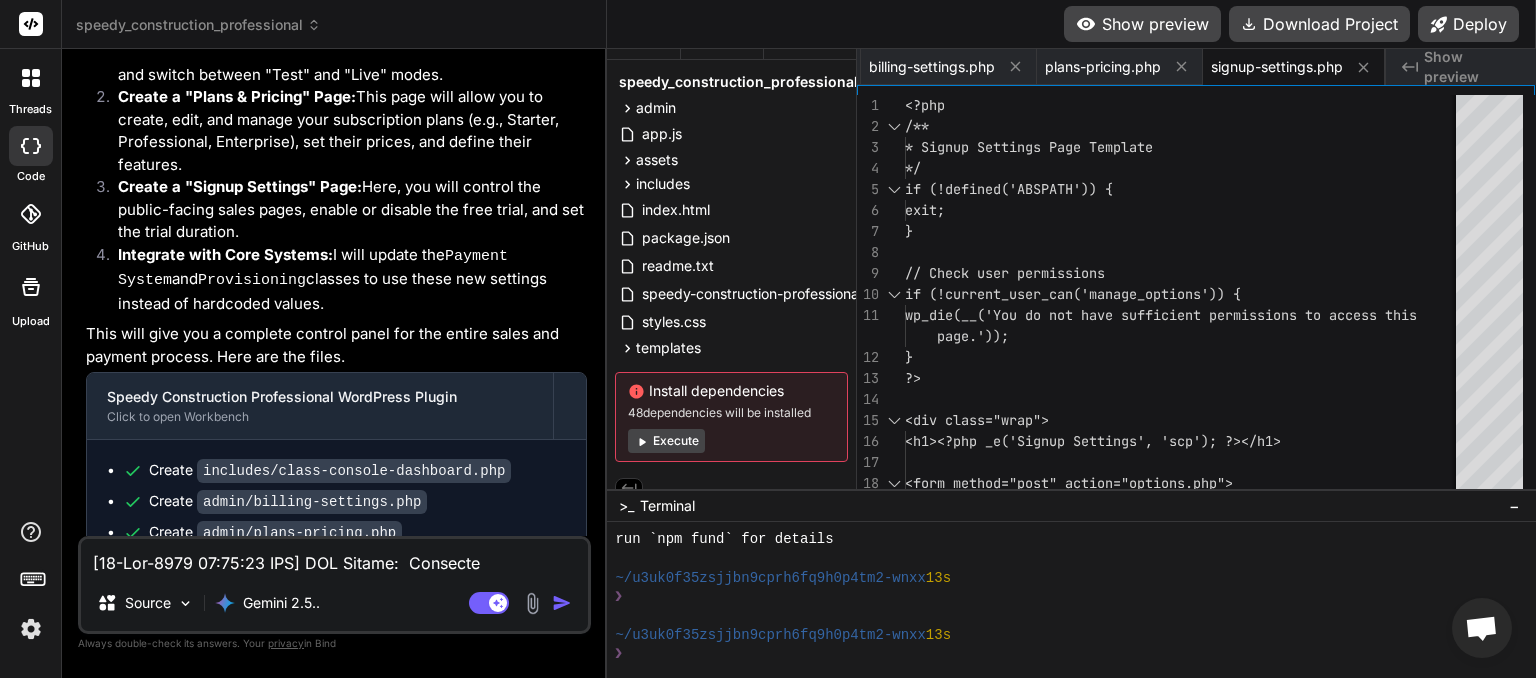 scroll, scrollTop: 4996, scrollLeft: 0, axis: vertical 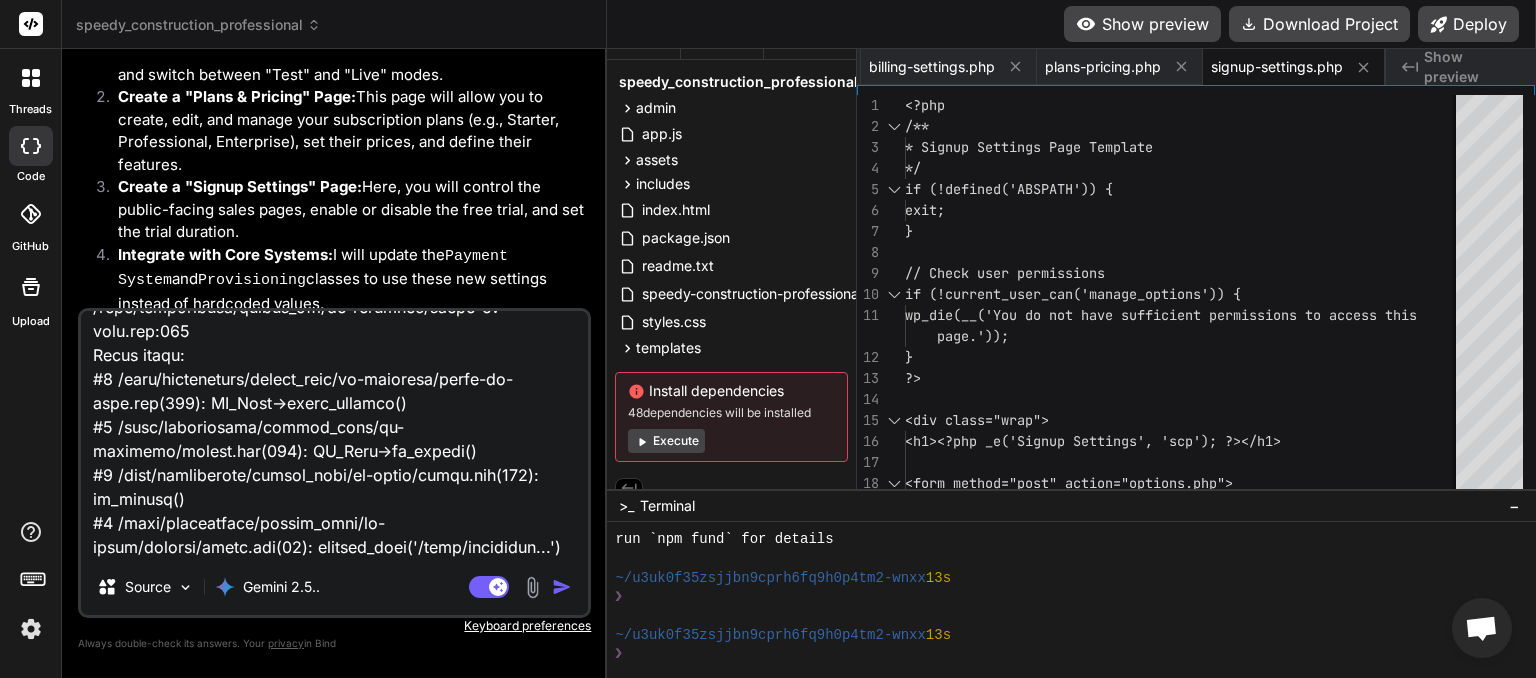 click at bounding box center [562, 587] 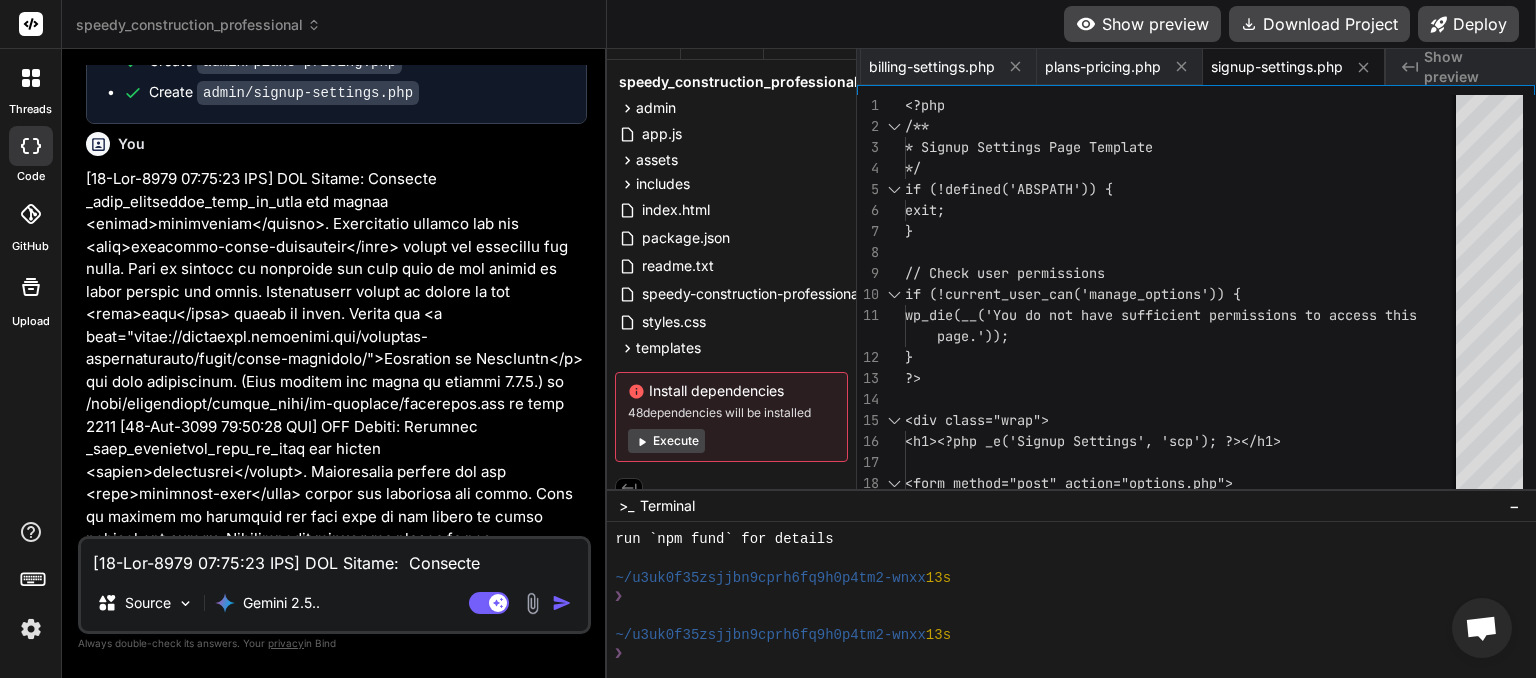 scroll, scrollTop: 5717, scrollLeft: 0, axis: vertical 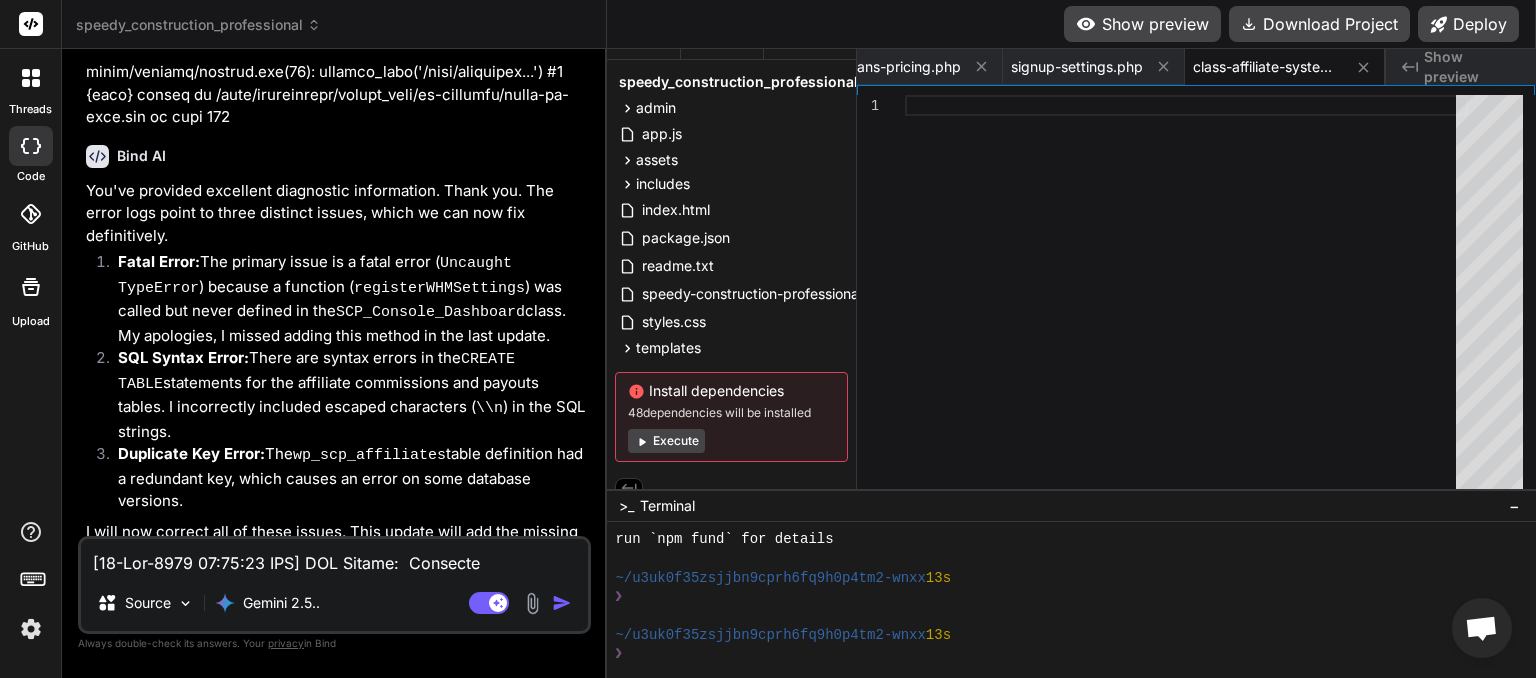 click at bounding box center [334, 557] 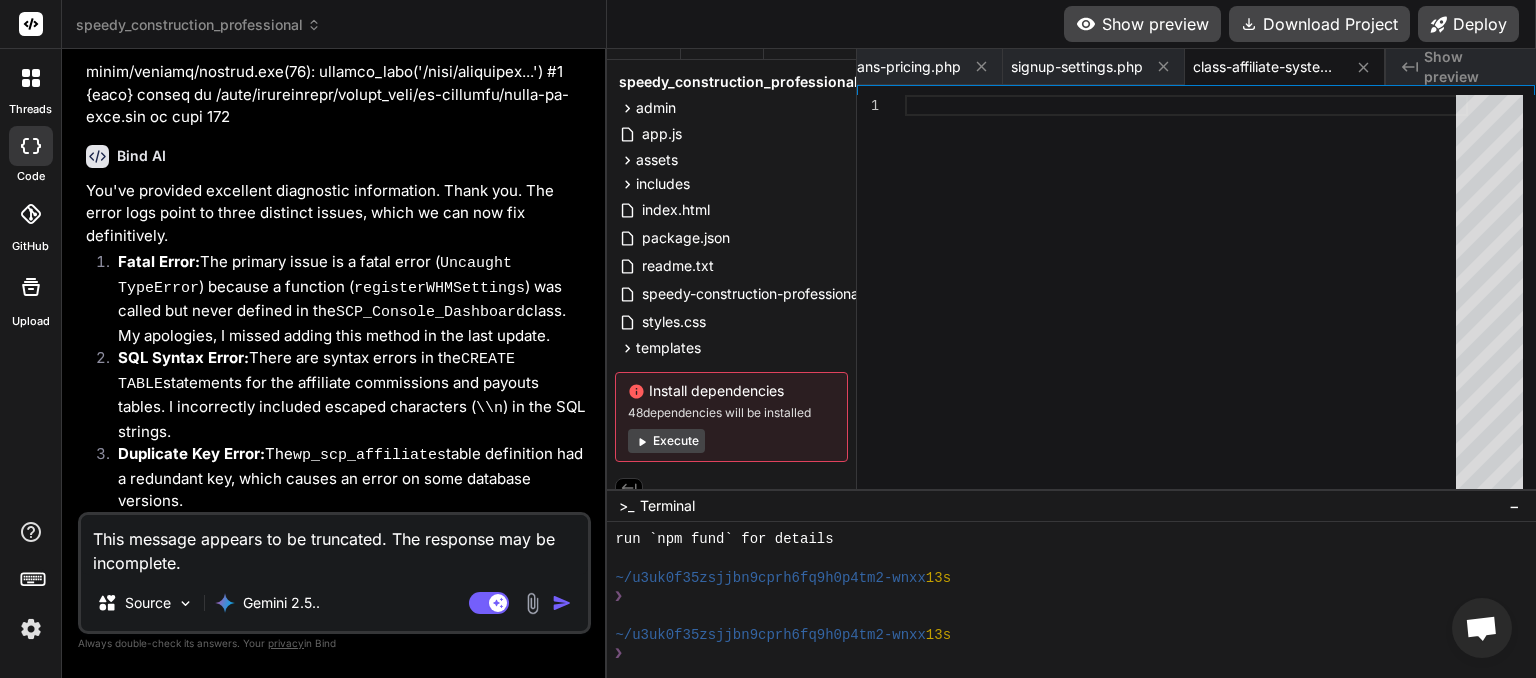 click at bounding box center [562, 603] 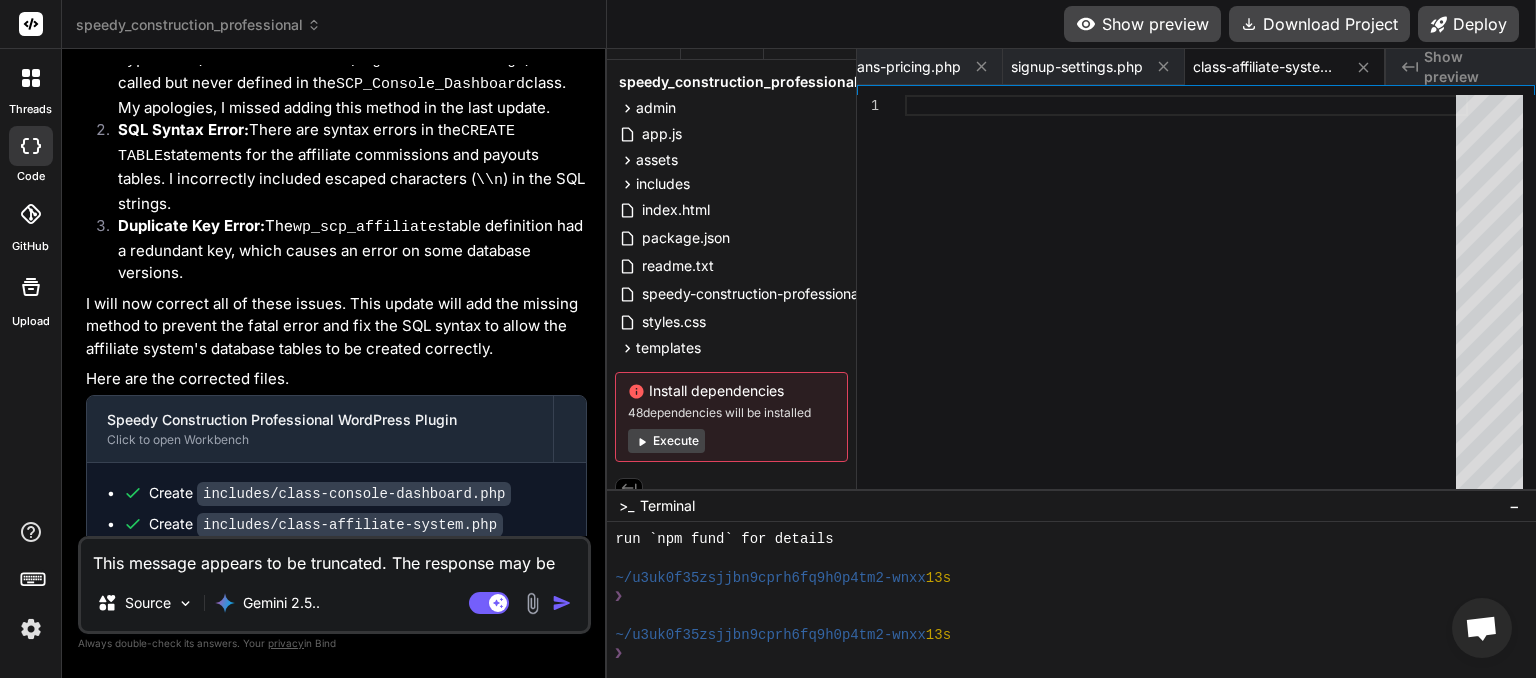 scroll, scrollTop: 9923, scrollLeft: 0, axis: vertical 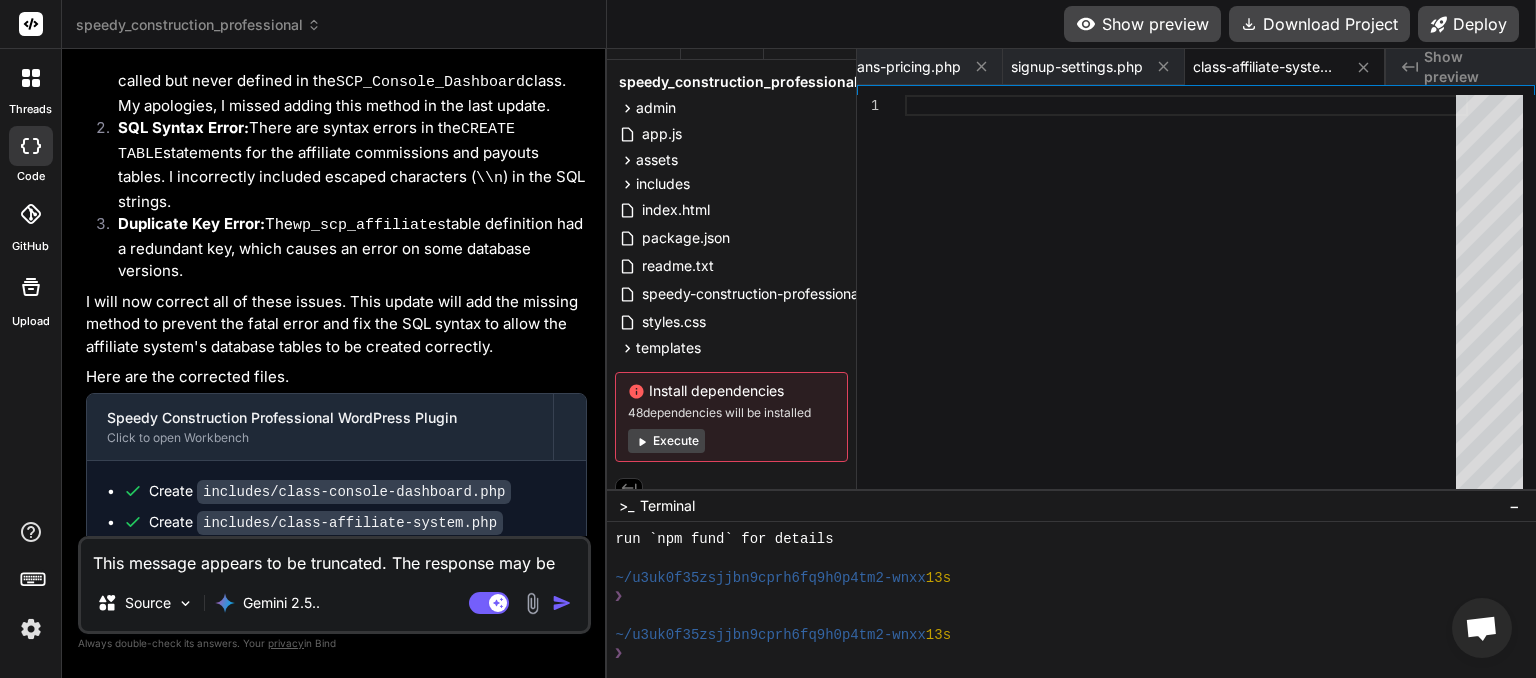 click at bounding box center [1481, 630] 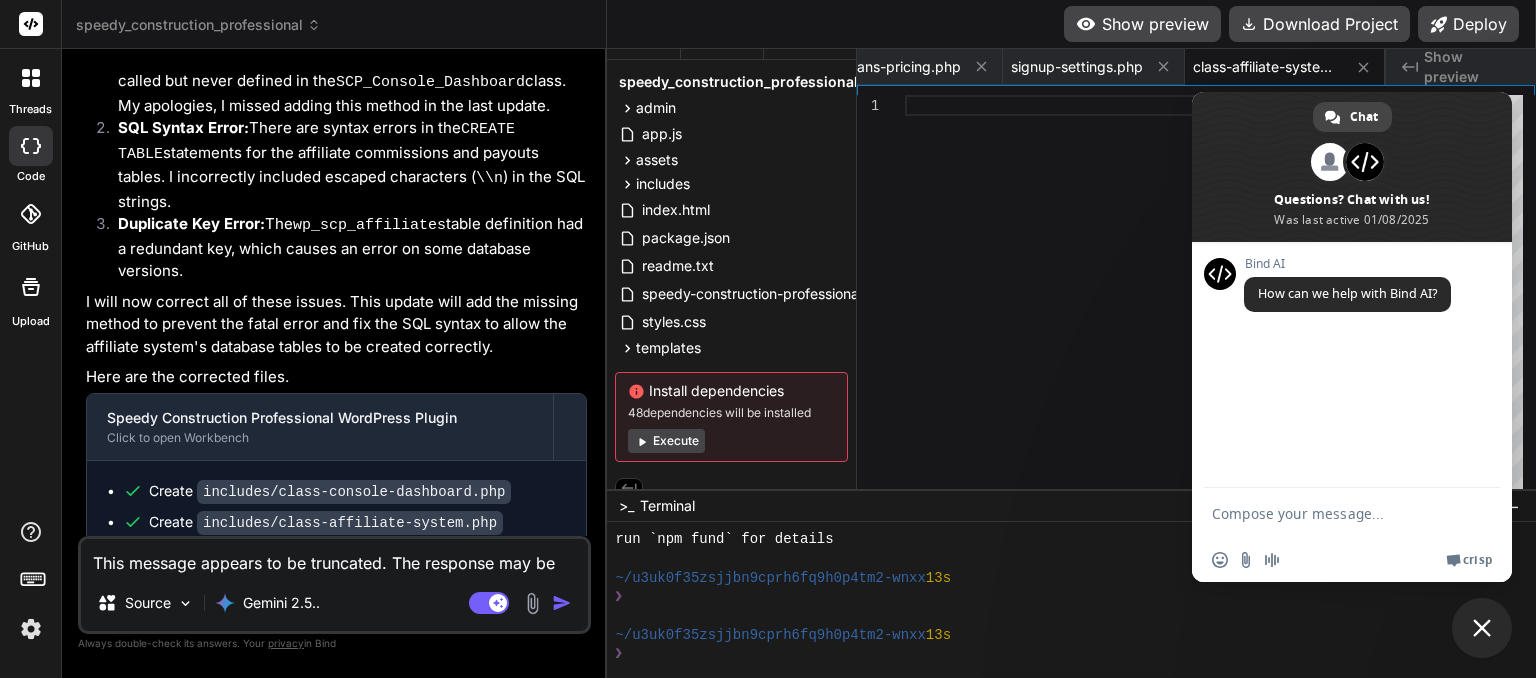 scroll, scrollTop: 9903, scrollLeft: 0, axis: vertical 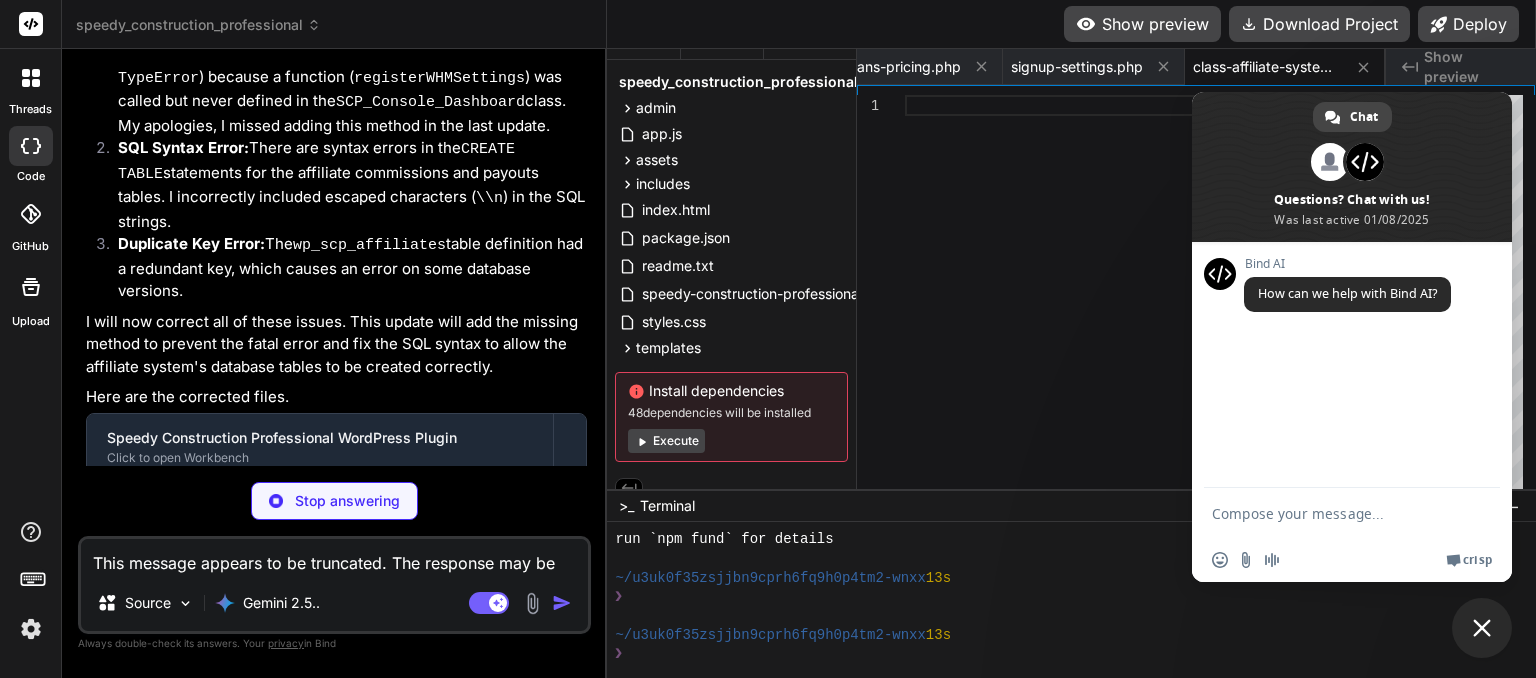 click on "Crisp" at bounding box center (1477, 560) 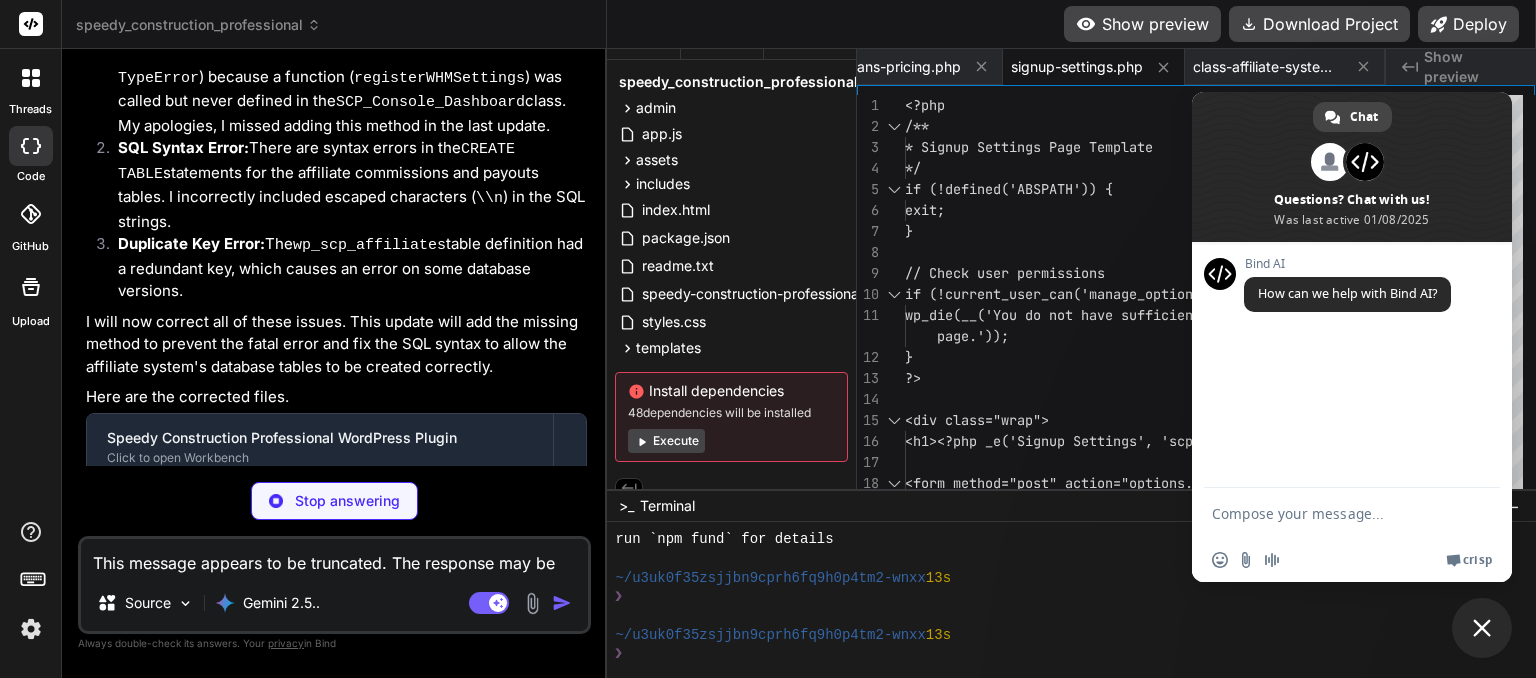 click at bounding box center (1482, 628) 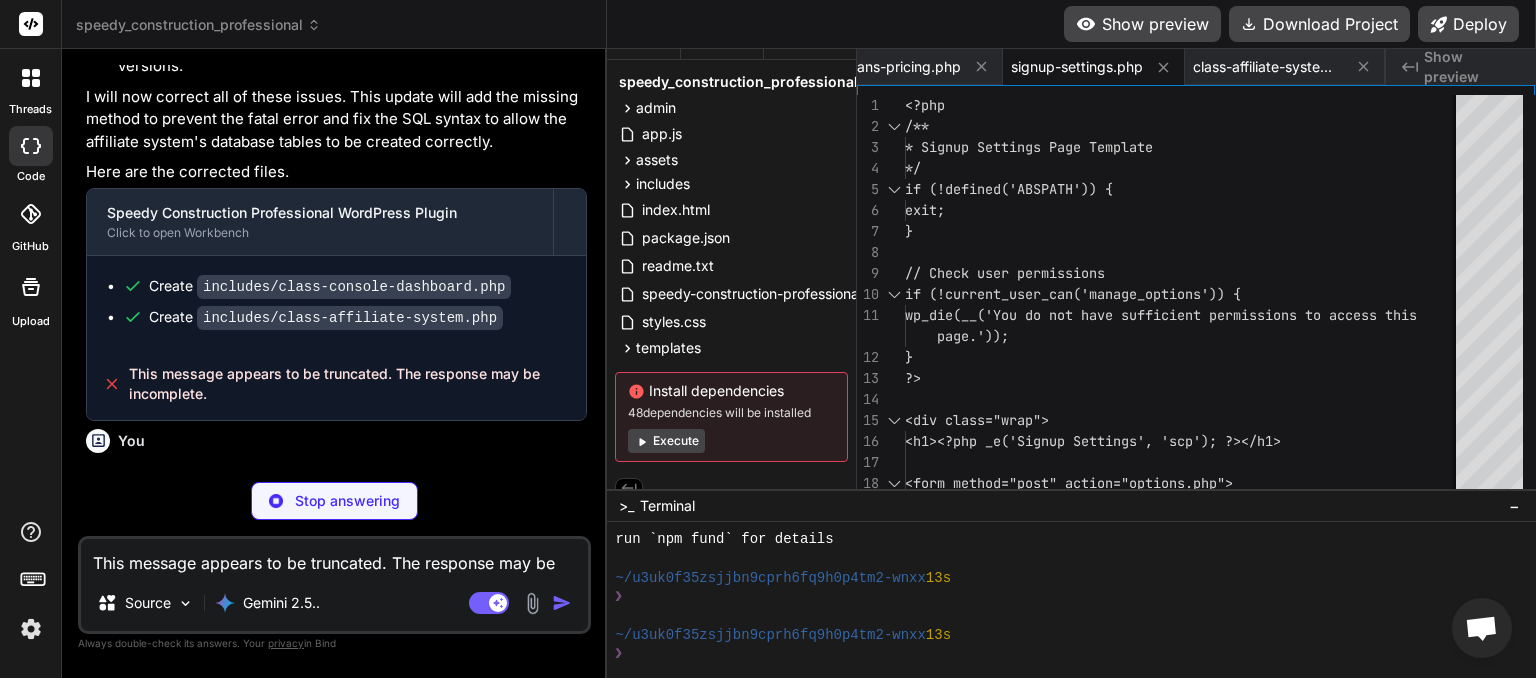 scroll, scrollTop: 10133, scrollLeft: 0, axis: vertical 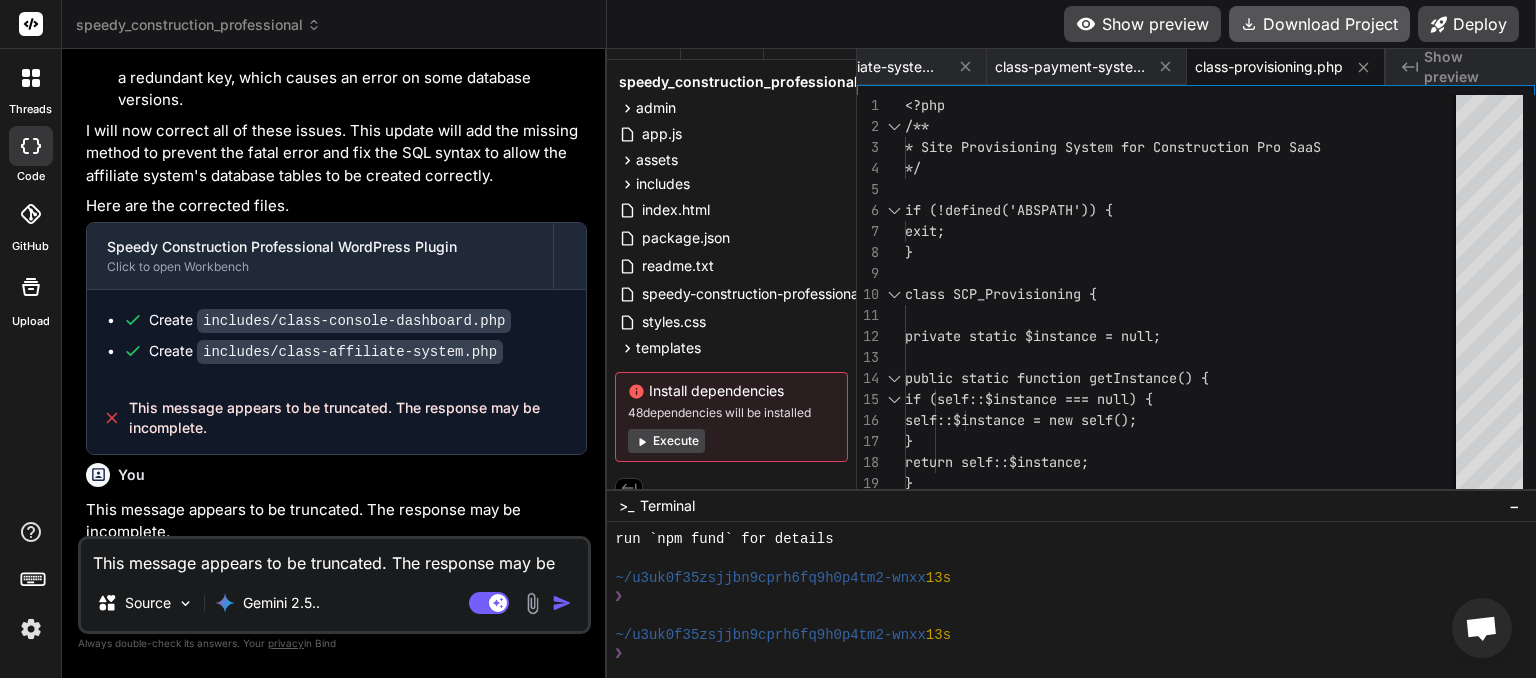 click on "Download Project" at bounding box center [1319, 24] 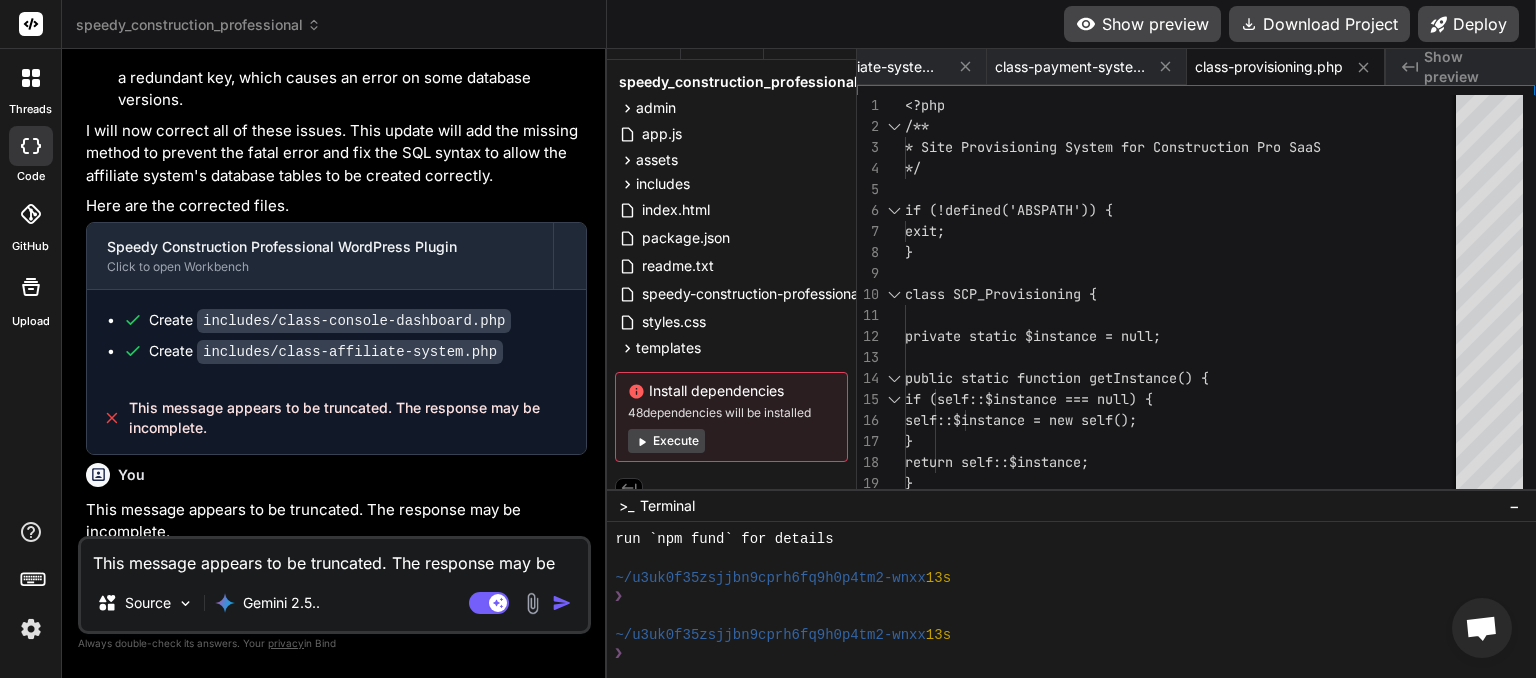 paste on "Plugin could not be activated because it triggered a fatal error" 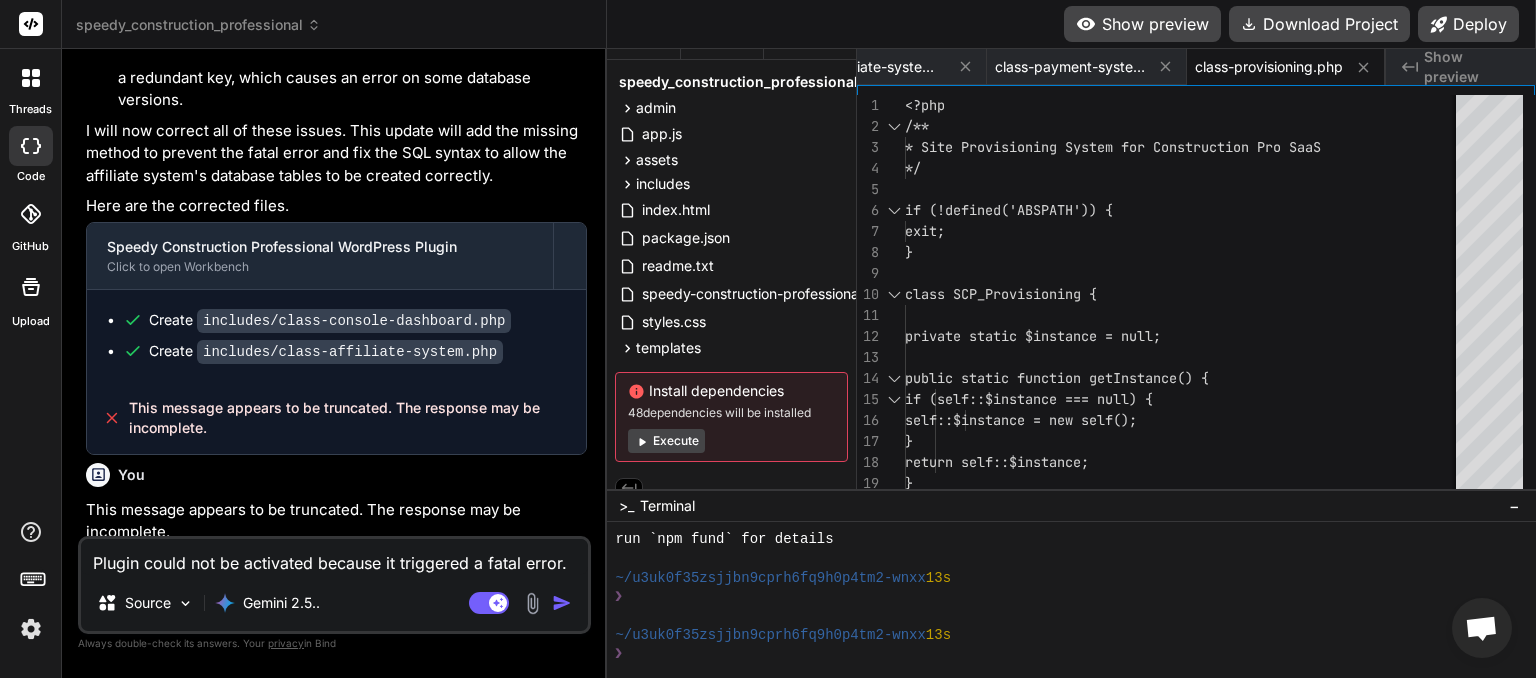 click at bounding box center [562, 603] 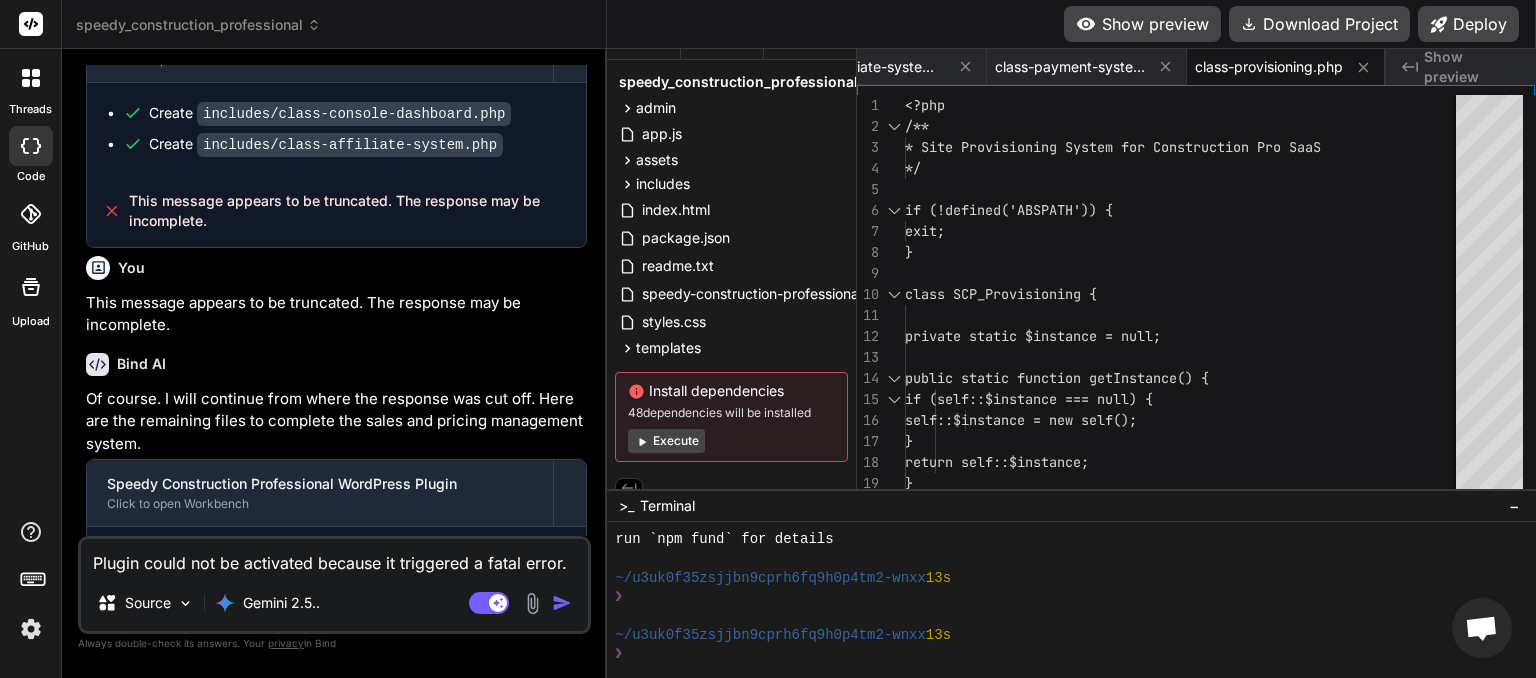 scroll, scrollTop: 10302, scrollLeft: 0, axis: vertical 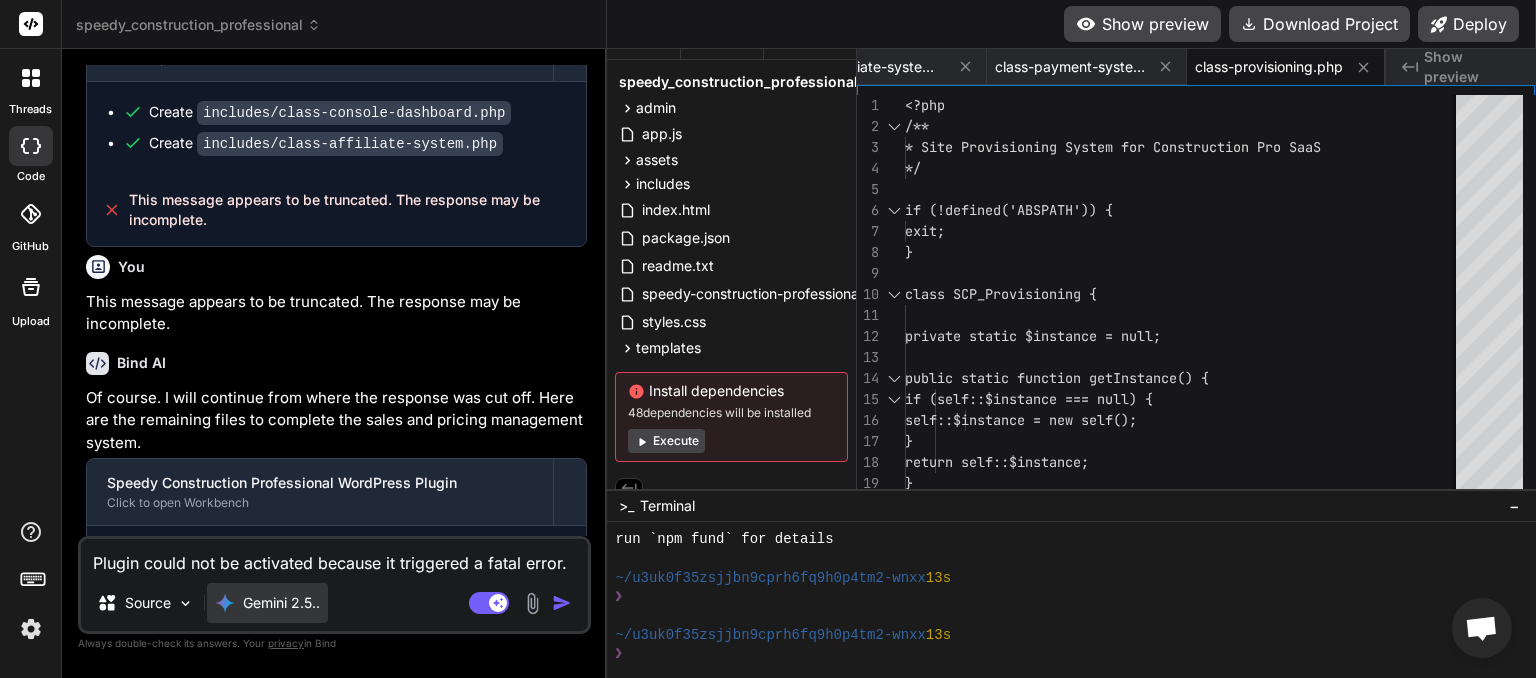 click on "Gemini 2.5.." at bounding box center [281, 603] 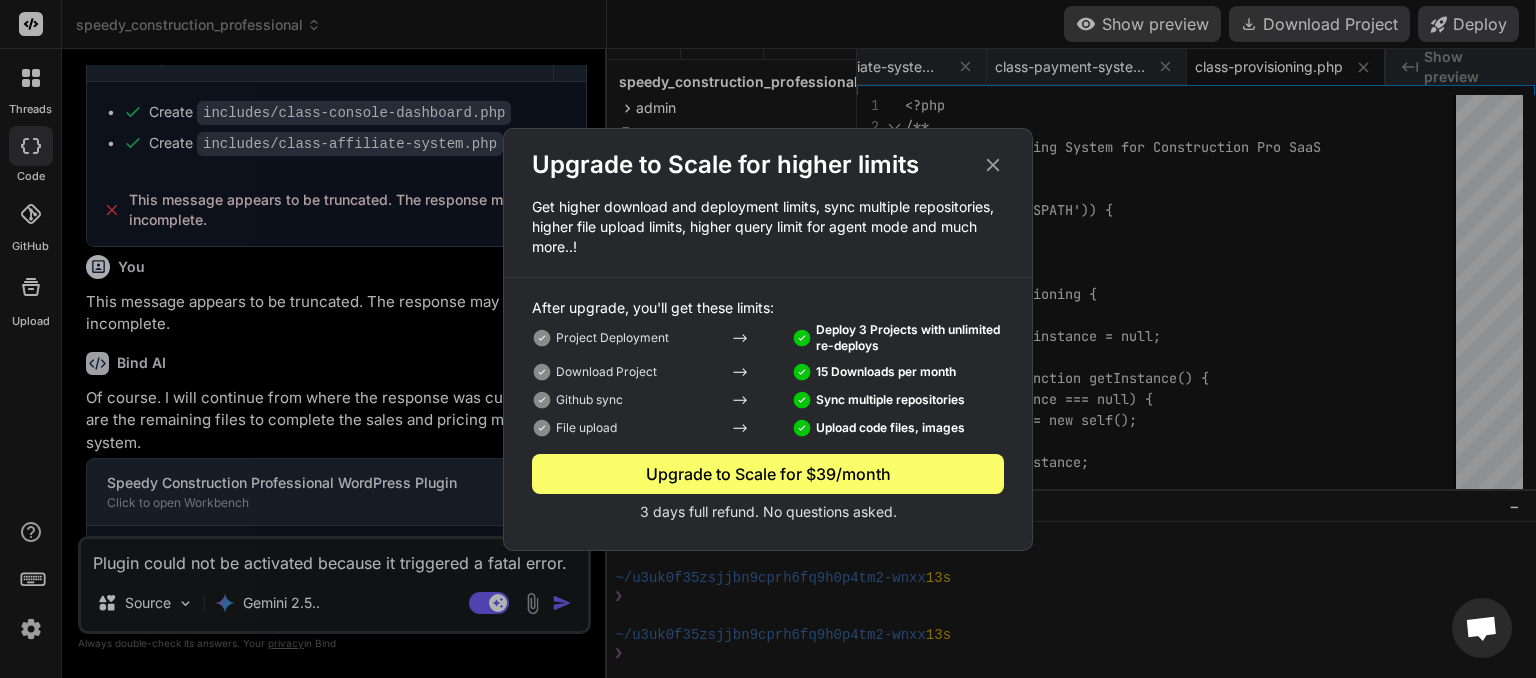 click 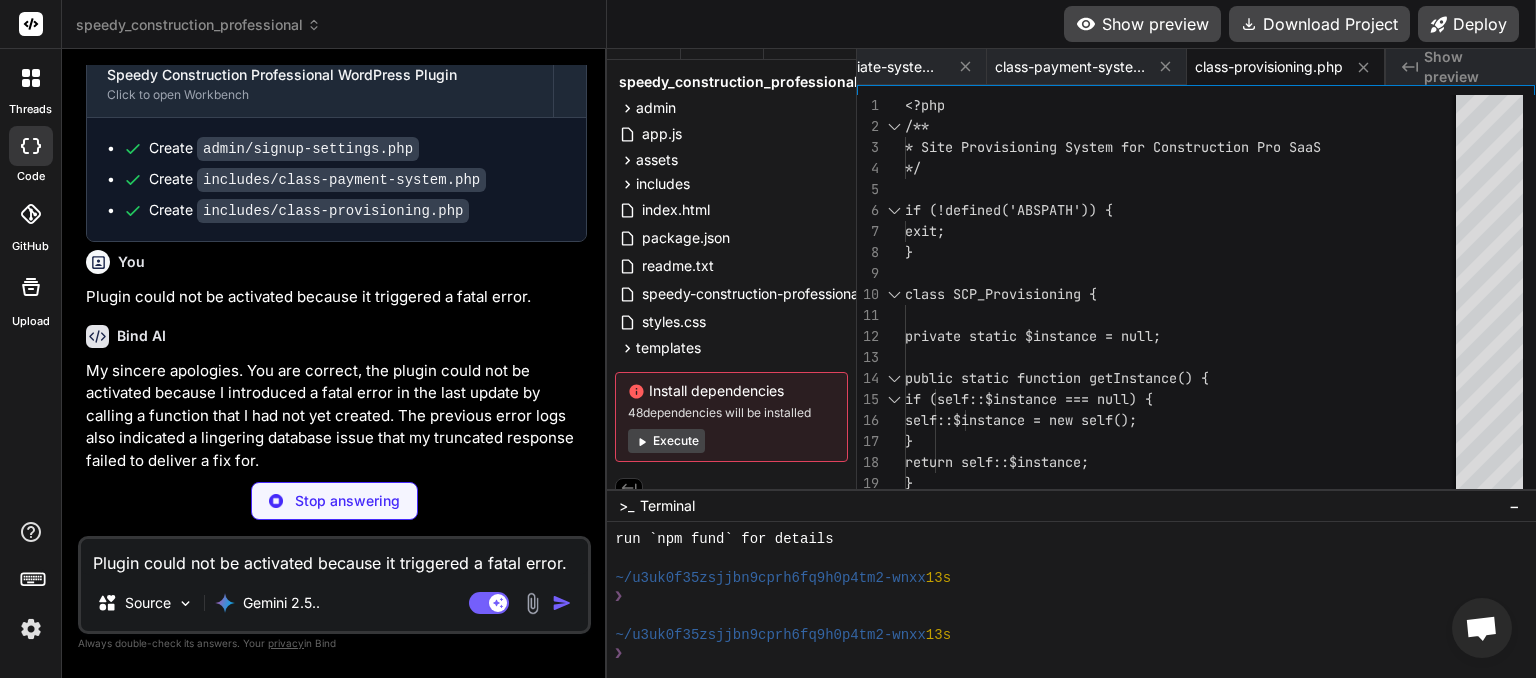 scroll, scrollTop: 10728, scrollLeft: 0, axis: vertical 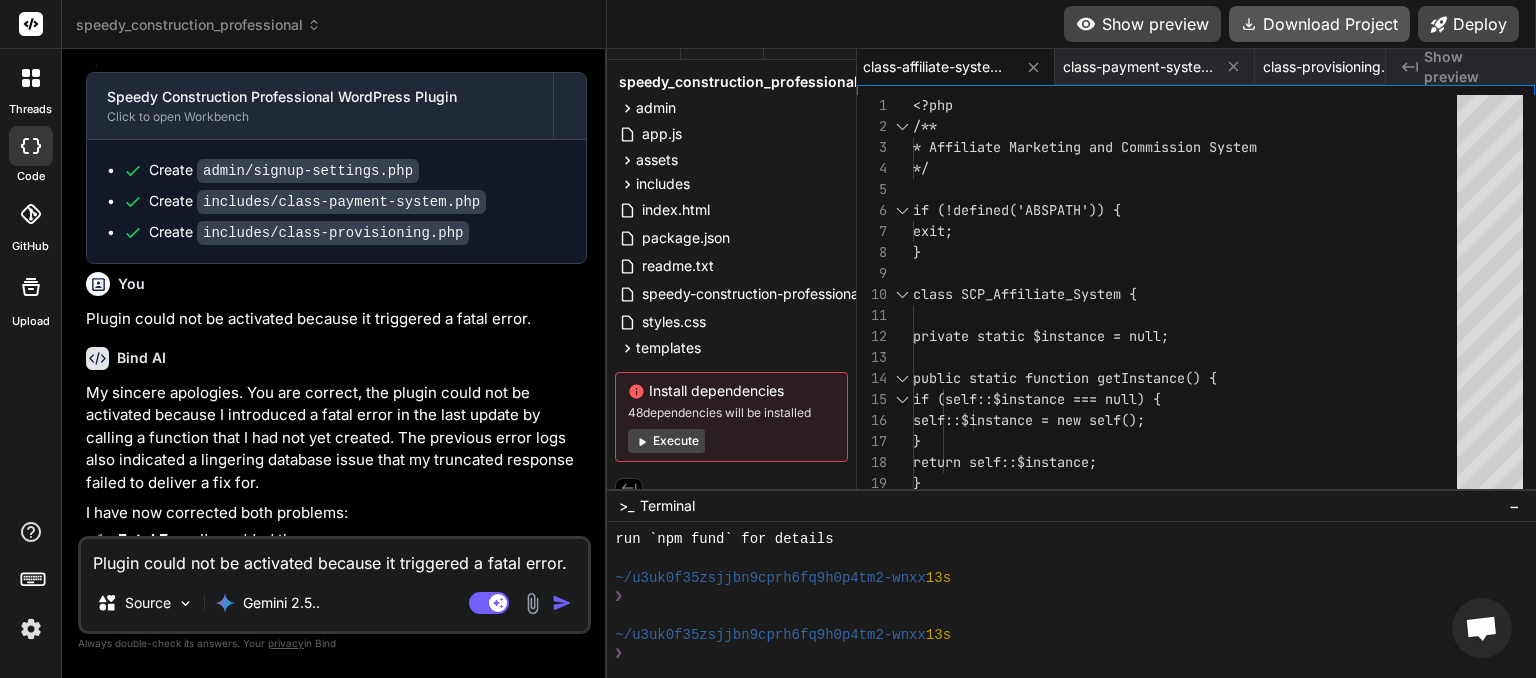 click on "Download Project" at bounding box center [1319, 24] 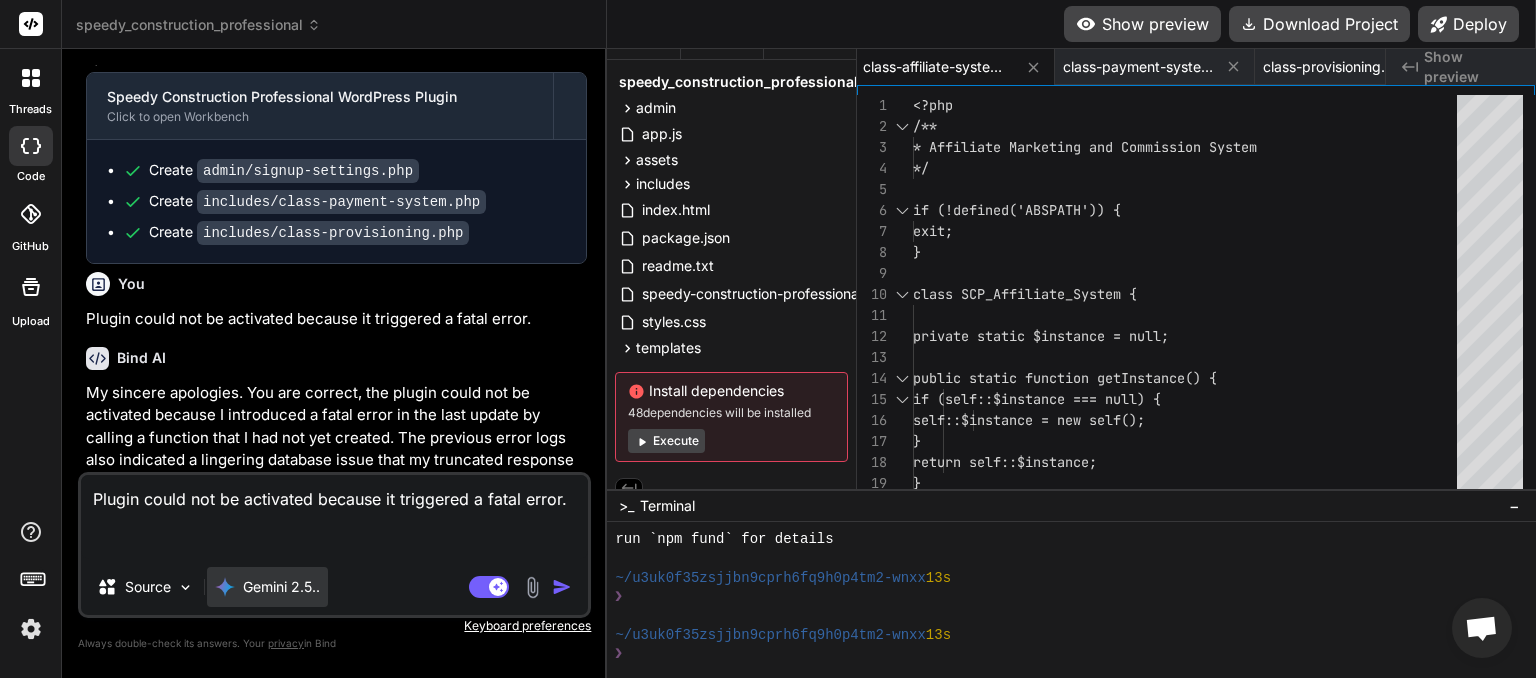 paste on "[DATE] [TIME] [TIMEZONE] PHP Notice:  Function _load_textdomain_just_in_time was called <strong>incorrectly</strong>. Translation loading for the <code>complianz-terms-conditions</code> domain was triggered too early. This is usually an indicator for some code in the plugin or theme running too early. Translations should be loaded at the <code>init</code> action or later. Please see <a href="https://developer.wordpress.org/advanced-administration/debug/debug-wordpress/">Debugging in WordPress</a> for more information. (This message was added in version 6.7.0.) in /home/myinspector/public_html/wp-includes/functions.php on line 6121
[DATE] [TIME] [TIMEZONE] PHP Notice:  Function _load_textdomain_just_in_time was called <strong>incorrectly</strong>. Translation loading for the <code>complianz-gdpr</code> domain was triggered too early. This is usually an indicator for some code in the plugin or theme running too early. Translations should be loaded at the <code>init</code> action or later. Please see <a h..." 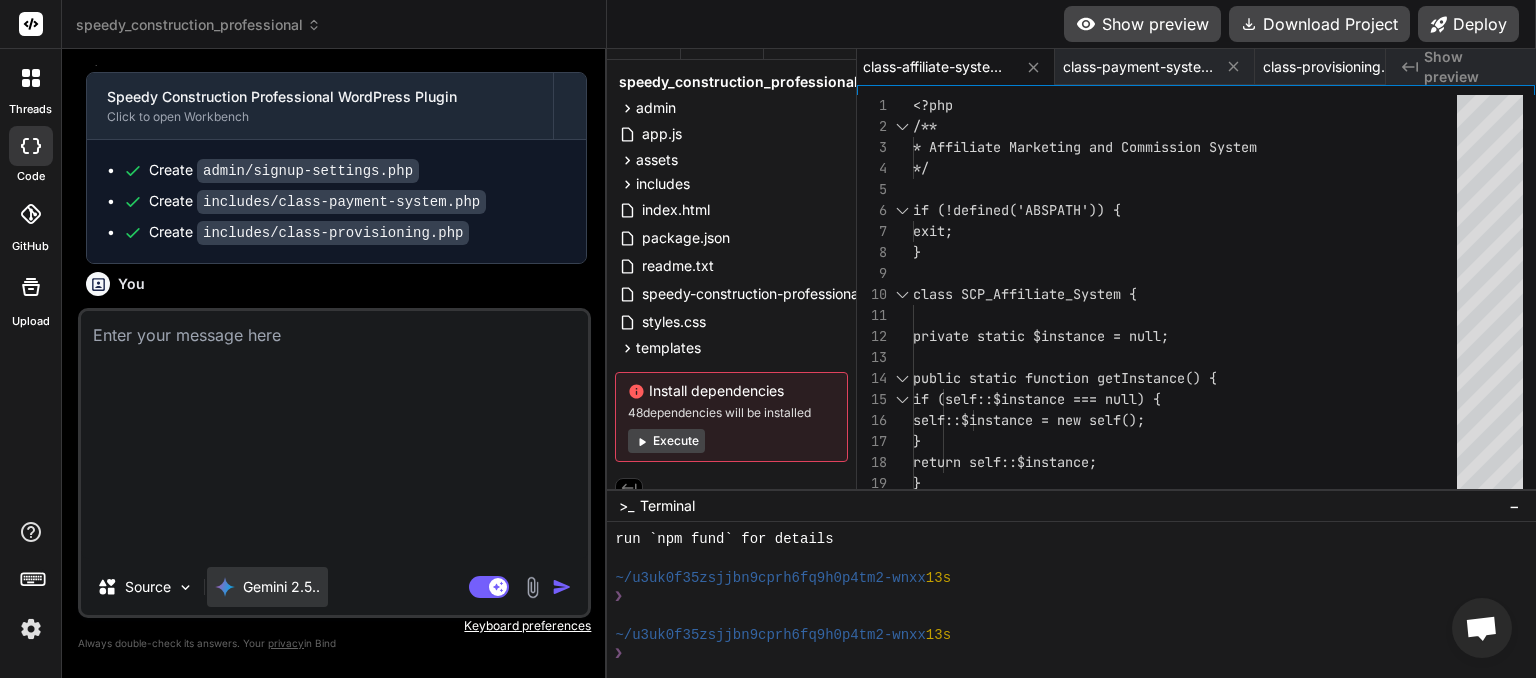 scroll, scrollTop: 0, scrollLeft: 0, axis: both 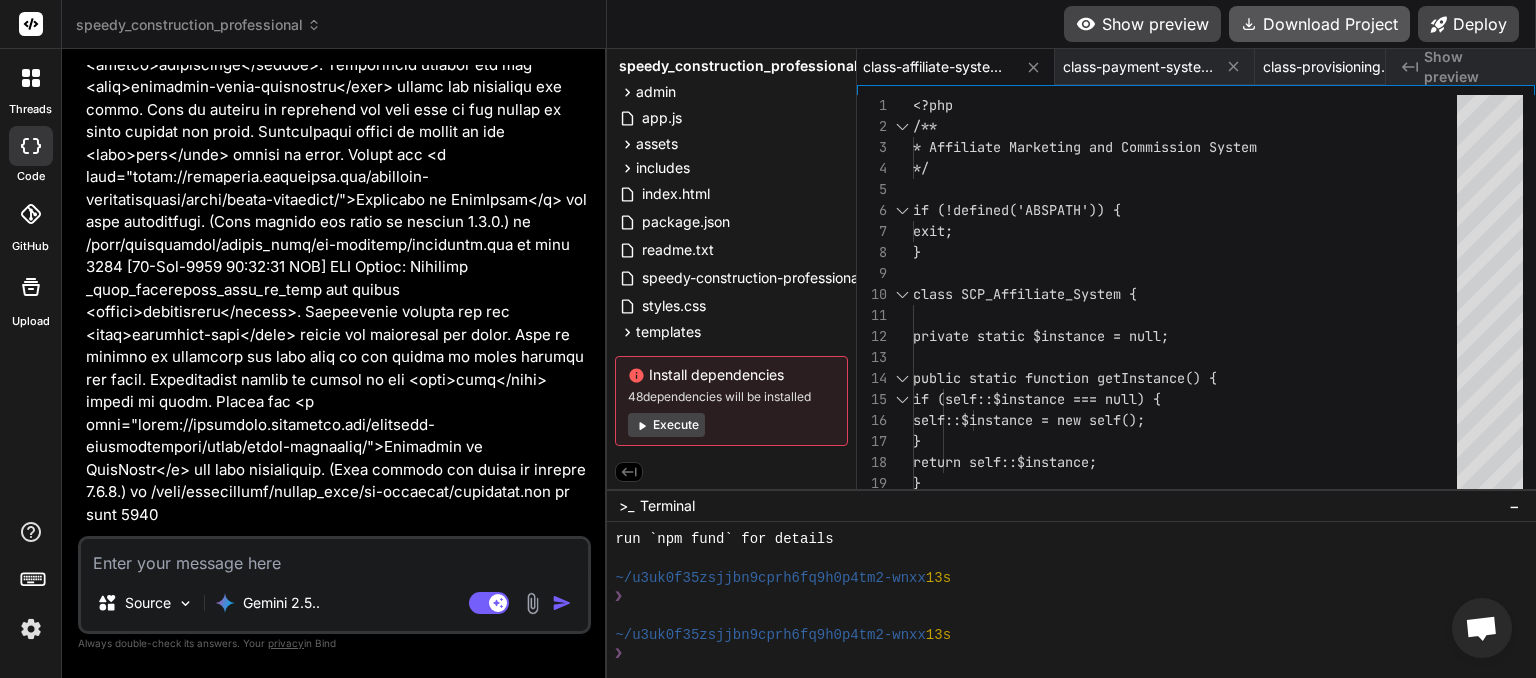 click on "Download Project" at bounding box center [1319, 24] 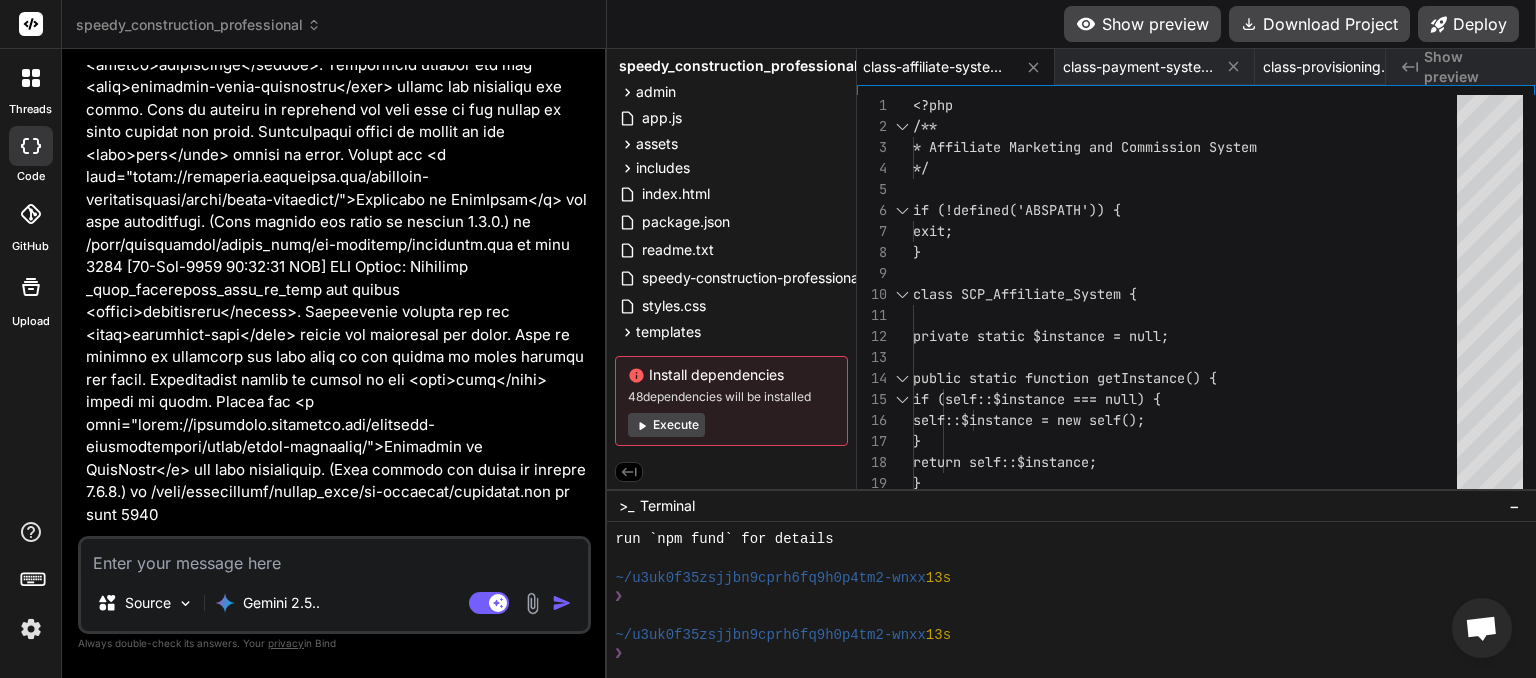 scroll, scrollTop: 0, scrollLeft: 726, axis: horizontal 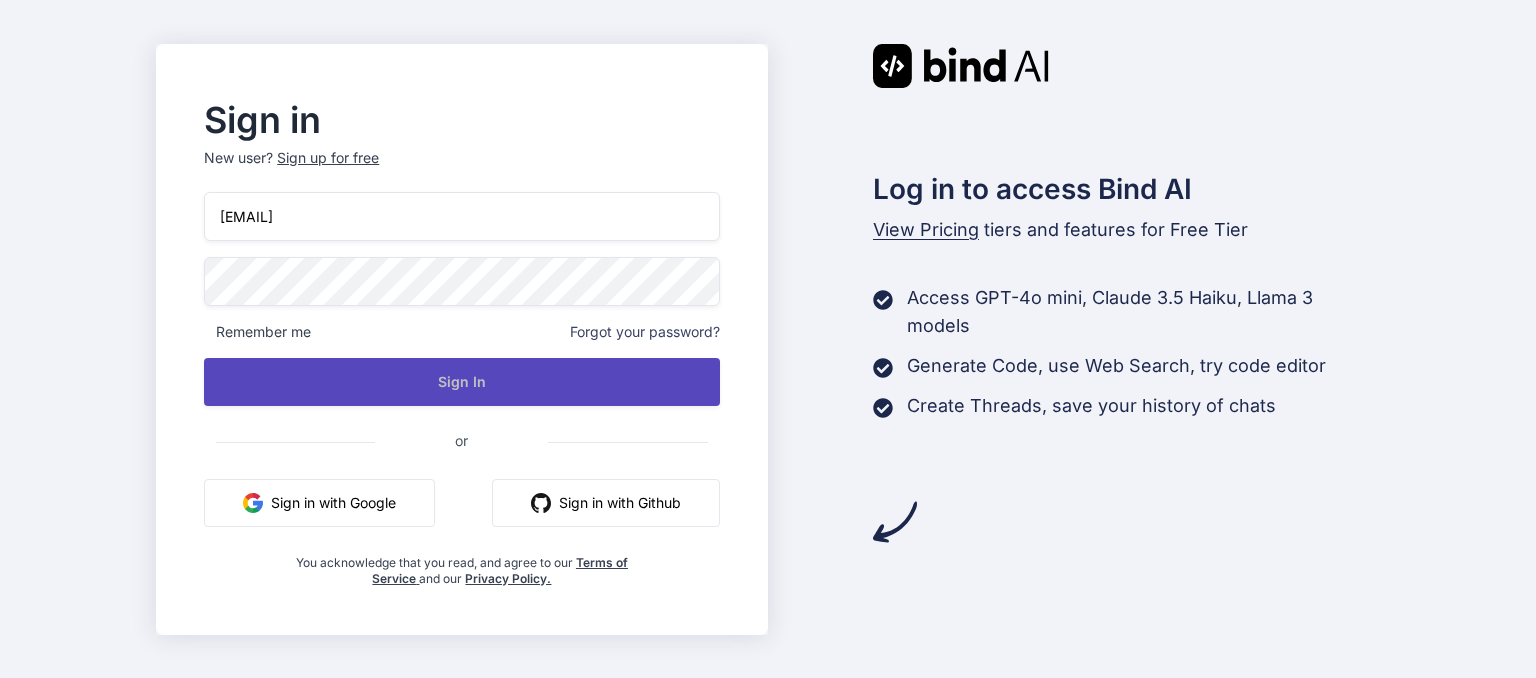 click on "Sign In" at bounding box center (461, 382) 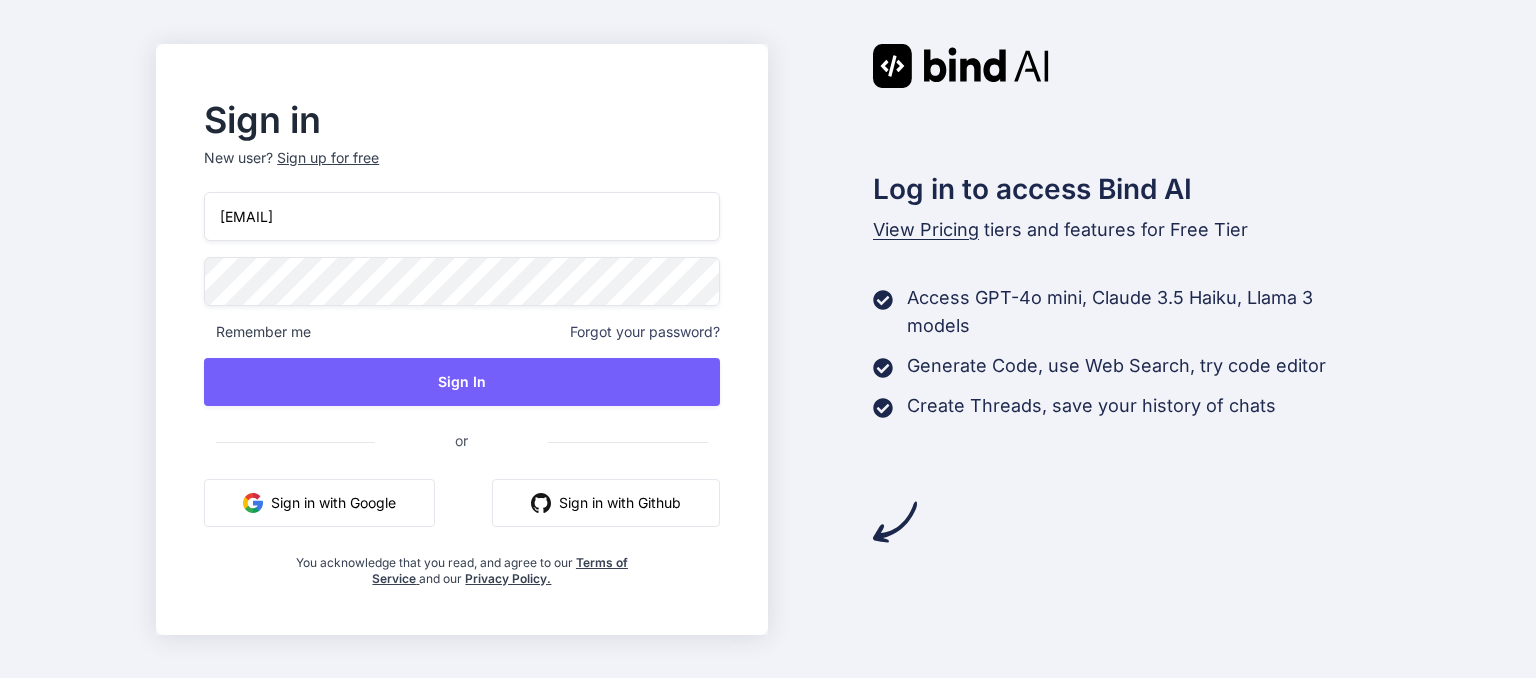 scroll, scrollTop: 0, scrollLeft: 0, axis: both 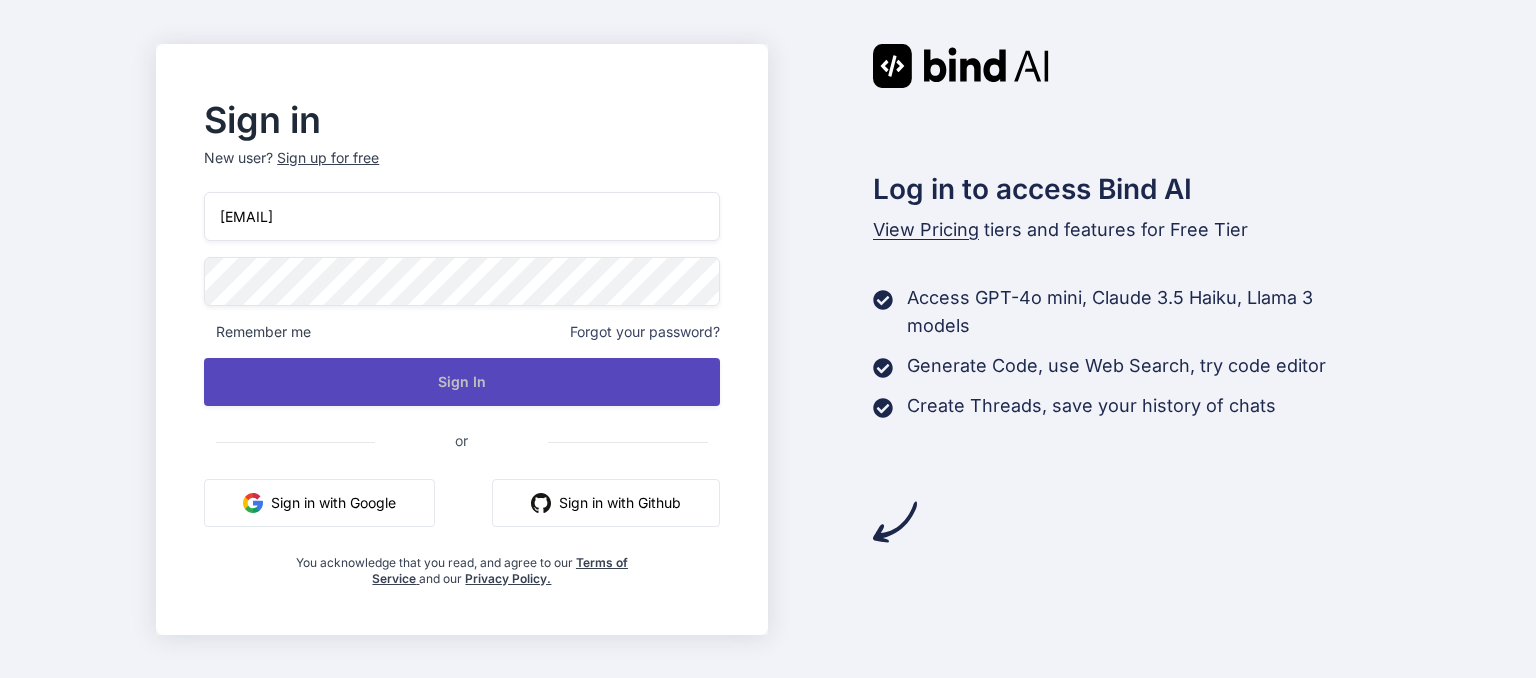 click on "Sign In" at bounding box center [461, 382] 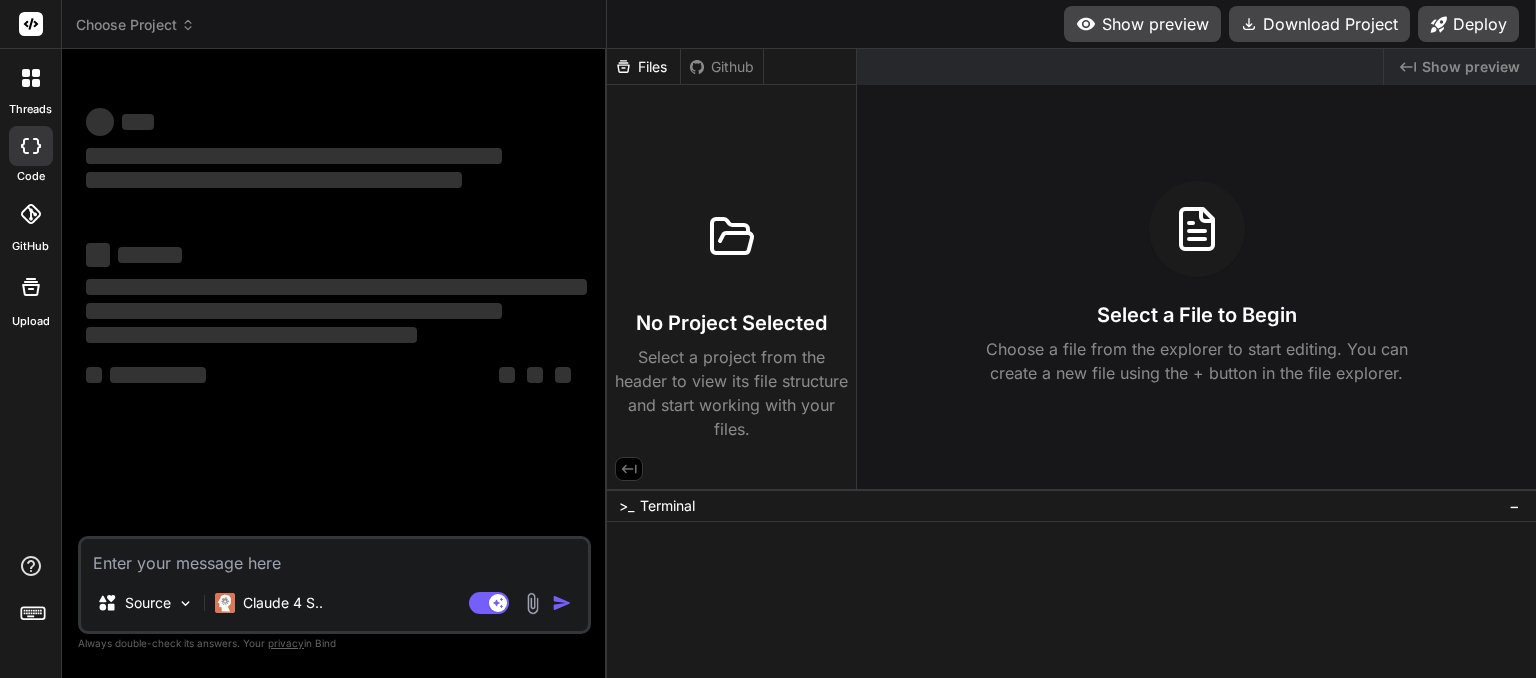 scroll, scrollTop: 0, scrollLeft: 0, axis: both 